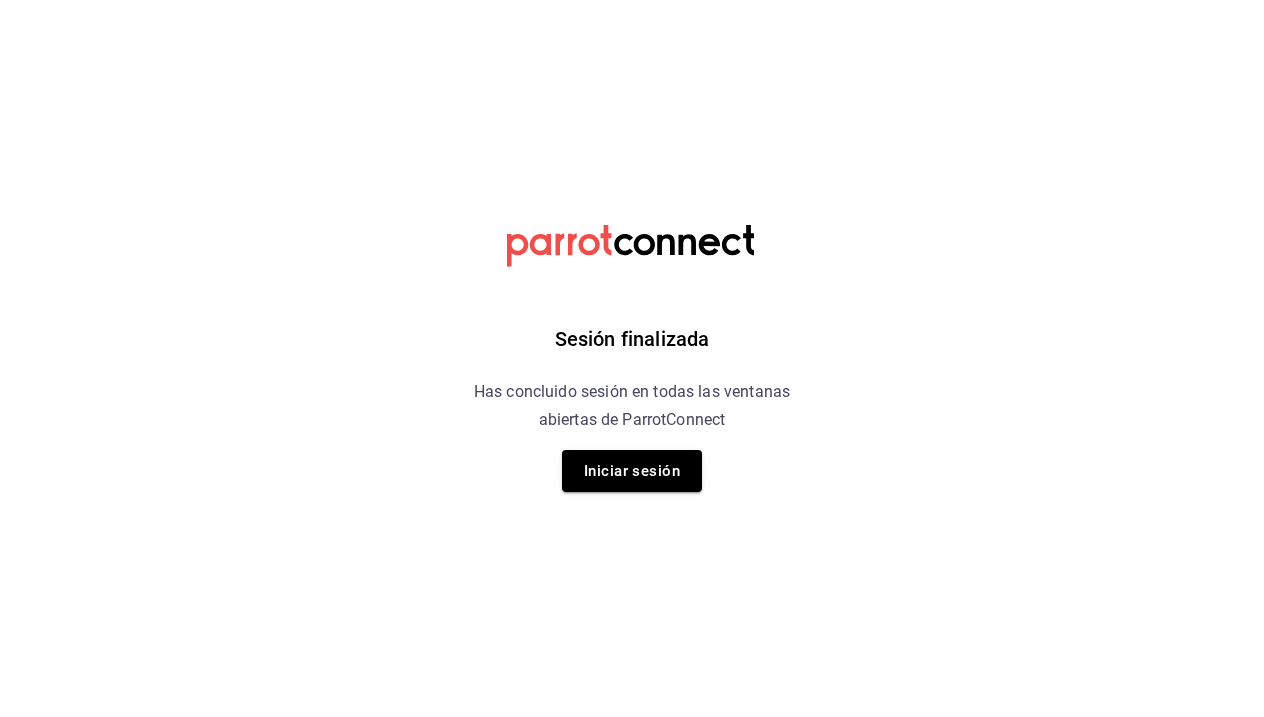 scroll, scrollTop: 0, scrollLeft: 0, axis: both 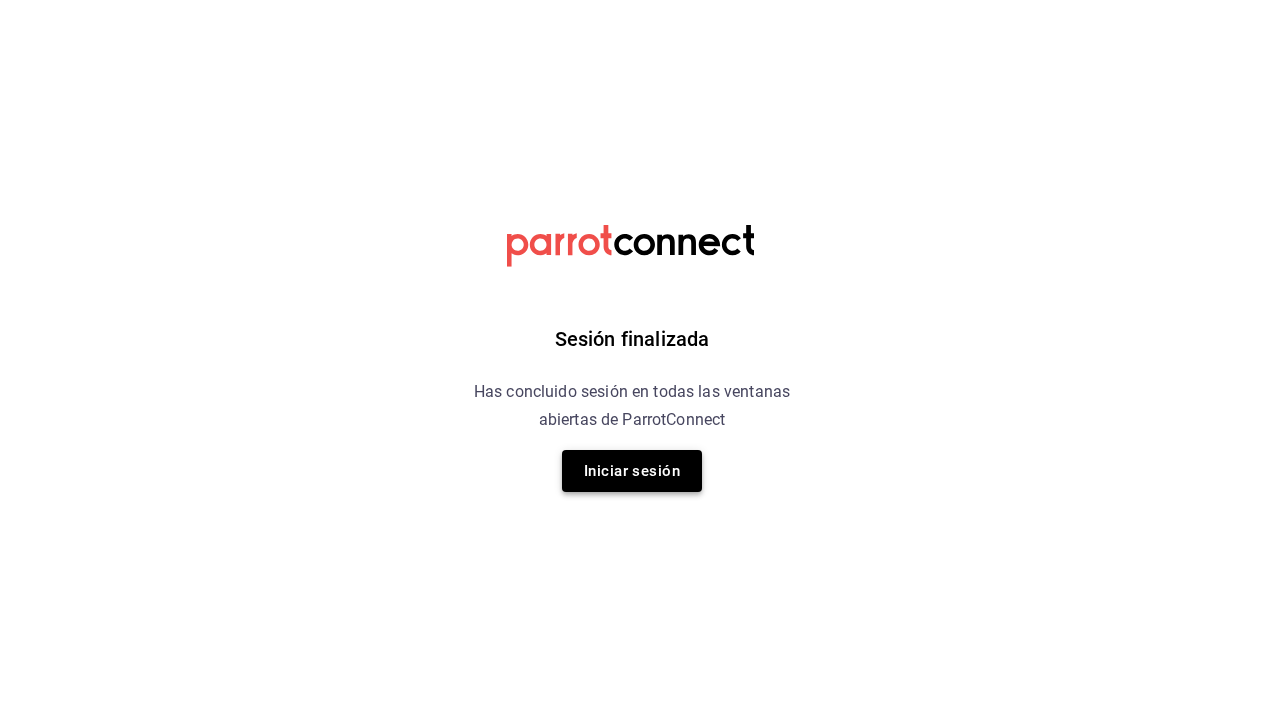 click on "Iniciar sesión" at bounding box center [632, 471] 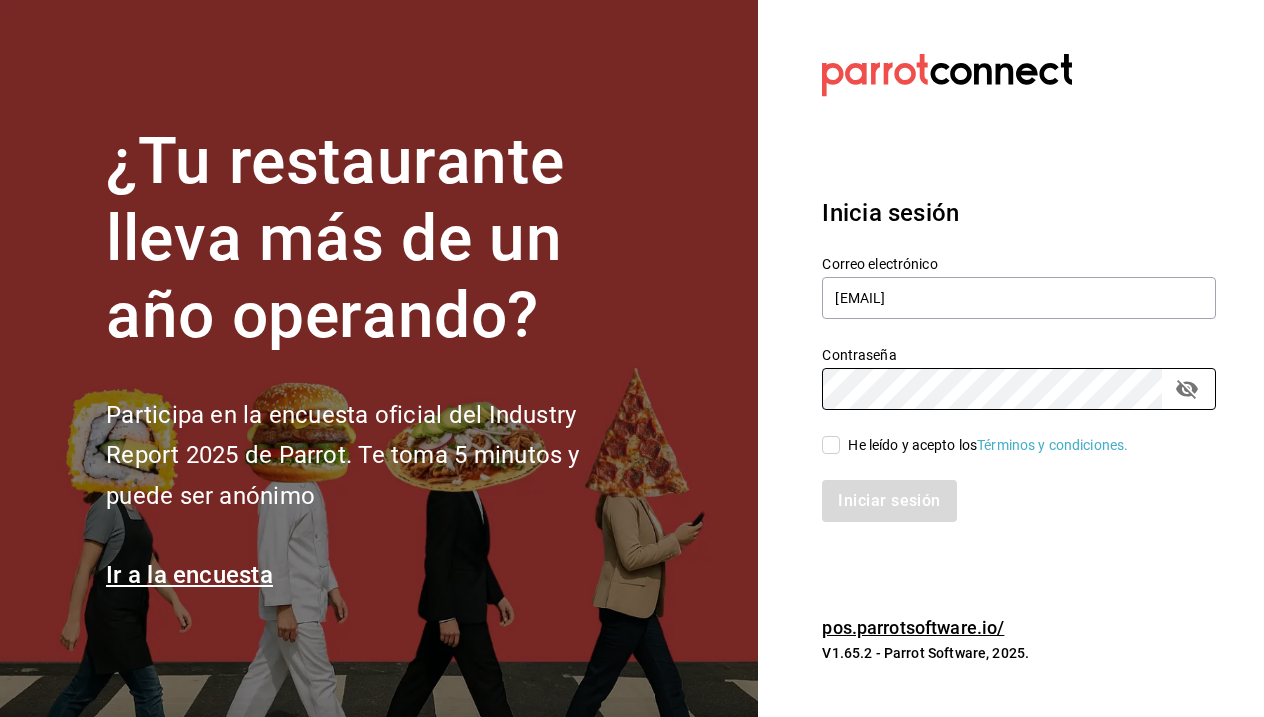 click on "He leído y acepto los  Términos y condiciones." at bounding box center [831, 445] 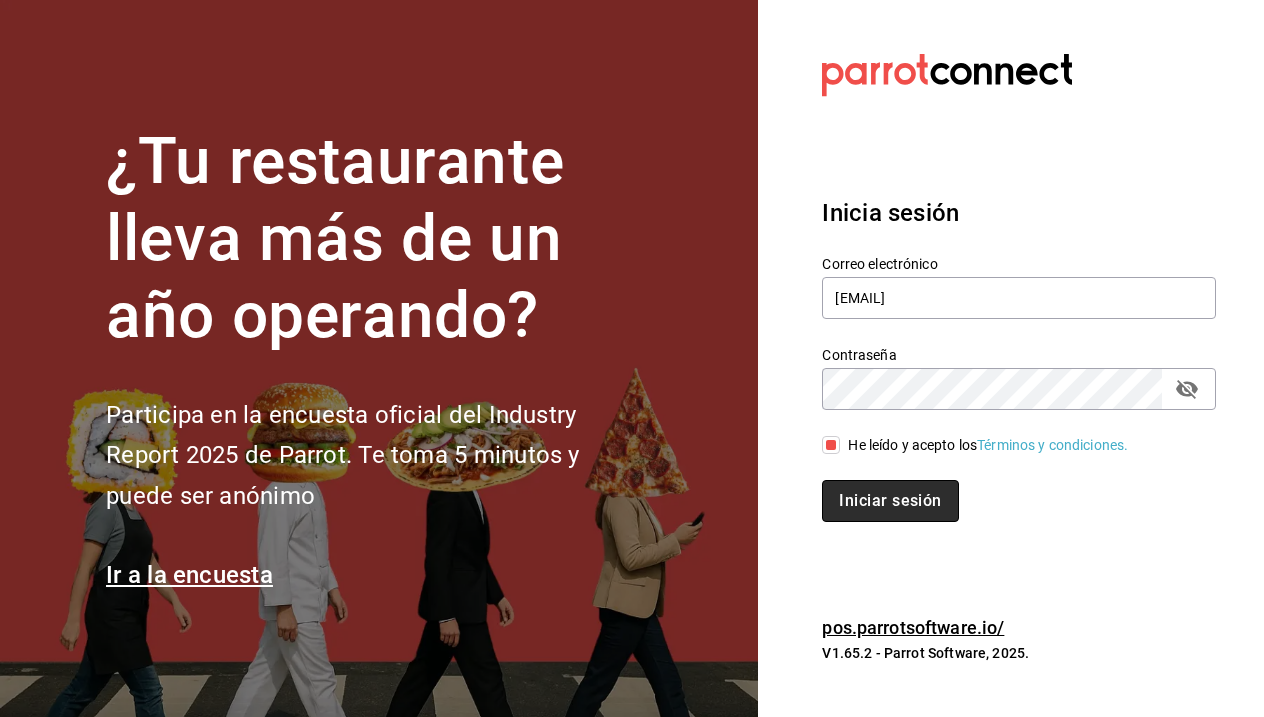 click on "Iniciar sesión" at bounding box center [890, 501] 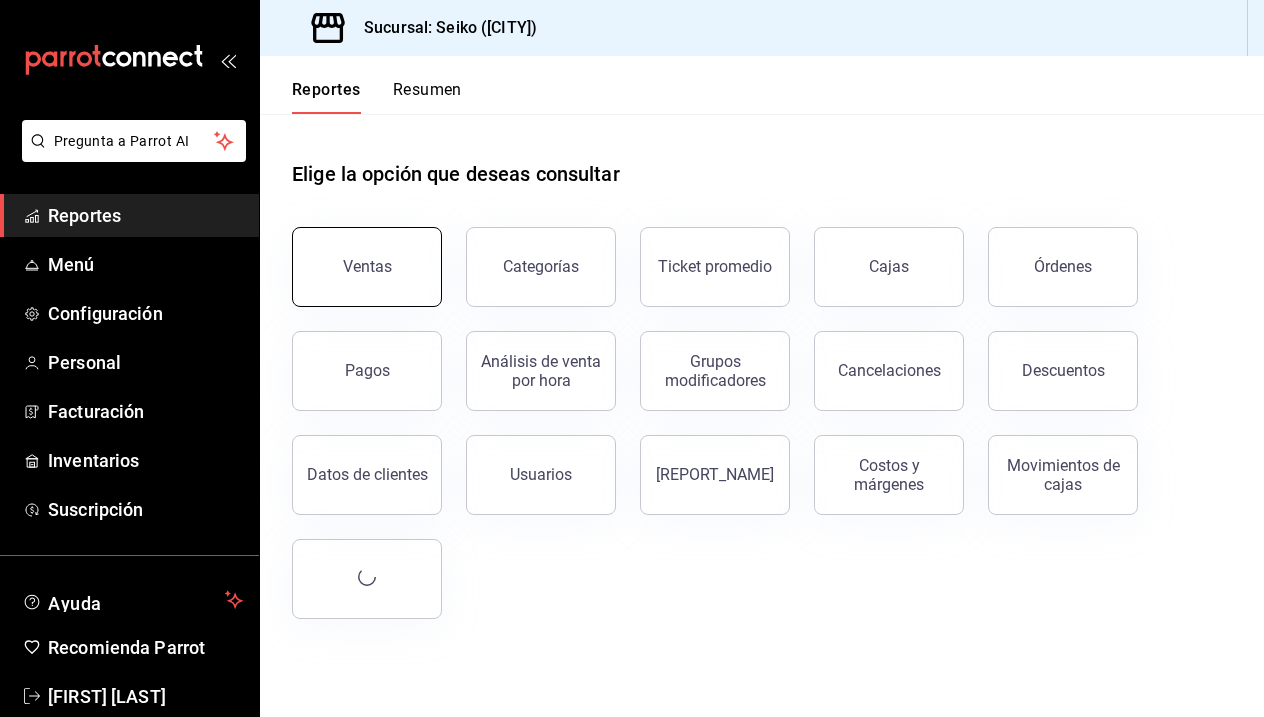 scroll, scrollTop: 0, scrollLeft: 0, axis: both 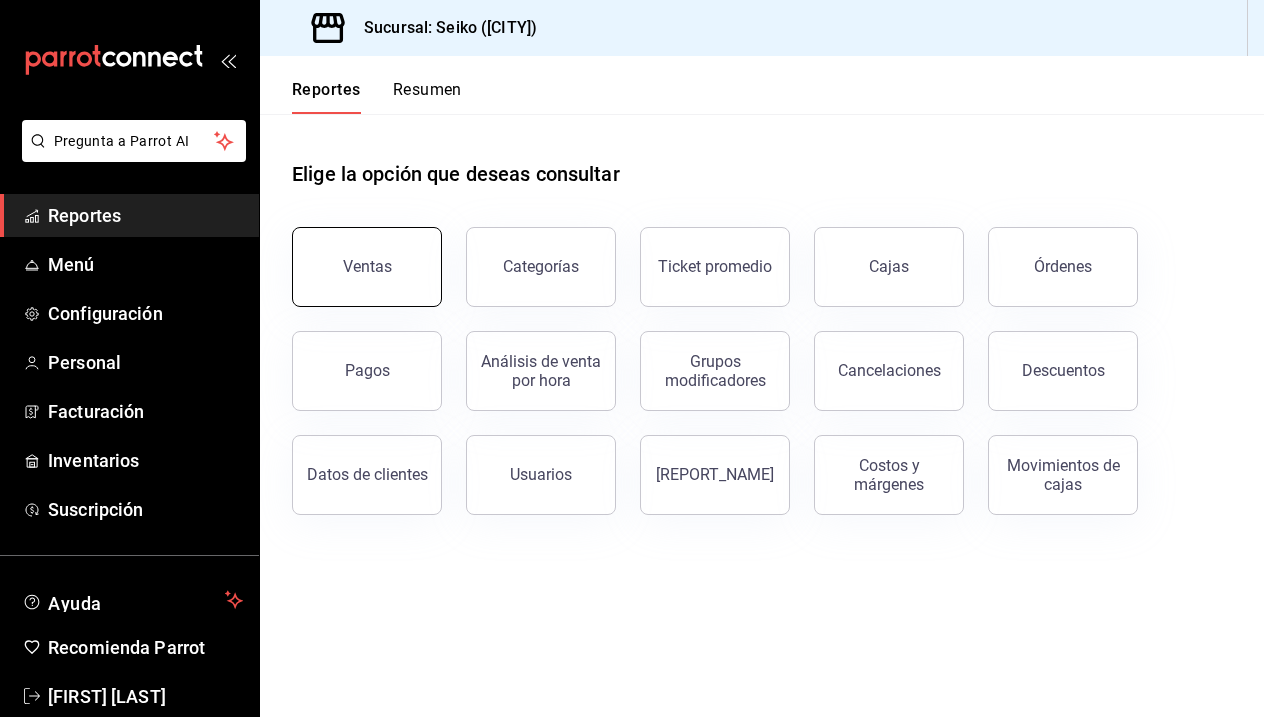 click on "Ventas" at bounding box center (367, 267) 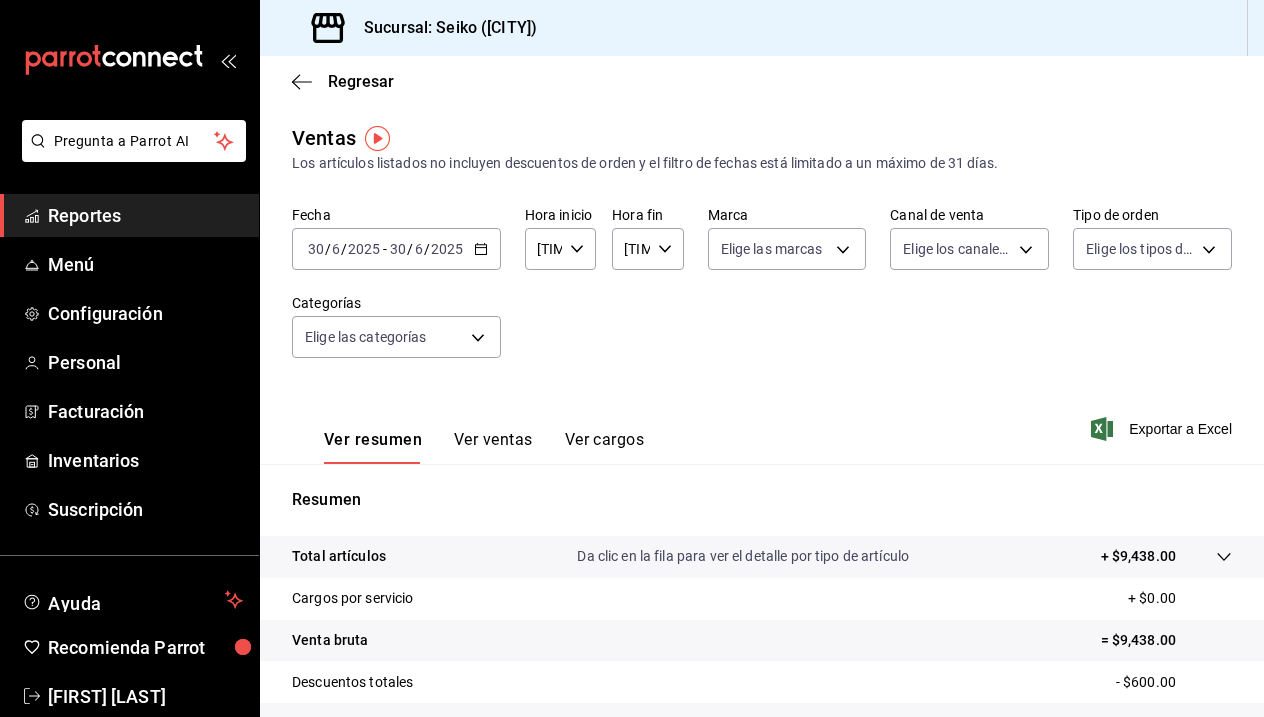 click at bounding box center (481, 249) 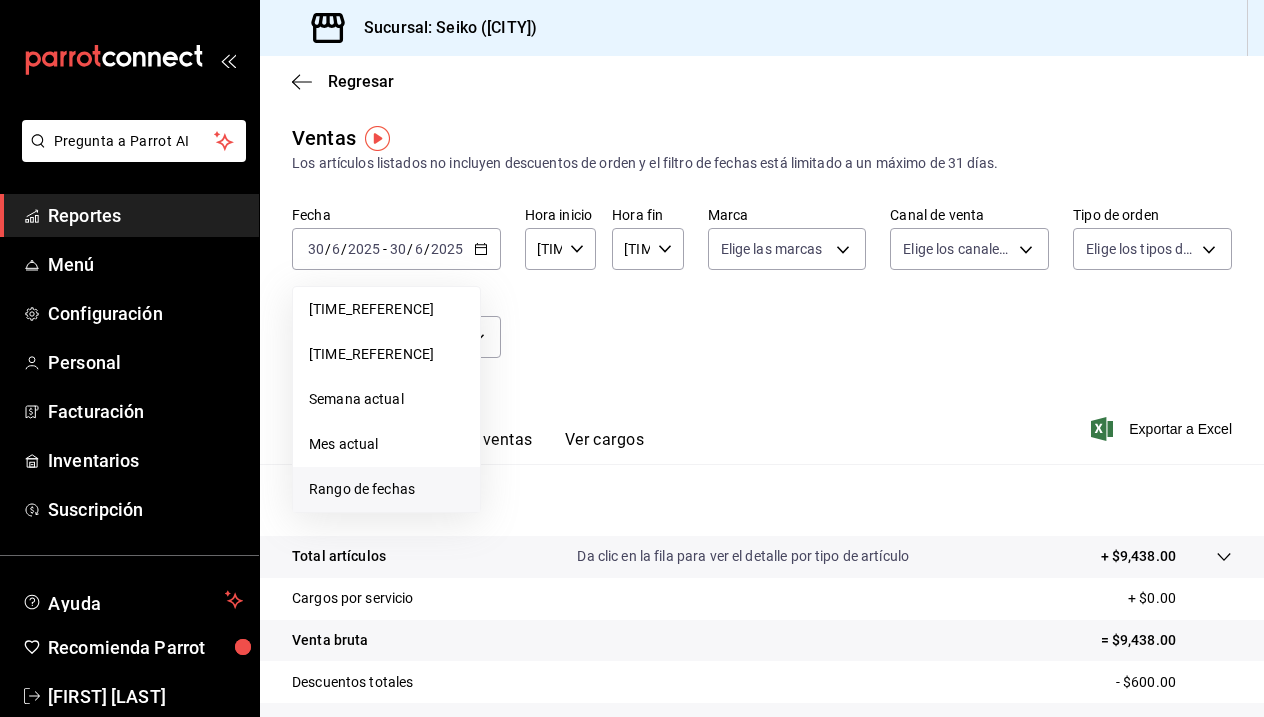 click on "Rango de fechas" at bounding box center [386, 489] 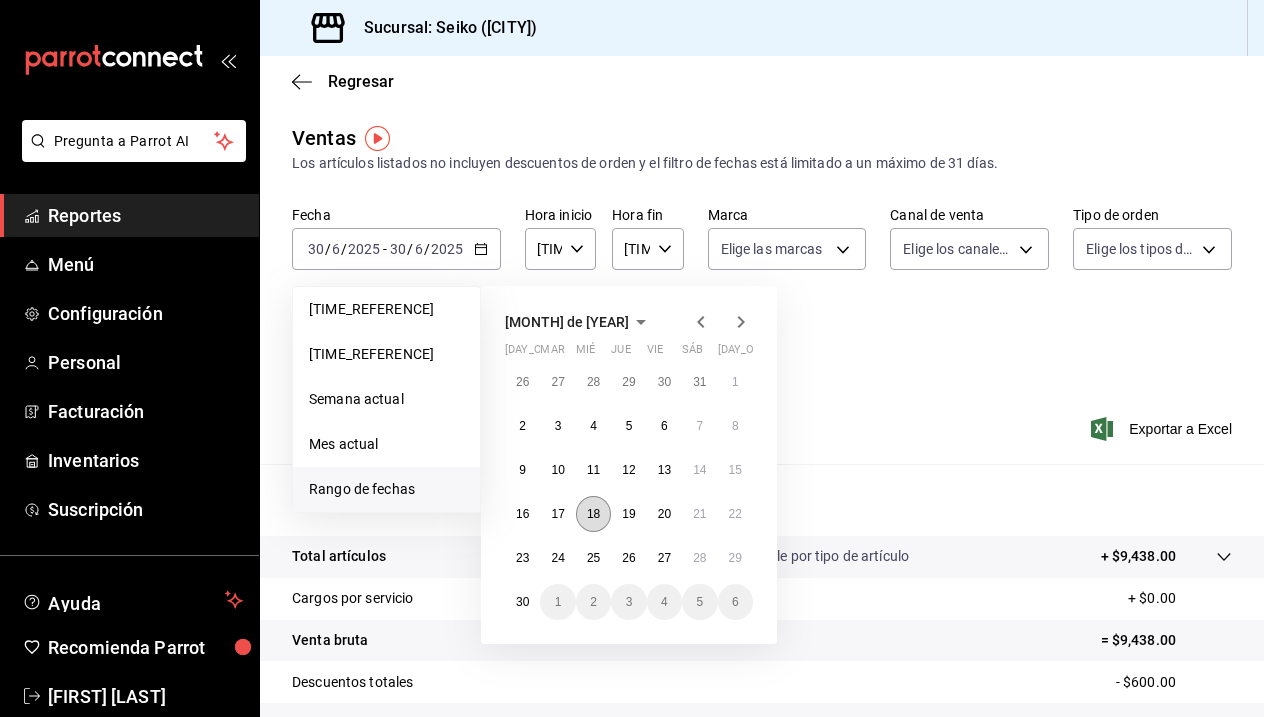 click on "18" at bounding box center [593, 514] 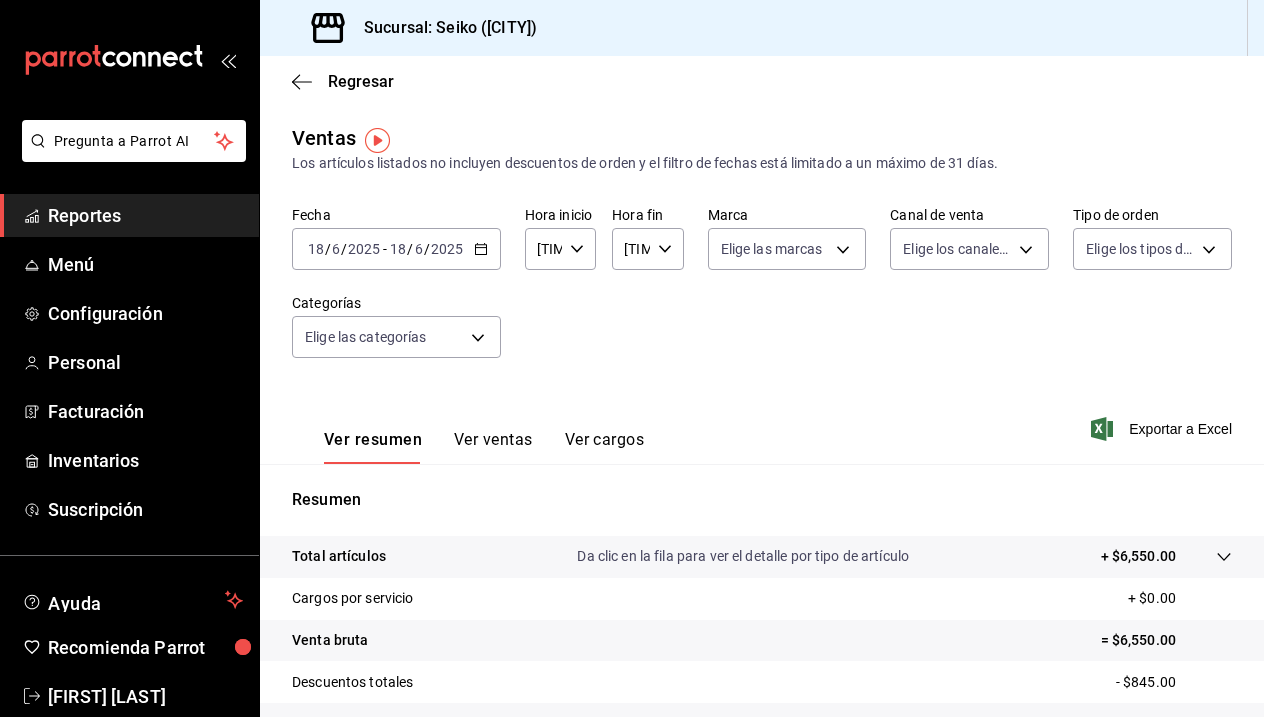 scroll, scrollTop: 0, scrollLeft: 0, axis: both 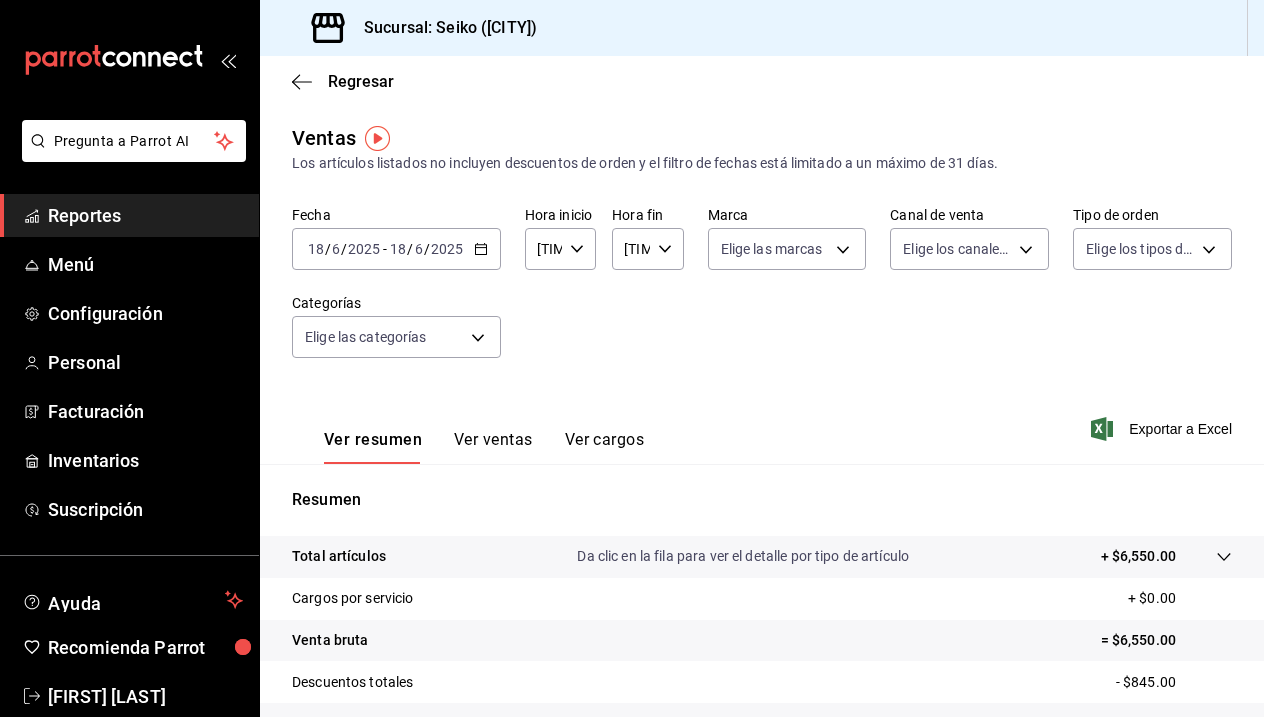 click on "[DATE] [DATE] / [DATE] / [DATE] - [DATE] [DATE] / [DATE] / [DATE]" at bounding box center [396, 249] 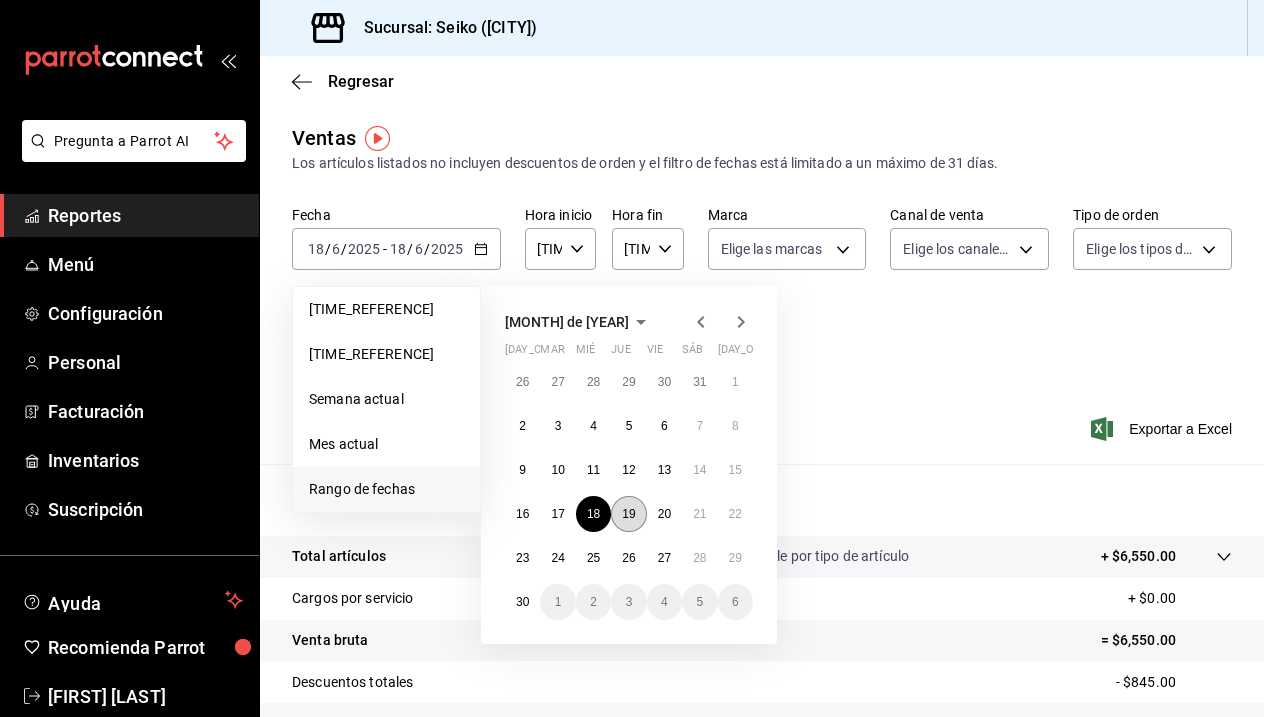 click on "19" at bounding box center [628, 514] 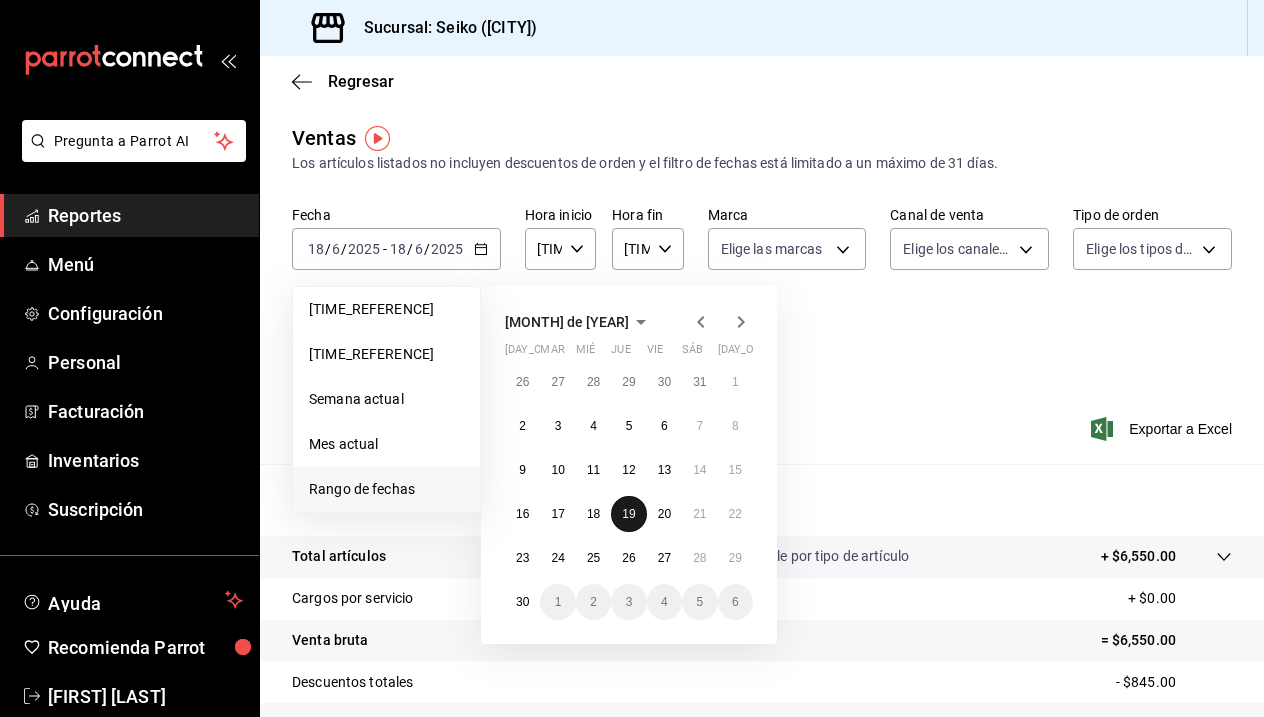 click on "19" at bounding box center (628, 514) 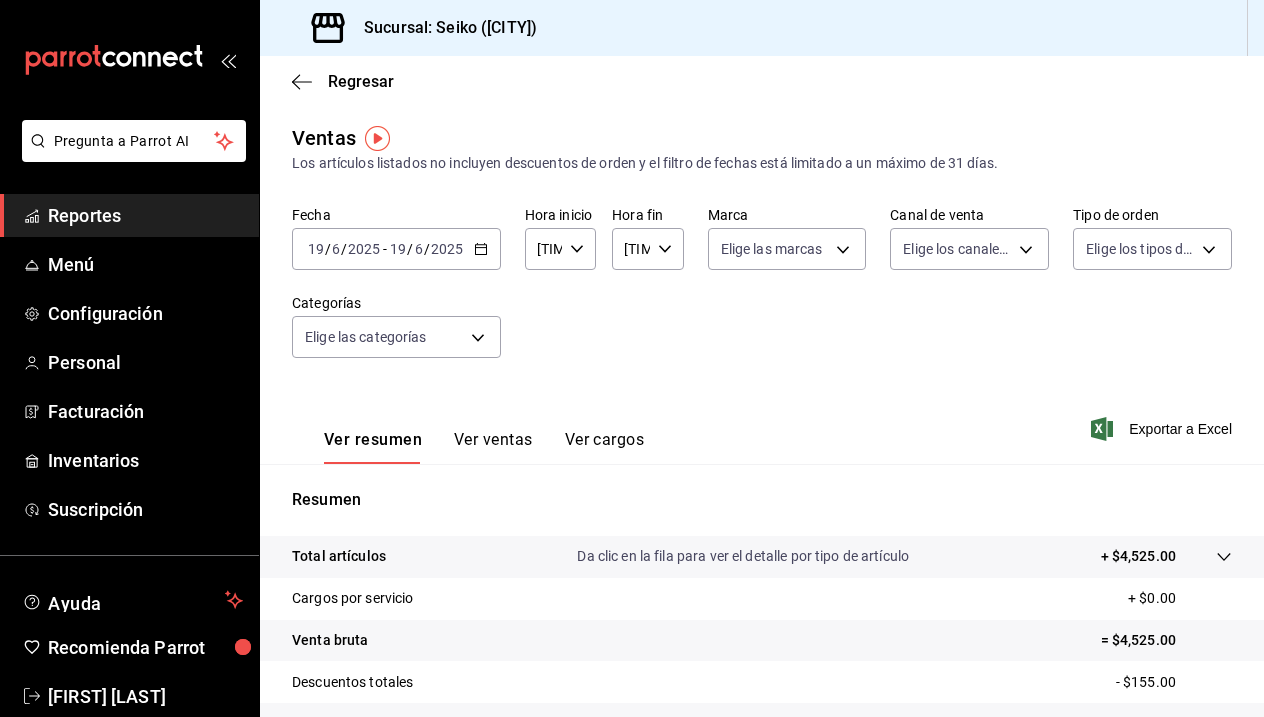 scroll, scrollTop: 0, scrollLeft: 0, axis: both 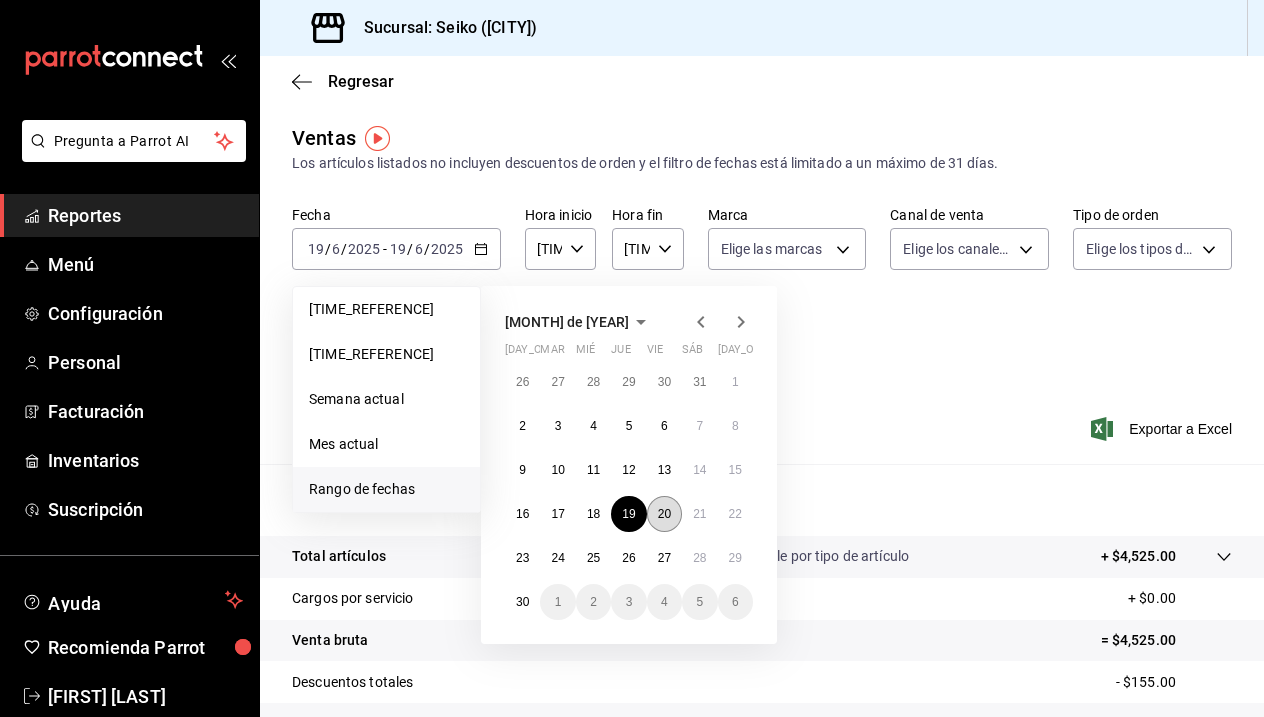 click on "20" at bounding box center [664, 514] 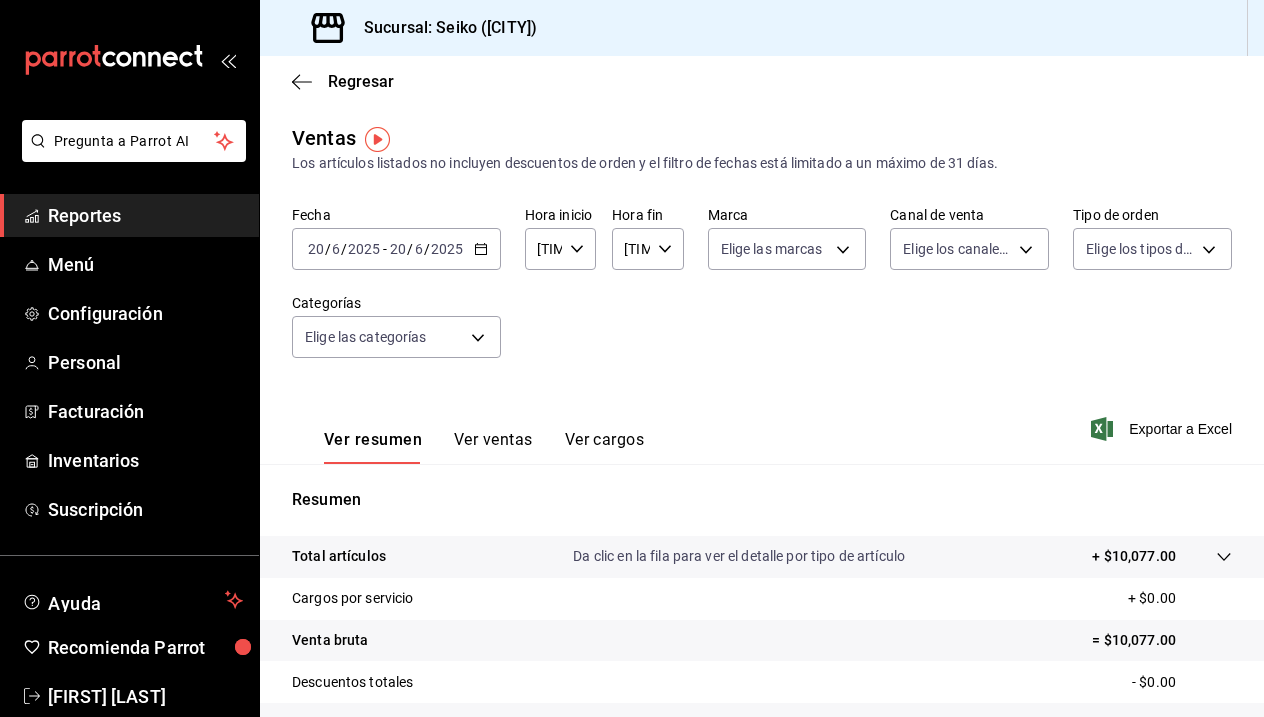 scroll, scrollTop: 0, scrollLeft: 0, axis: both 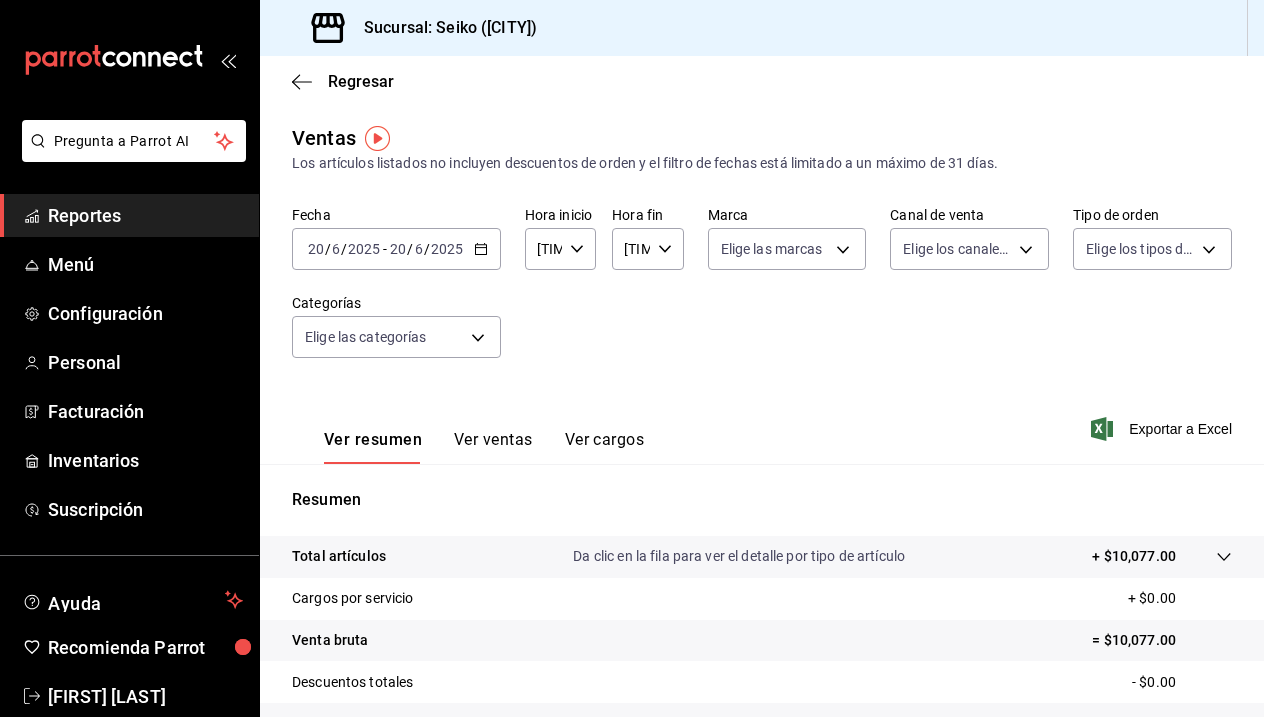 click at bounding box center (481, 249) 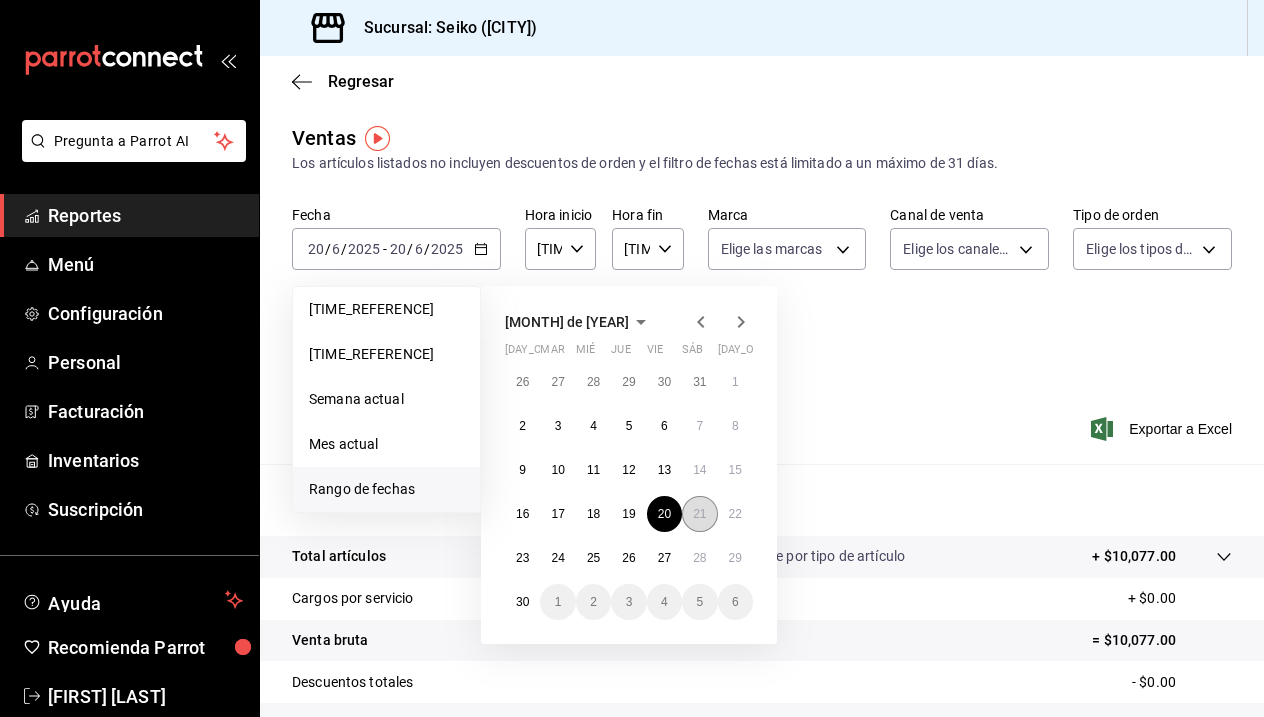 click on "21" at bounding box center (699, 514) 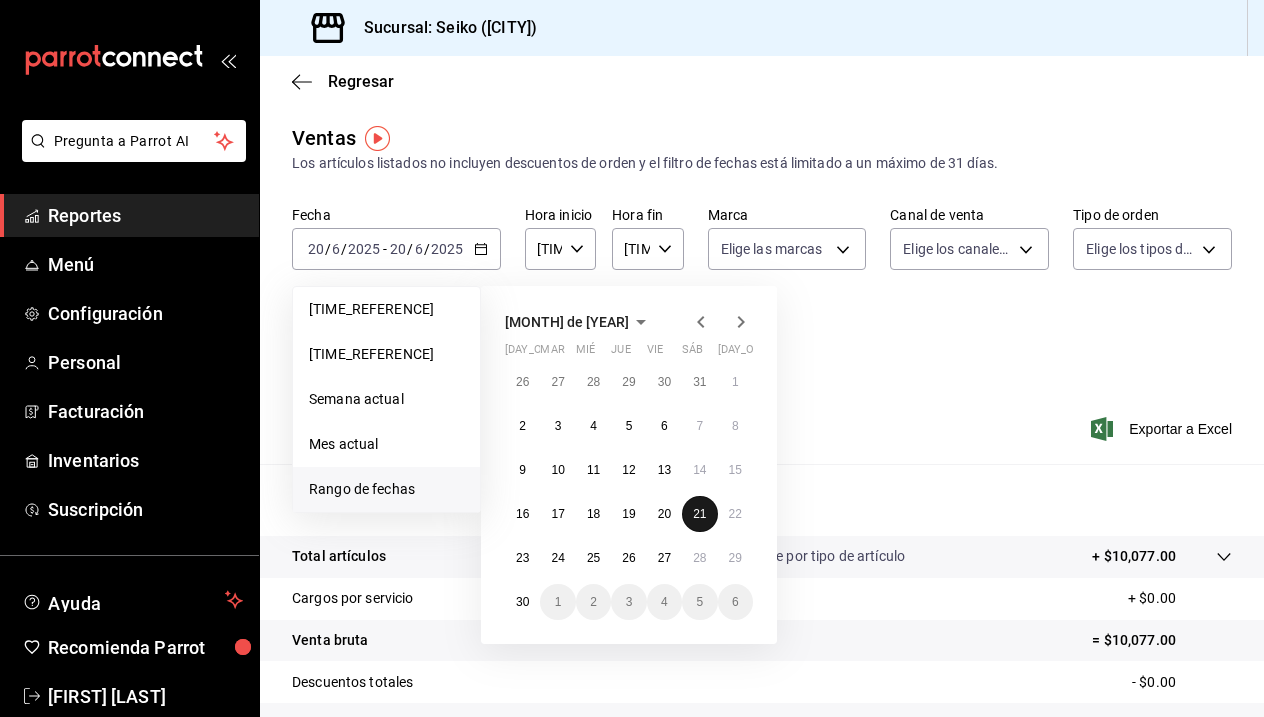 click on "21" at bounding box center [699, 514] 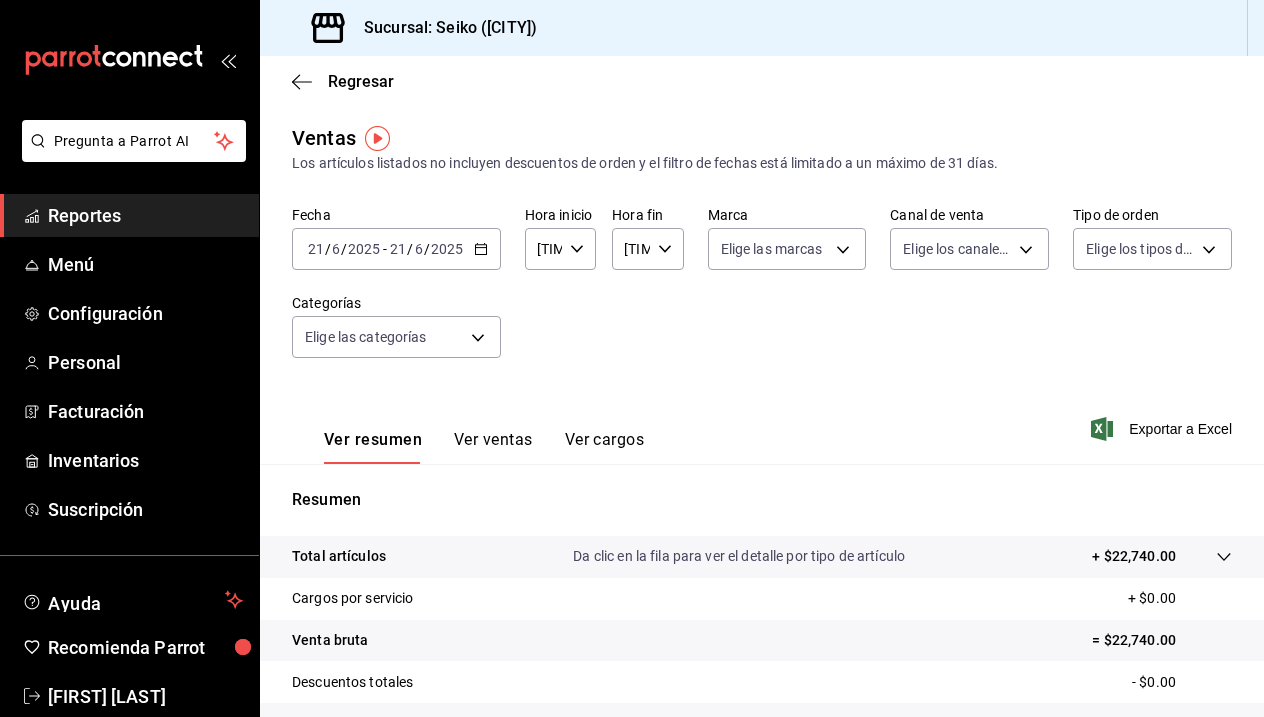 scroll, scrollTop: 0, scrollLeft: 0, axis: both 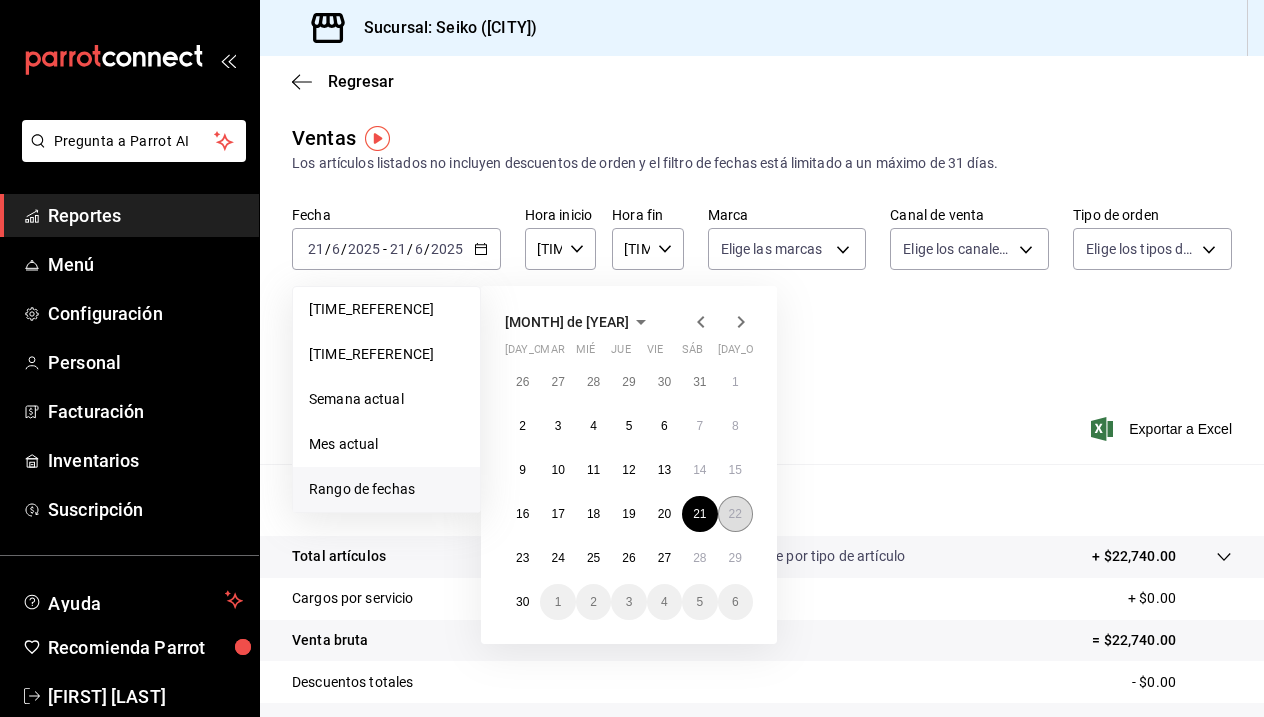 click on "22" at bounding box center [735, 514] 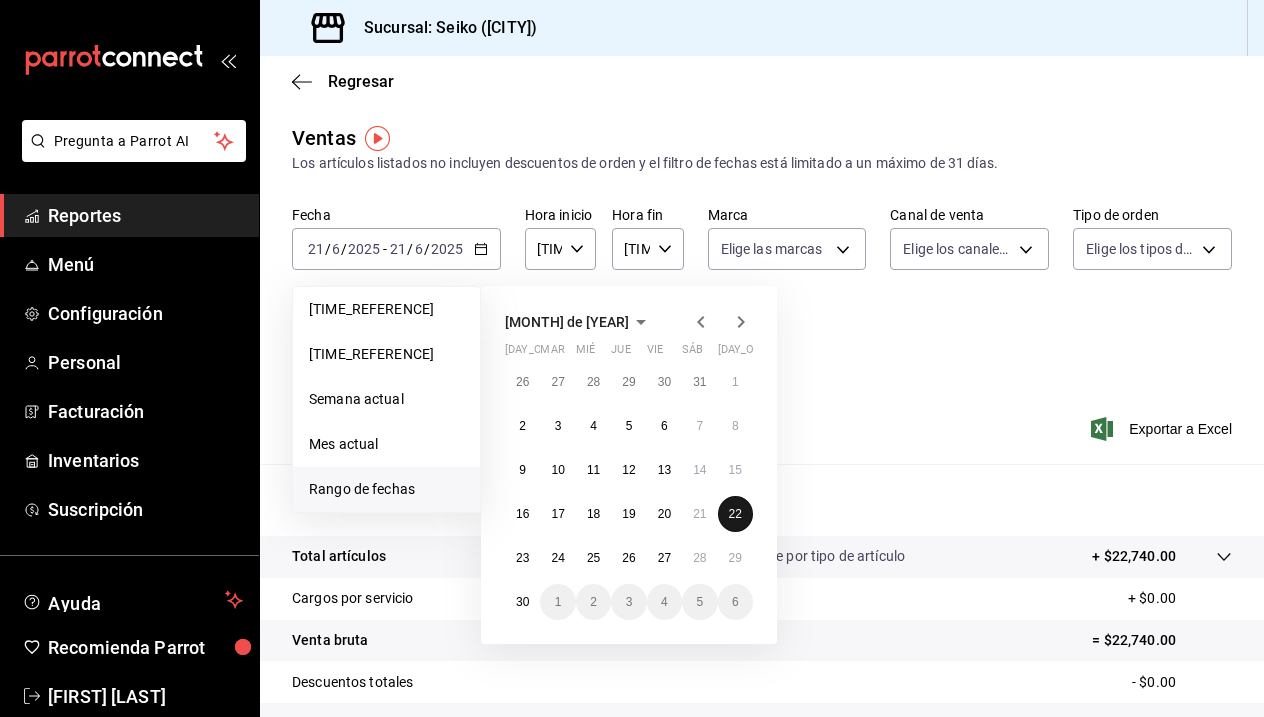 click on "22" at bounding box center [735, 514] 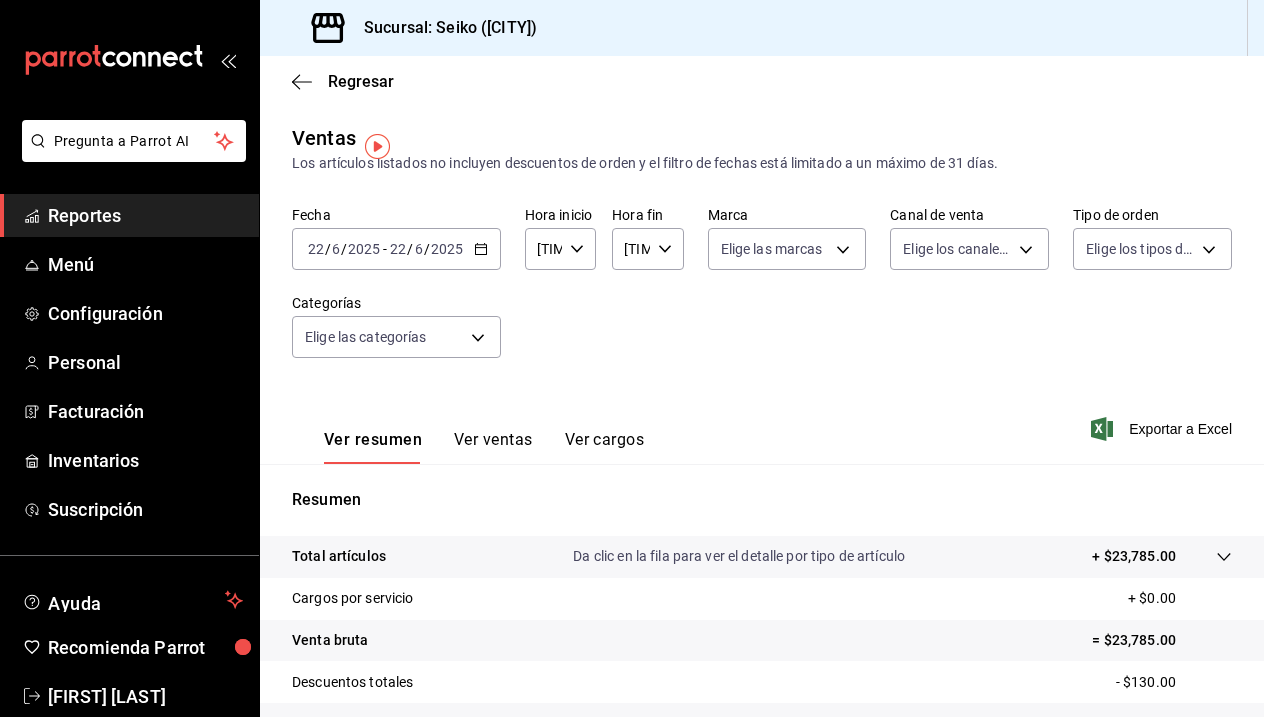 scroll, scrollTop: 0, scrollLeft: 0, axis: both 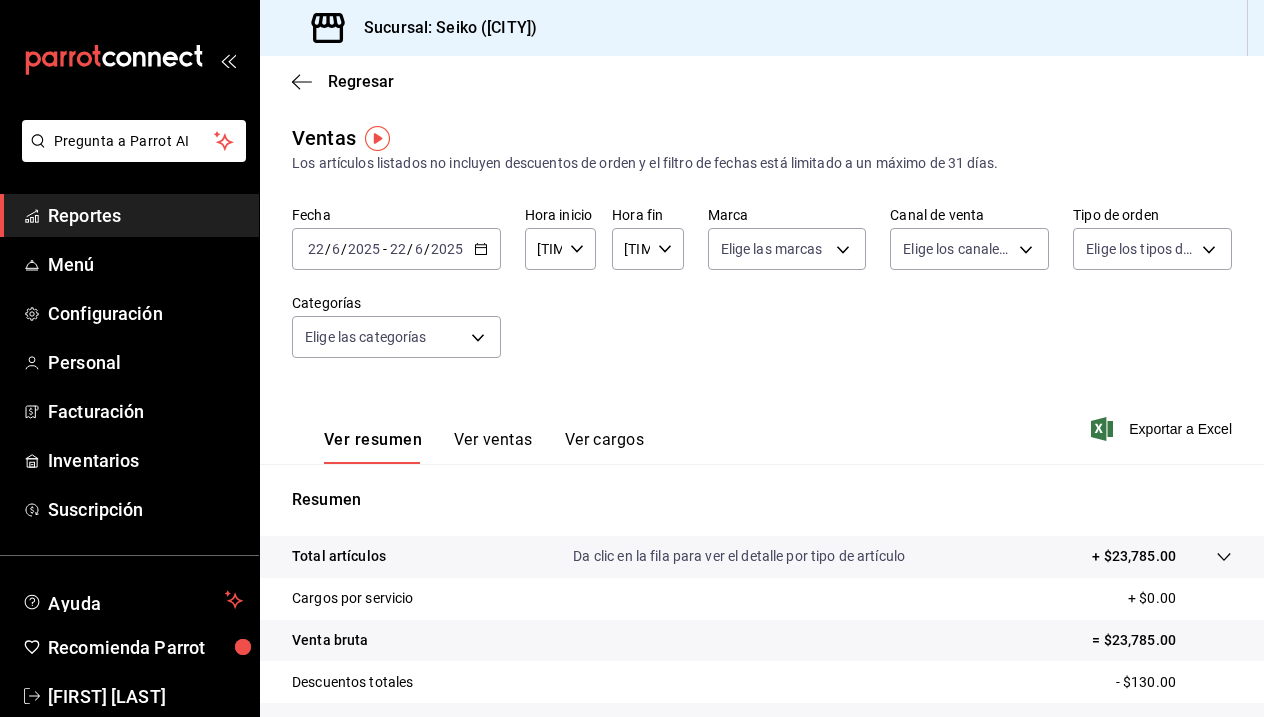 click at bounding box center (481, 249) 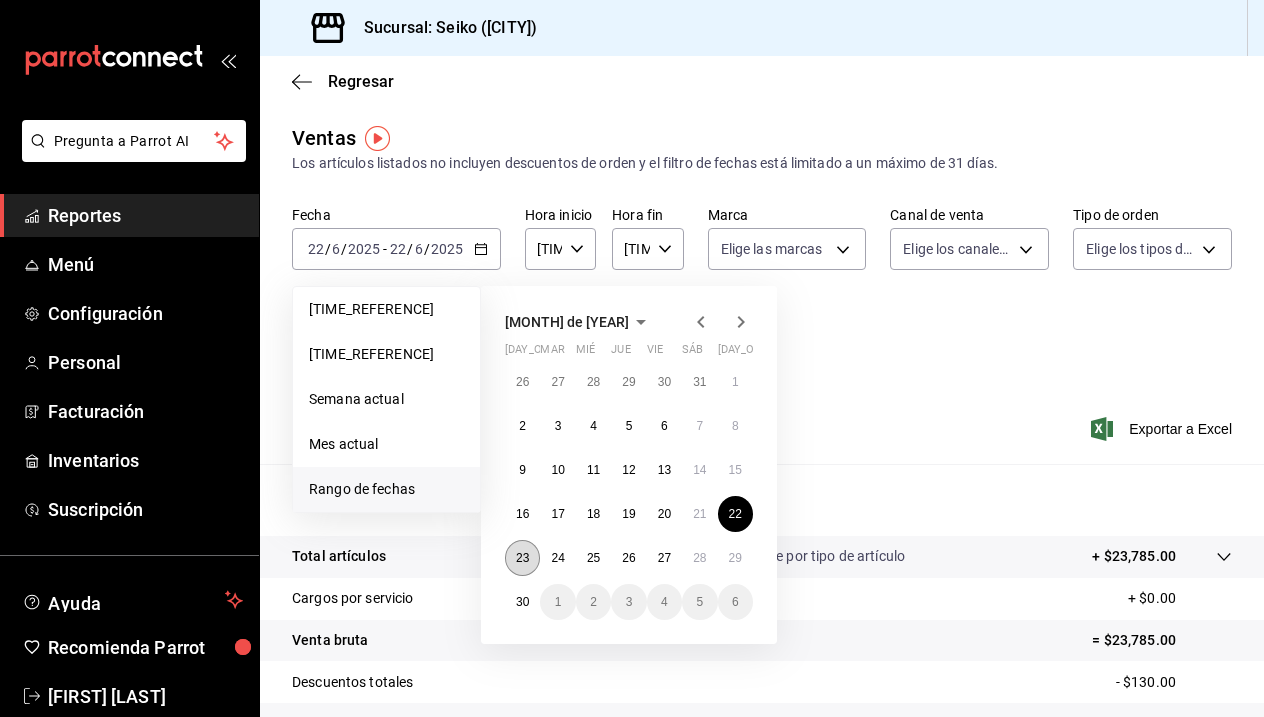 click on "23" at bounding box center [522, 558] 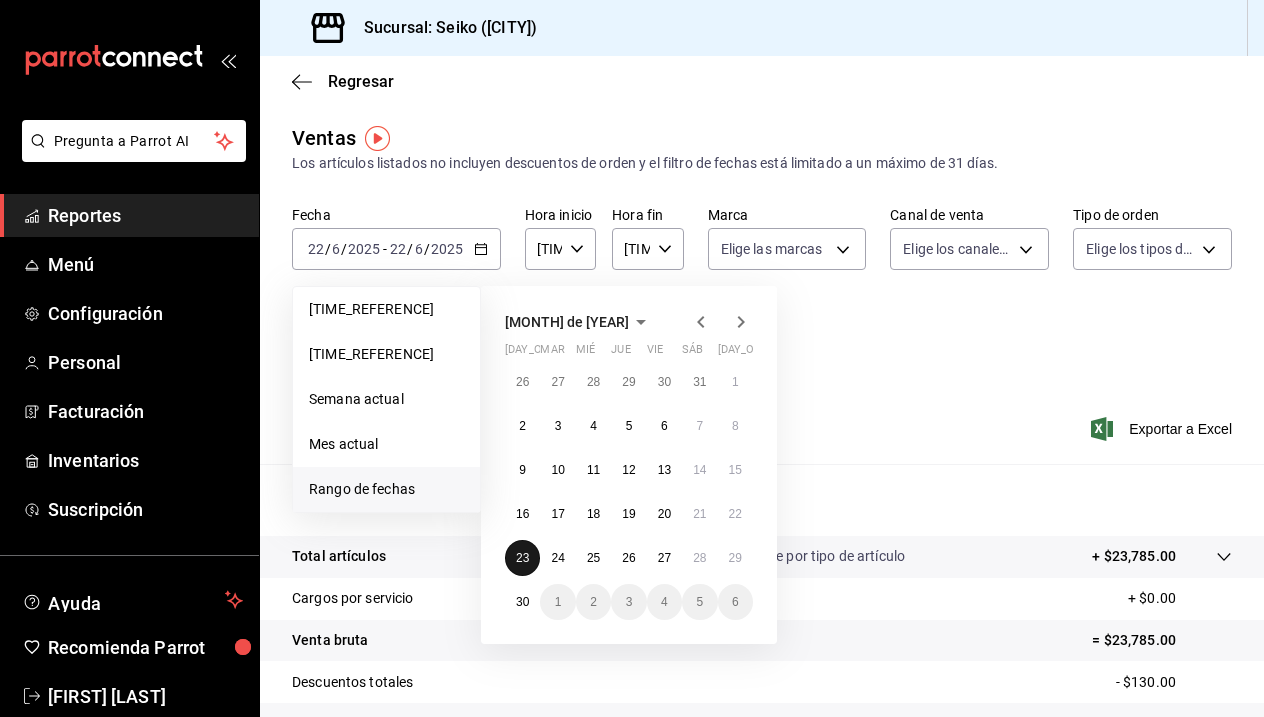 click on "23" at bounding box center (522, 558) 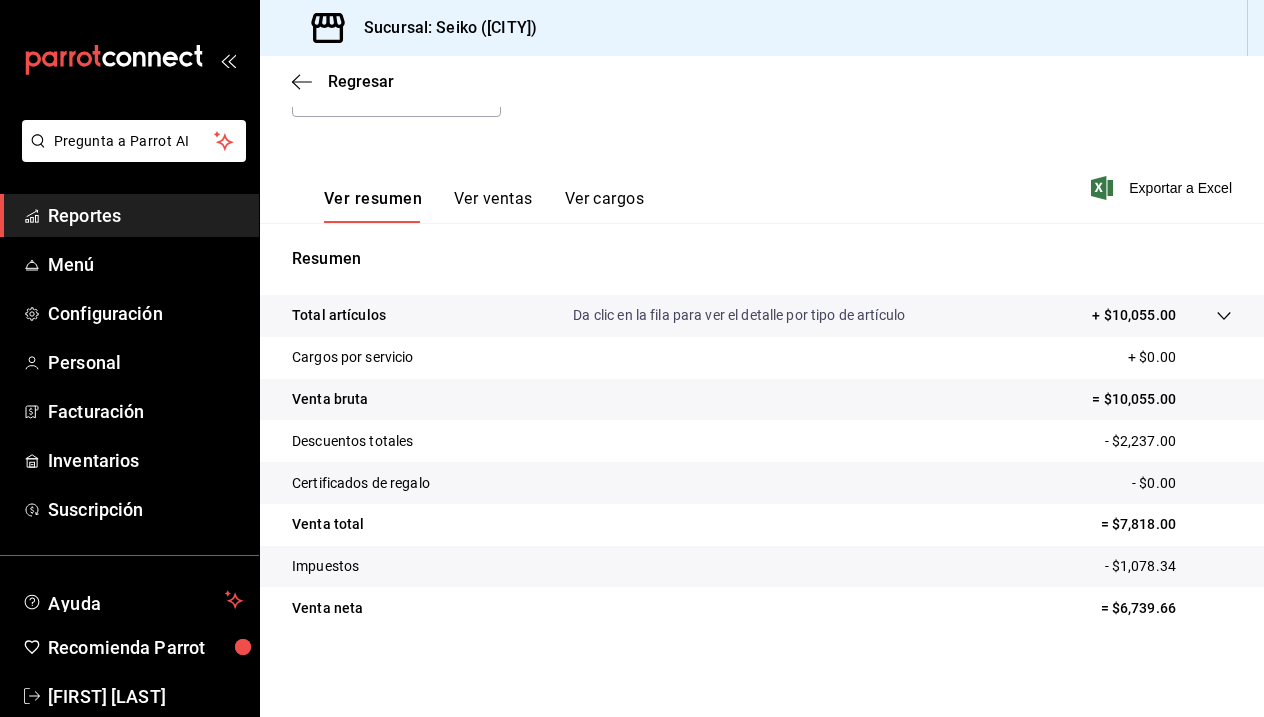 scroll, scrollTop: 241, scrollLeft: 0, axis: vertical 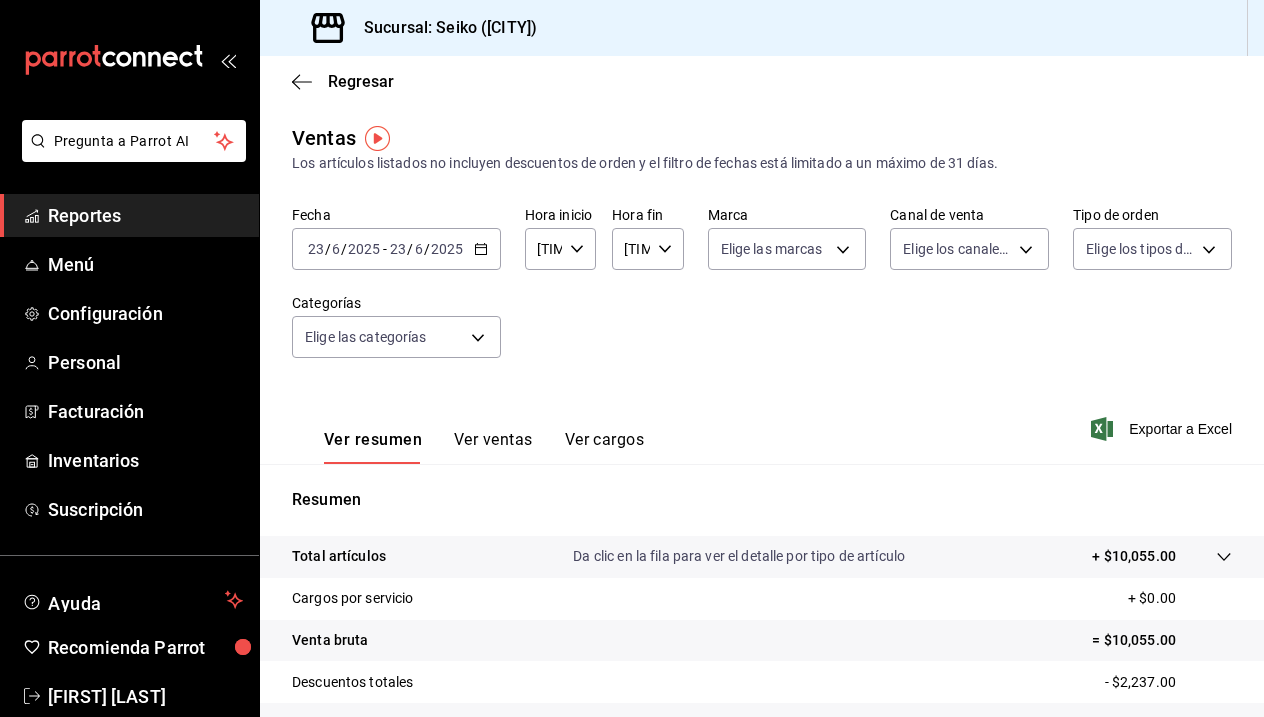 click on "[DATE] [TIME] / [MONTH] / [YEAR] - [DATE] [TIME]" at bounding box center [396, 249] 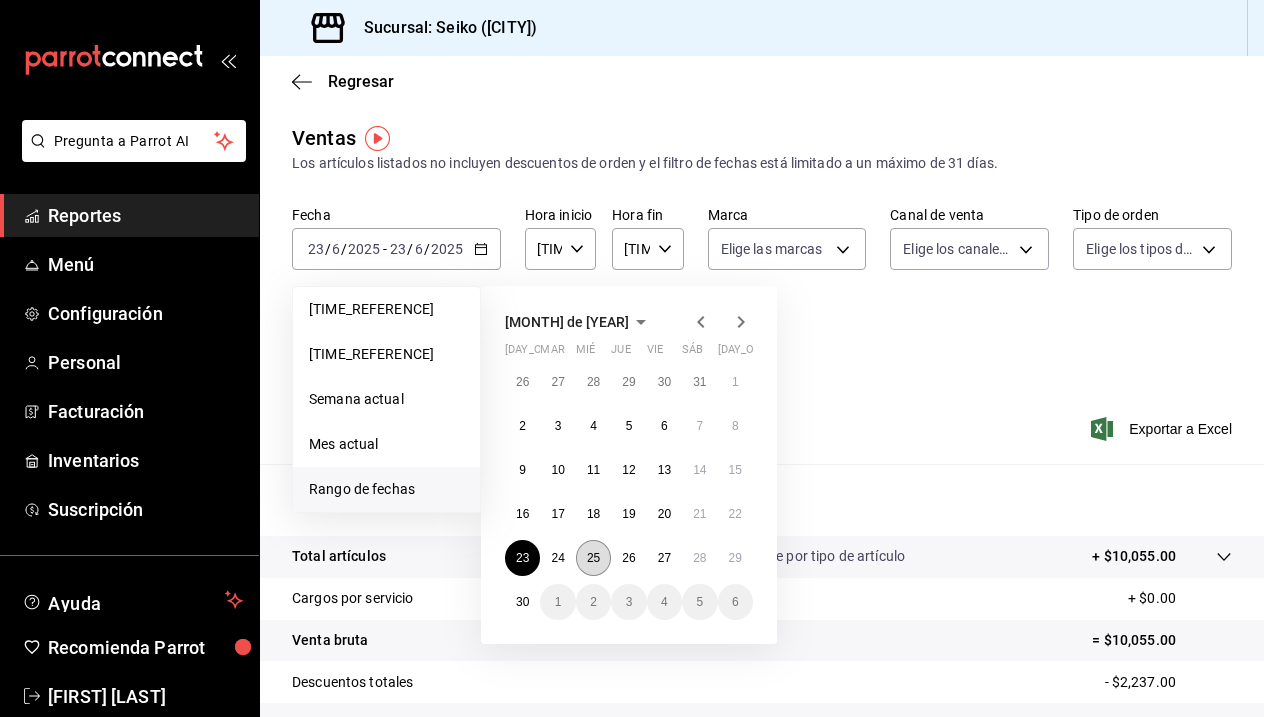 click on "25" at bounding box center [593, 558] 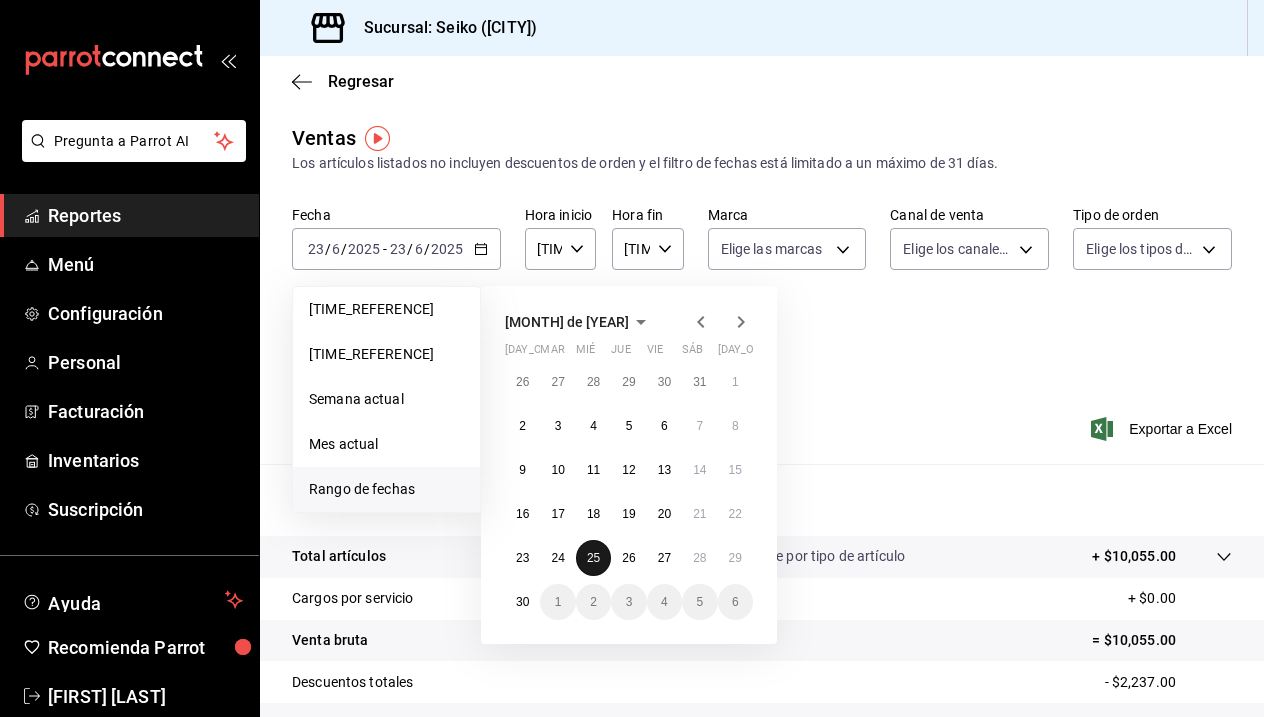 click on "25" at bounding box center [593, 558] 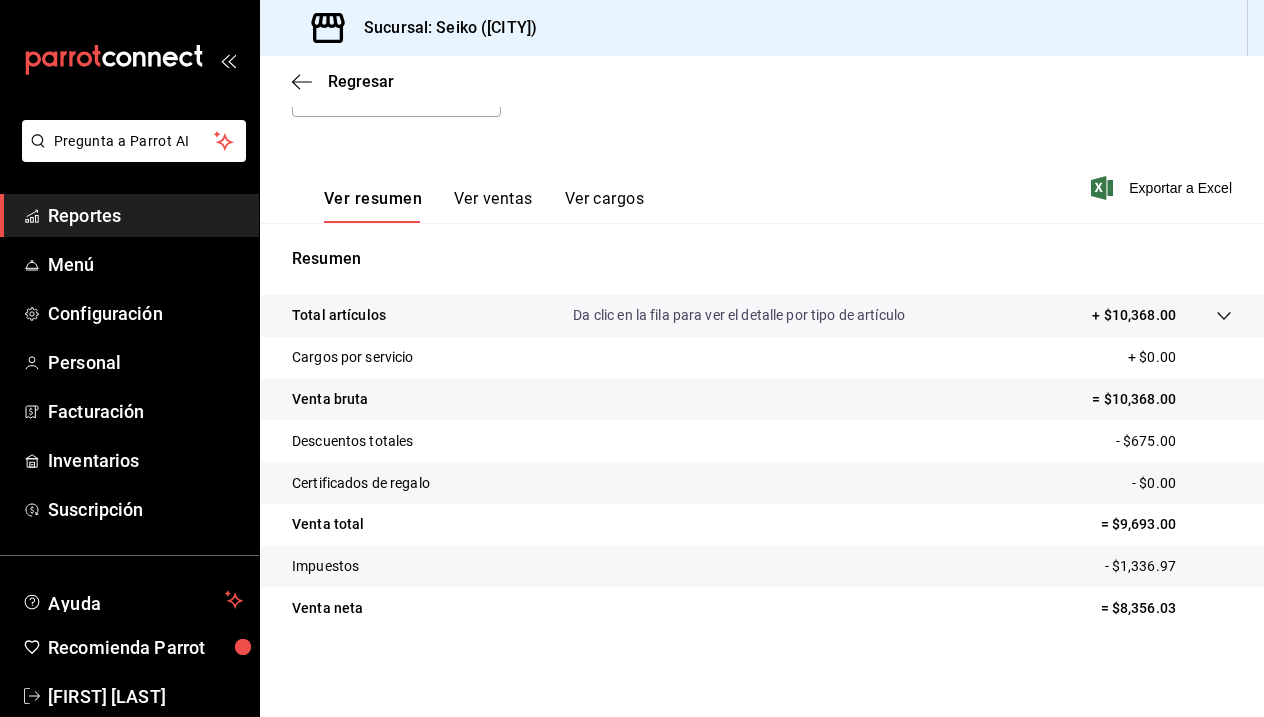 scroll, scrollTop: 241, scrollLeft: 0, axis: vertical 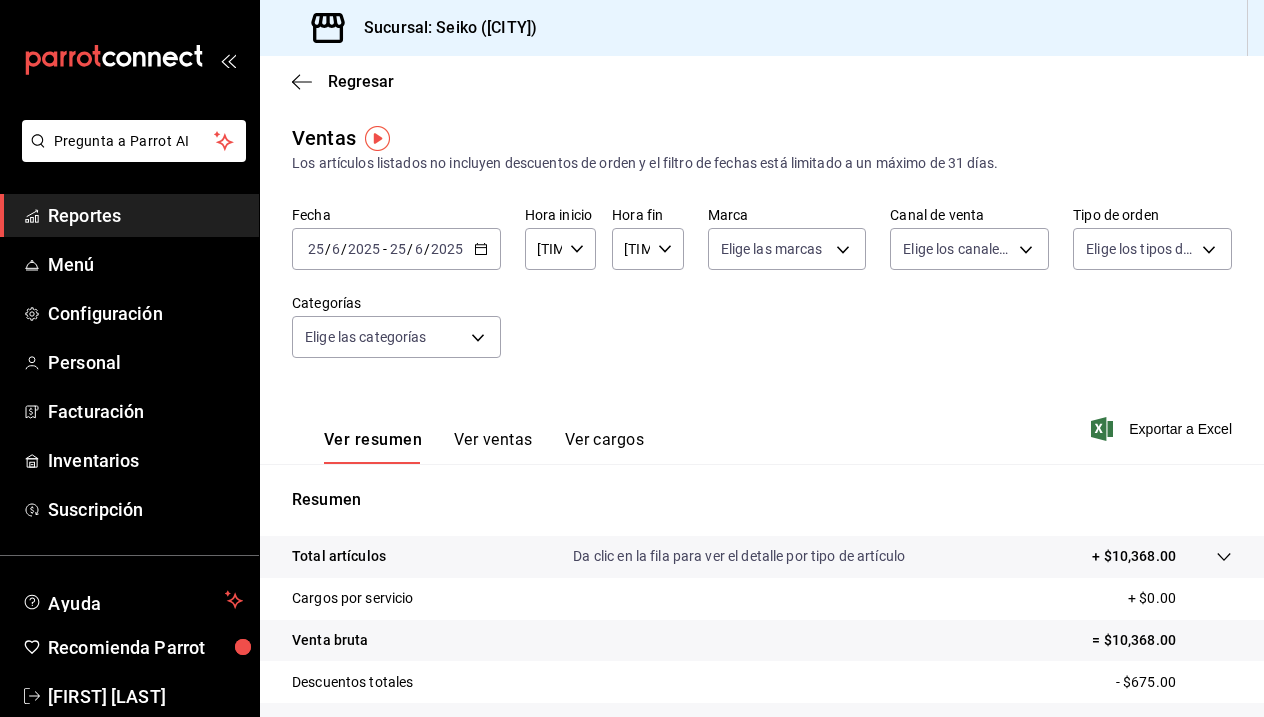 click at bounding box center [481, 249] 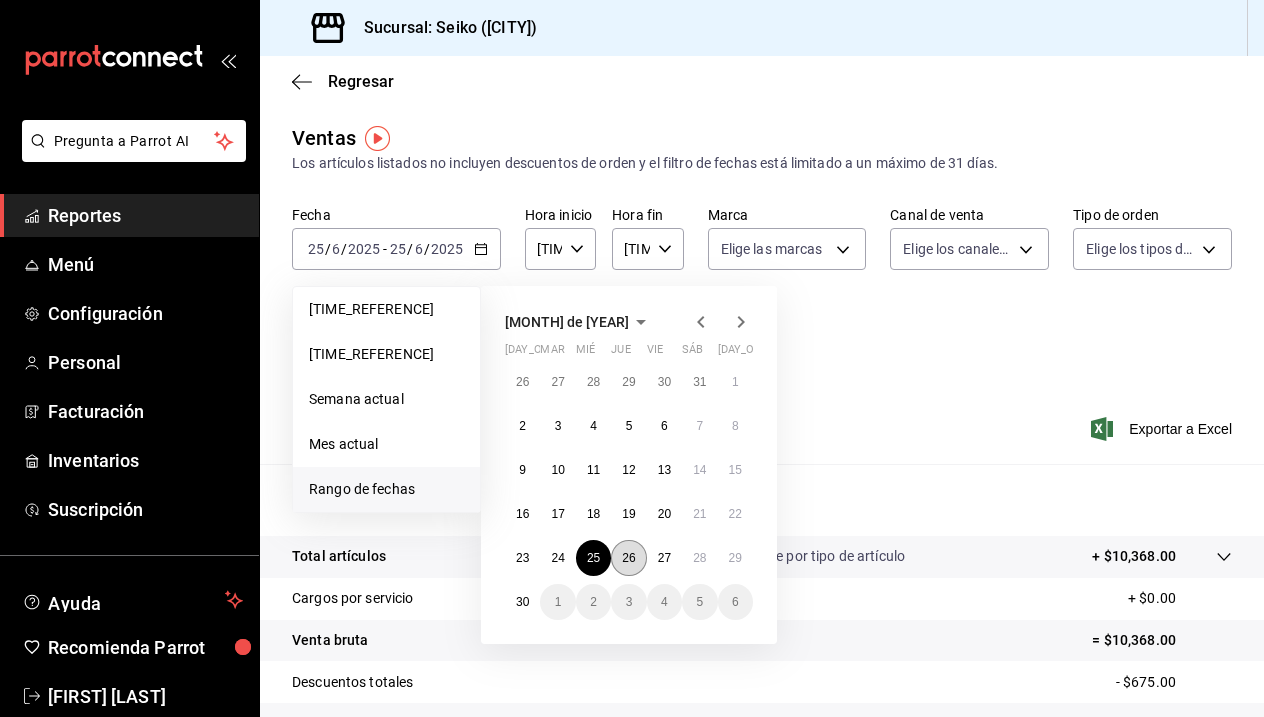 click on "26" at bounding box center (628, 558) 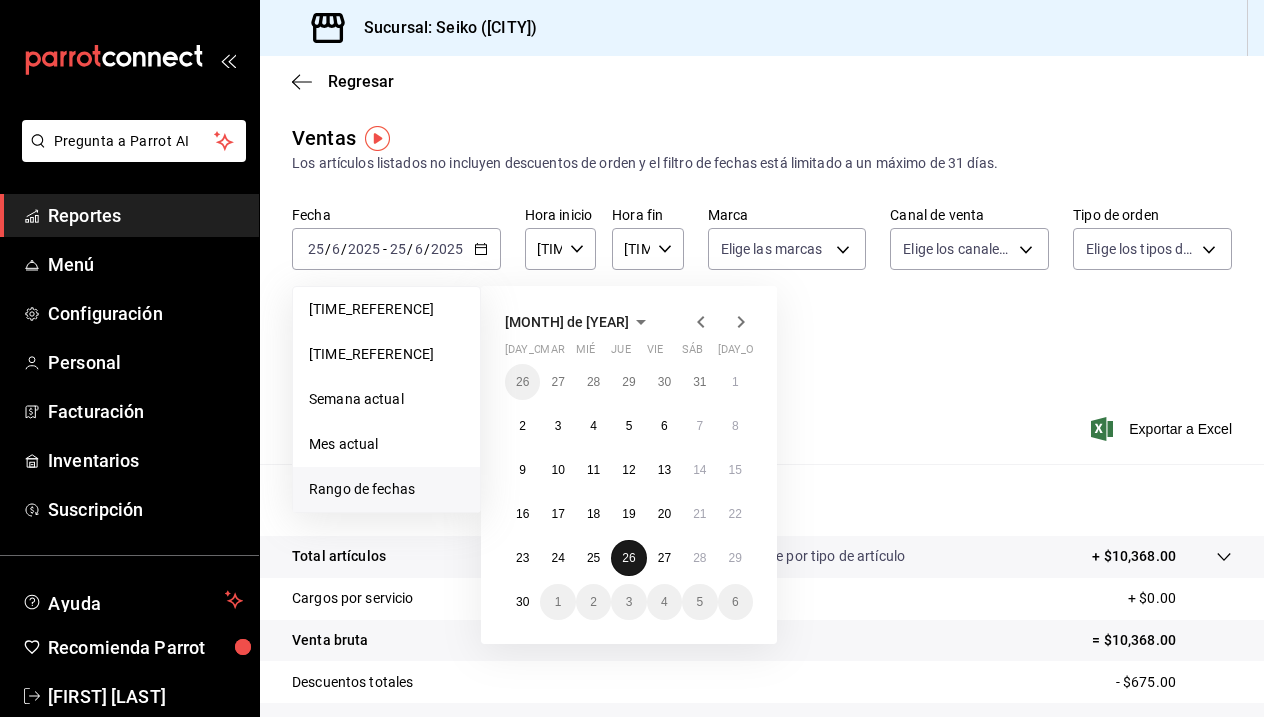 click on "26" at bounding box center (628, 558) 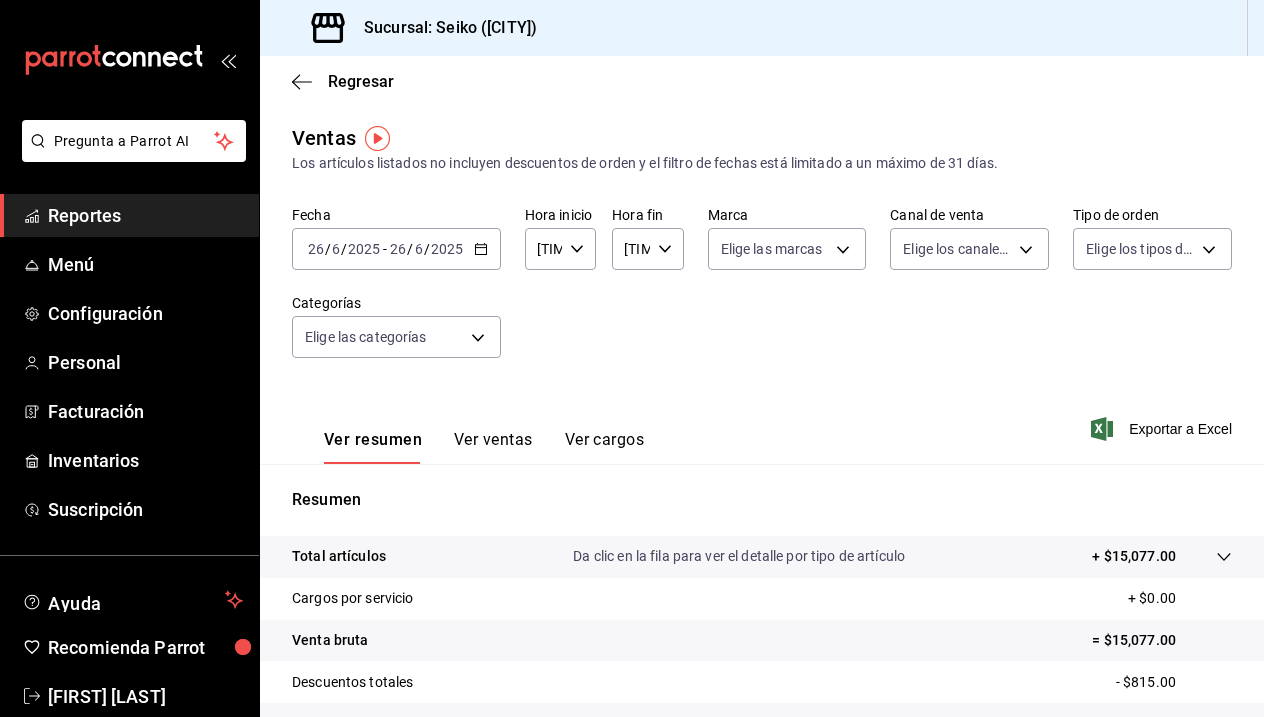 scroll, scrollTop: 0, scrollLeft: 0, axis: both 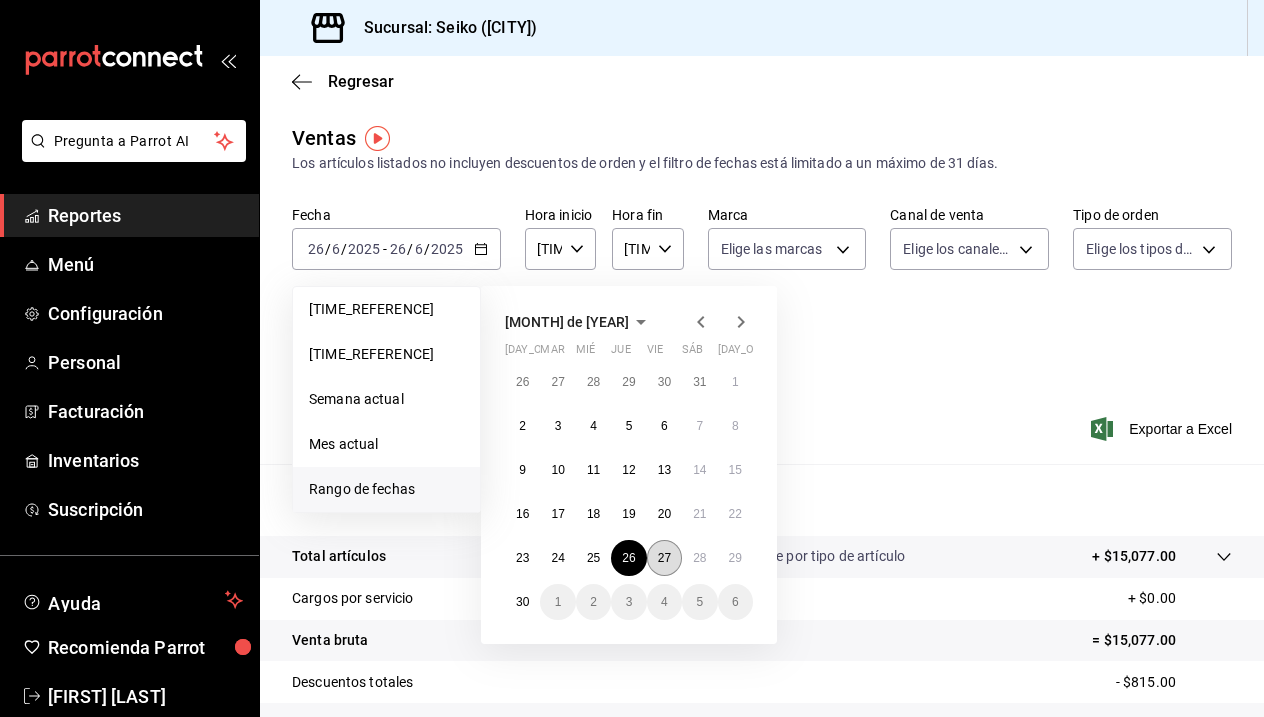 click on "27" at bounding box center [664, 558] 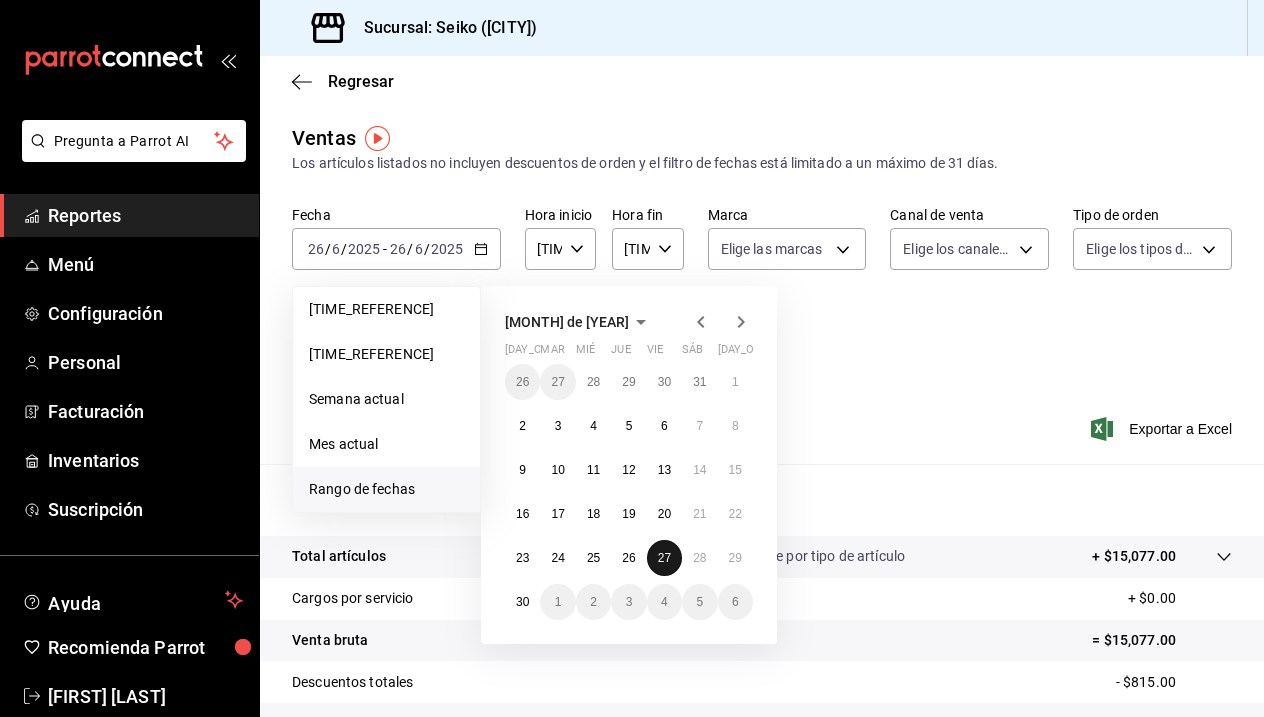 click on "27" at bounding box center [664, 558] 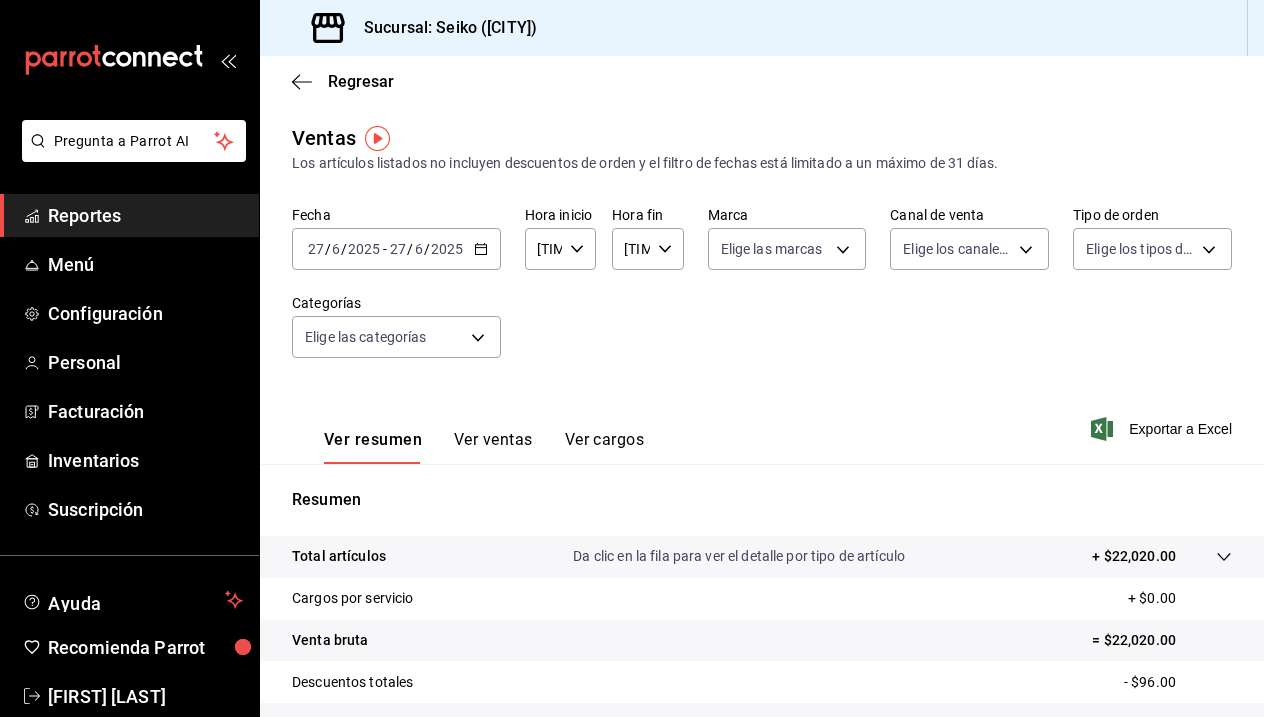 scroll, scrollTop: 0, scrollLeft: 0, axis: both 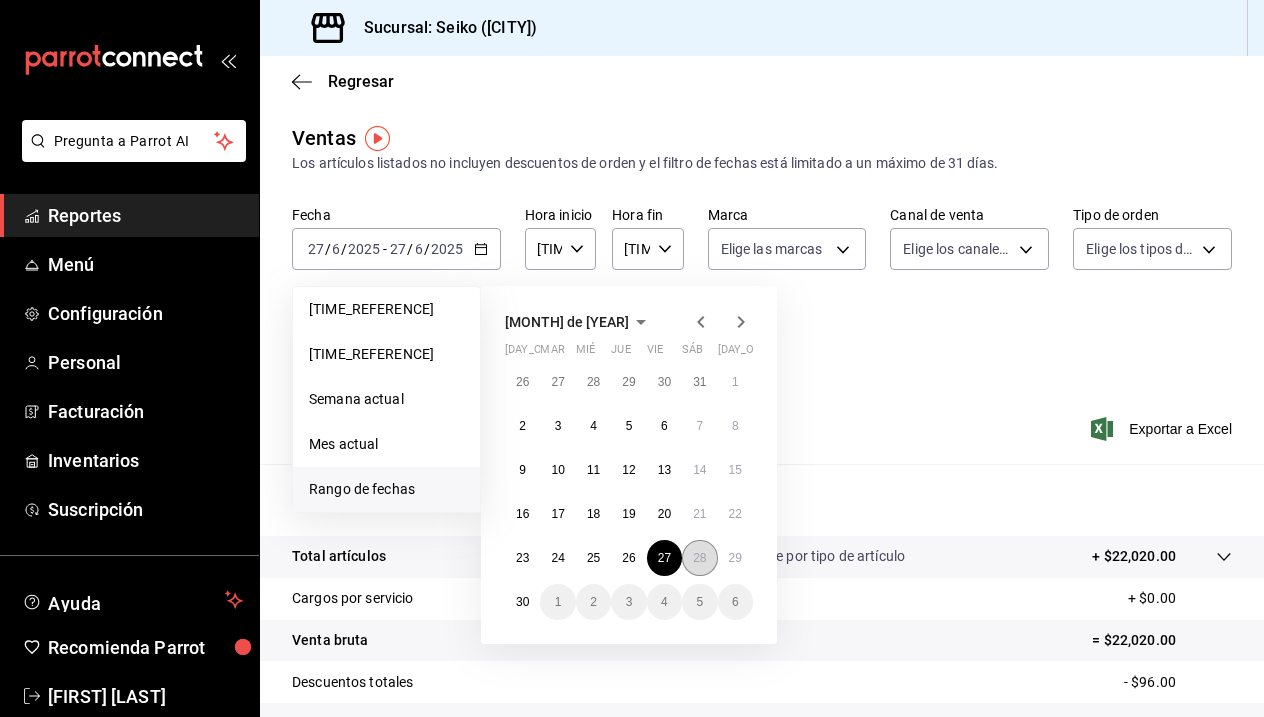 click on "28" at bounding box center (699, 558) 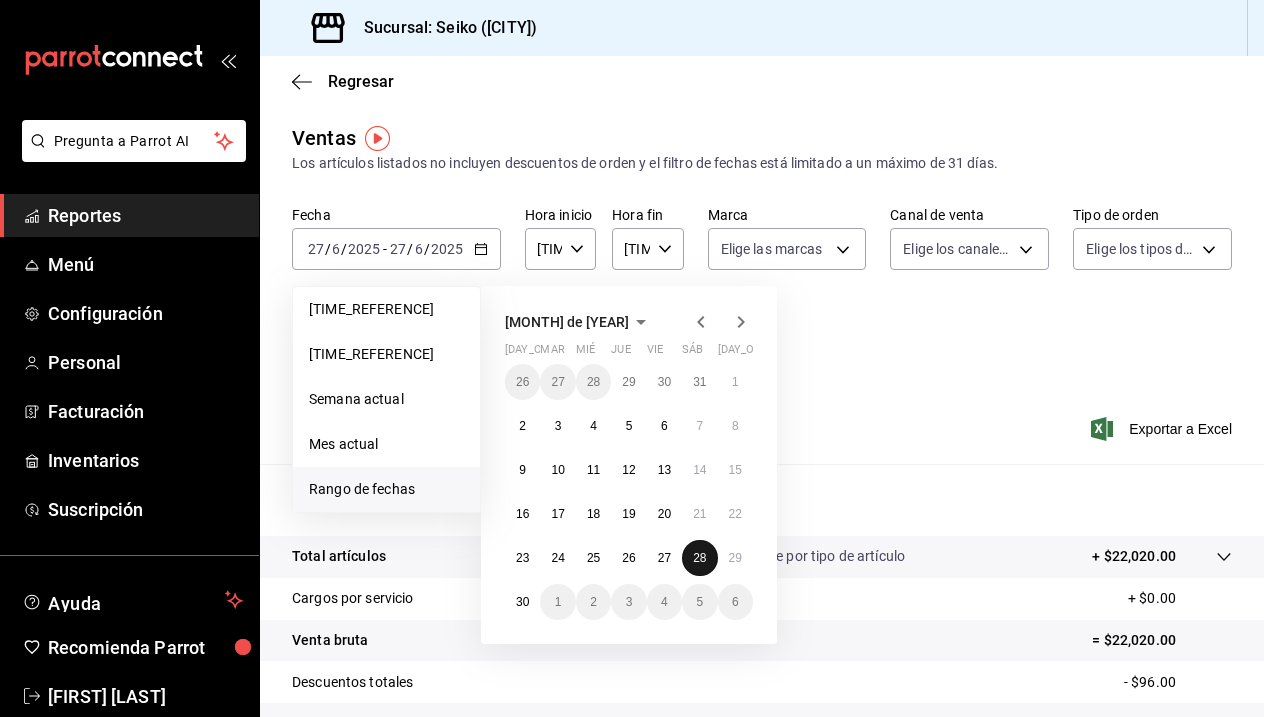 click on "28" at bounding box center (699, 558) 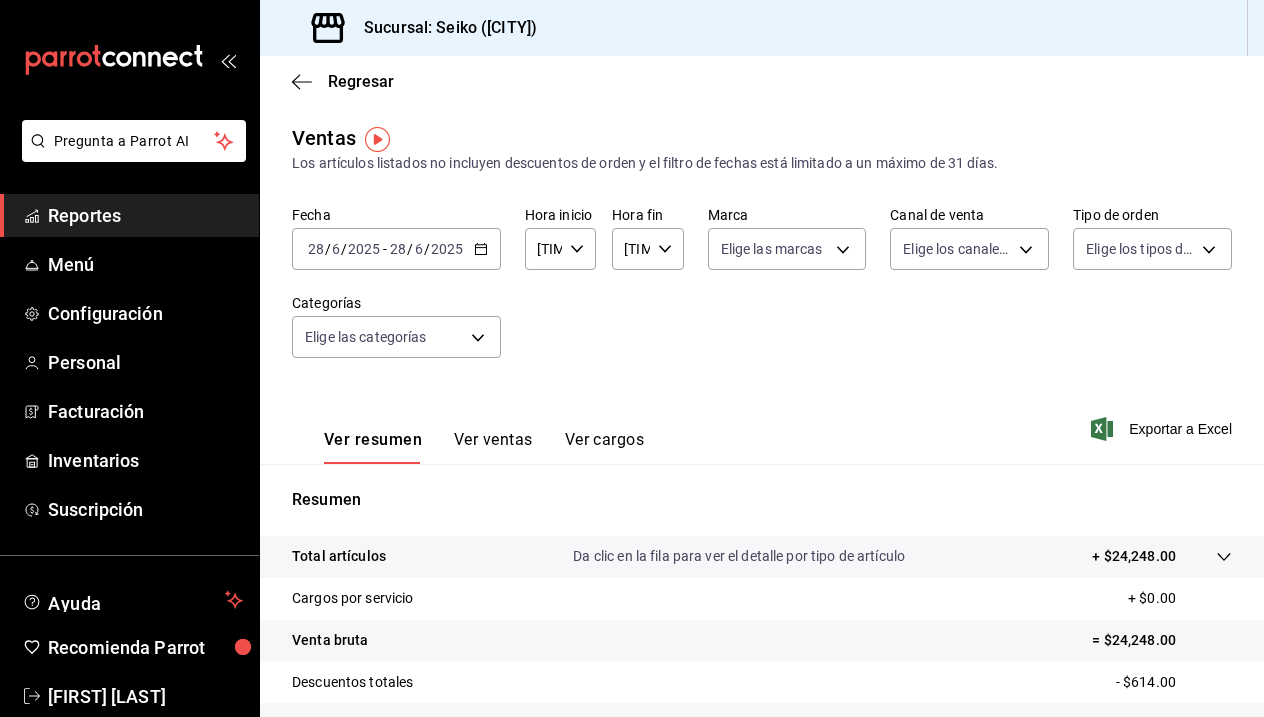 scroll, scrollTop: 0, scrollLeft: 0, axis: both 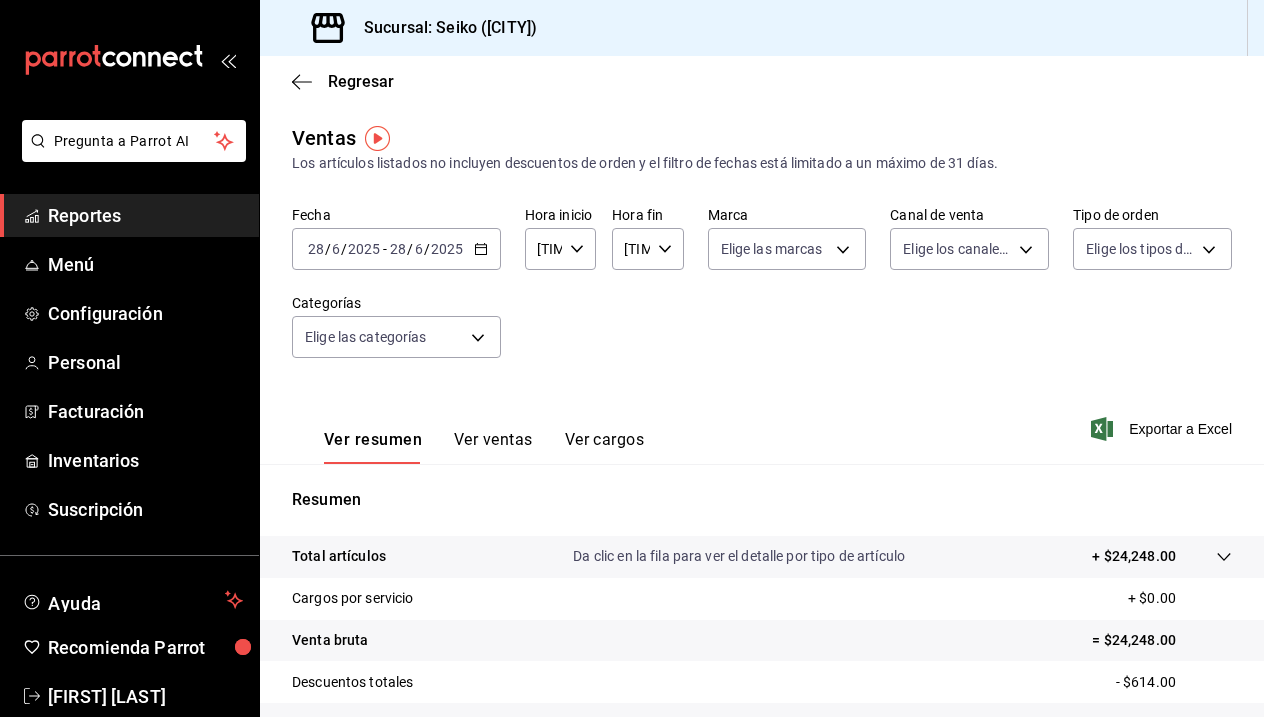 click at bounding box center (481, 249) 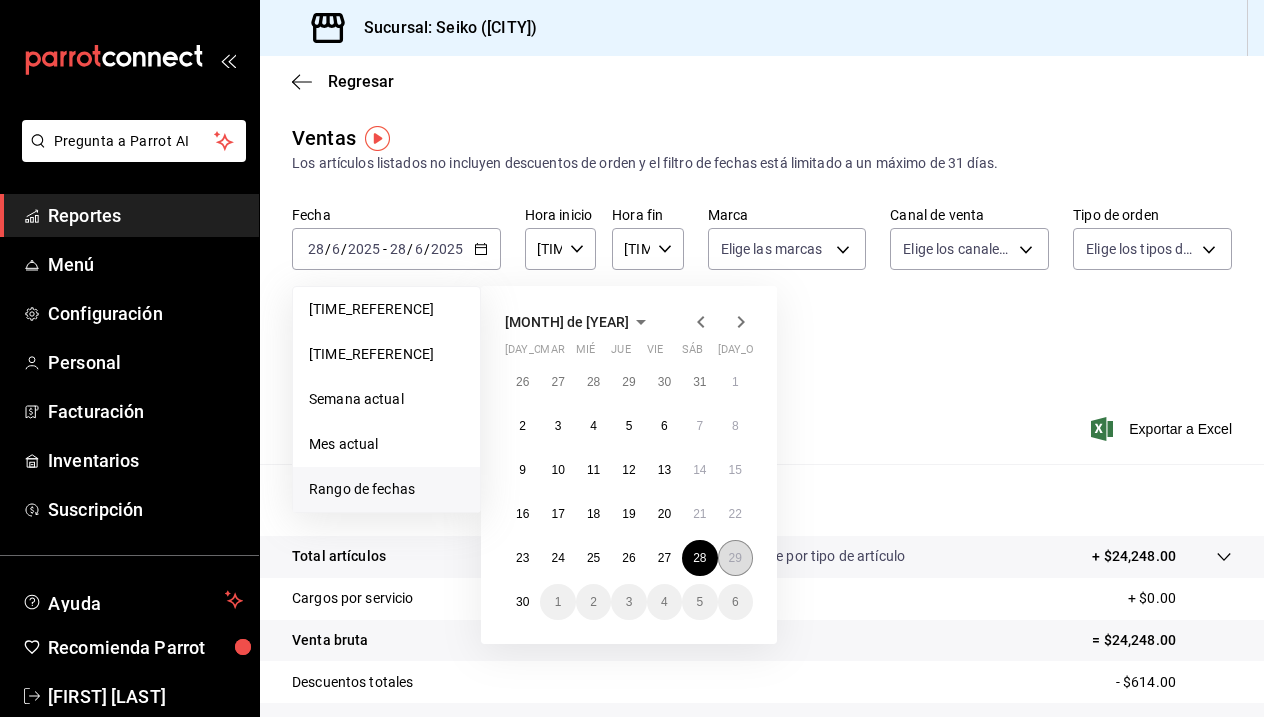 click on "29" at bounding box center [735, 558] 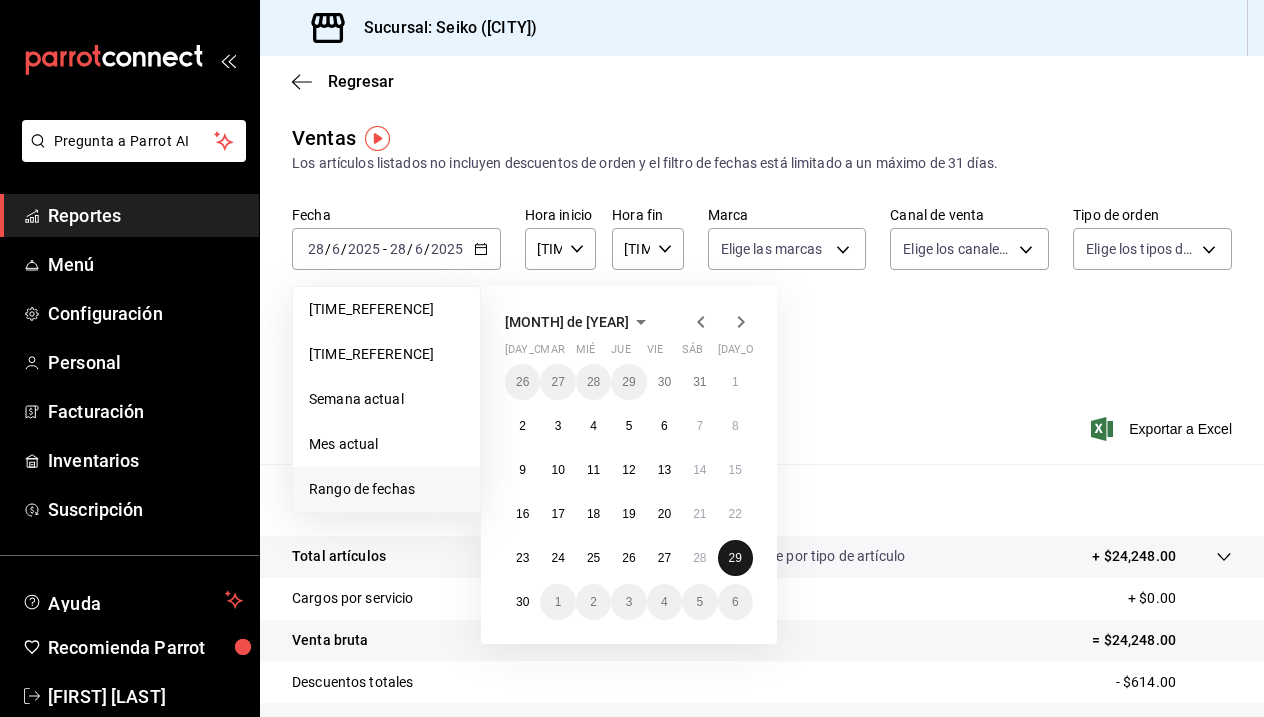 click on "29" at bounding box center [735, 558] 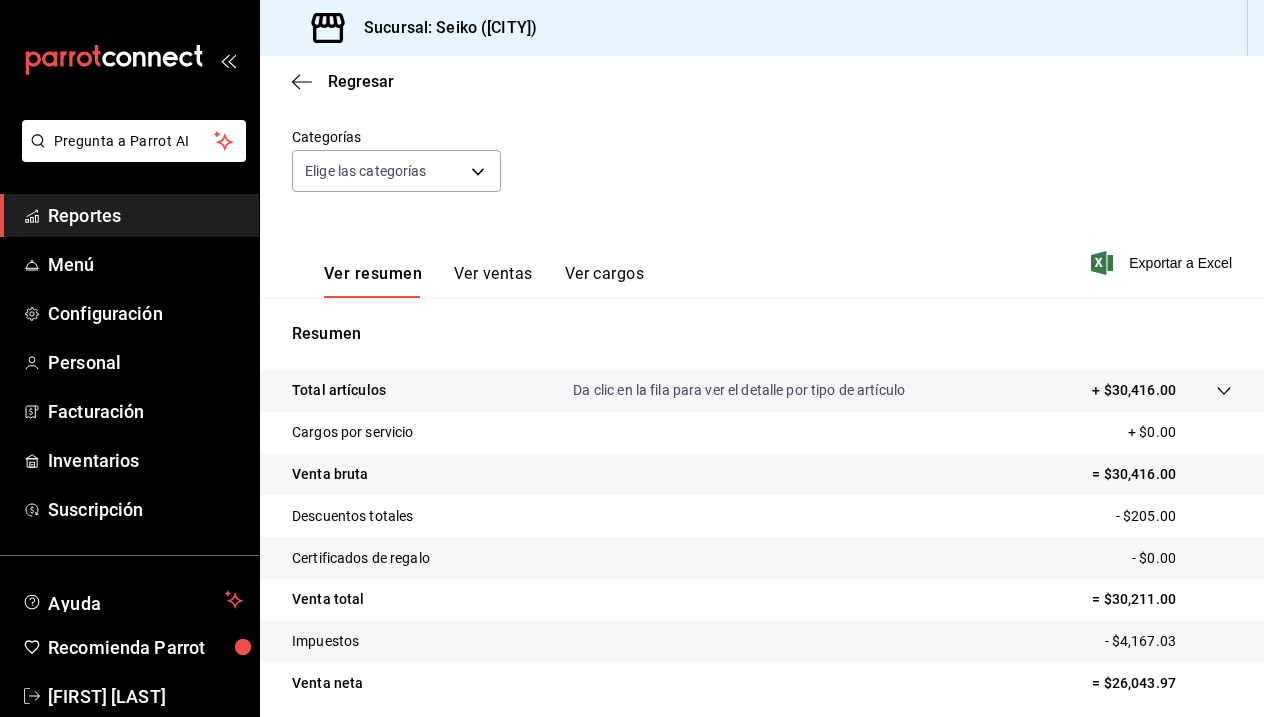 scroll, scrollTop: 179, scrollLeft: 0, axis: vertical 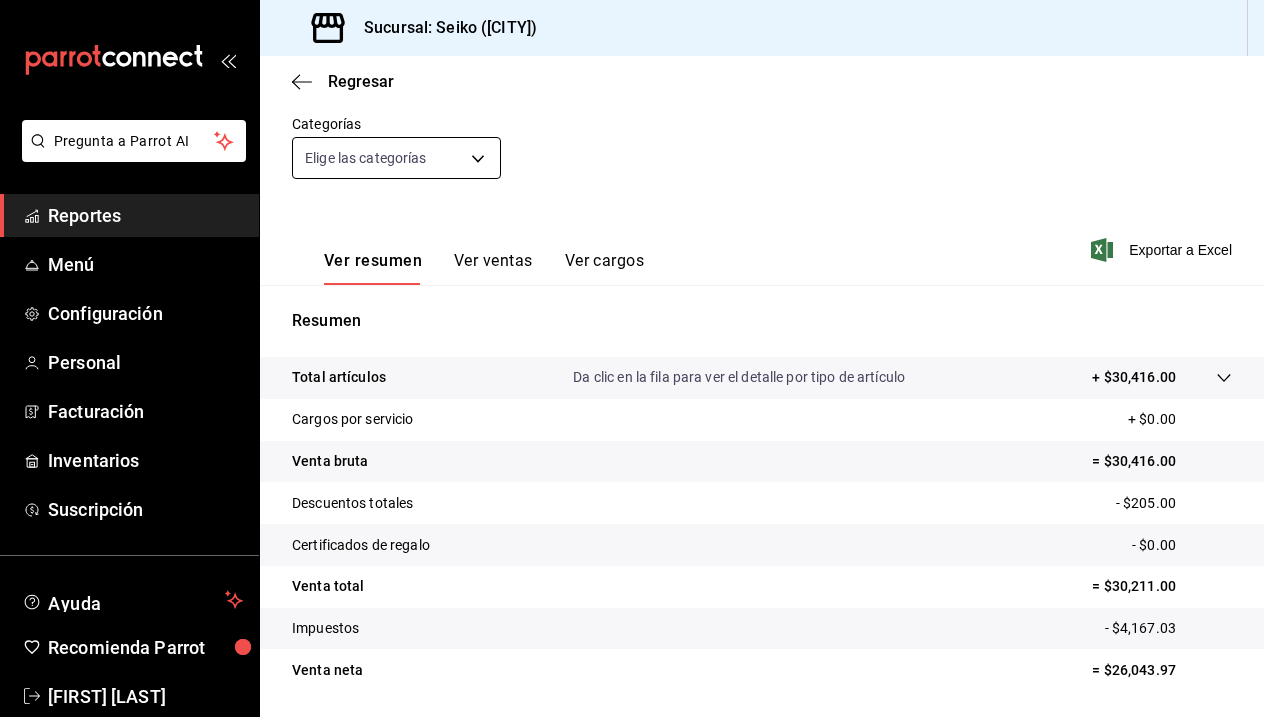 click on "Fecha [DATE] [DATE] - [DATE] [DATE] Hora inicio 00:00 Hora inicio Hora fin 23:59 Hora fin Marca Elige las marcas Canal de venta Elige los canales de venta Tipo de orden Elige los tipos de orden Categorías Elige las categorías Ver resumen Ver ventas Ver cargos Exportar a Excel Resumen Total artículos Da clic en la fila para ver el detalle por tipo de artículo + $[PRICE] Cargos por servicio + $[PRICE] Venta bruta = $[PRICE] Descuentos totales - $[PRICE] Certificados de regalo - $[PRICE] Venta total = $[PRICE] Impuestos - $[PRICE] Venta neta = $[PRICE] Pregunta a Parrot AI Reportes   Menú   Configuración   Personal   Facturación   Inventarios" at bounding box center [632, 358] 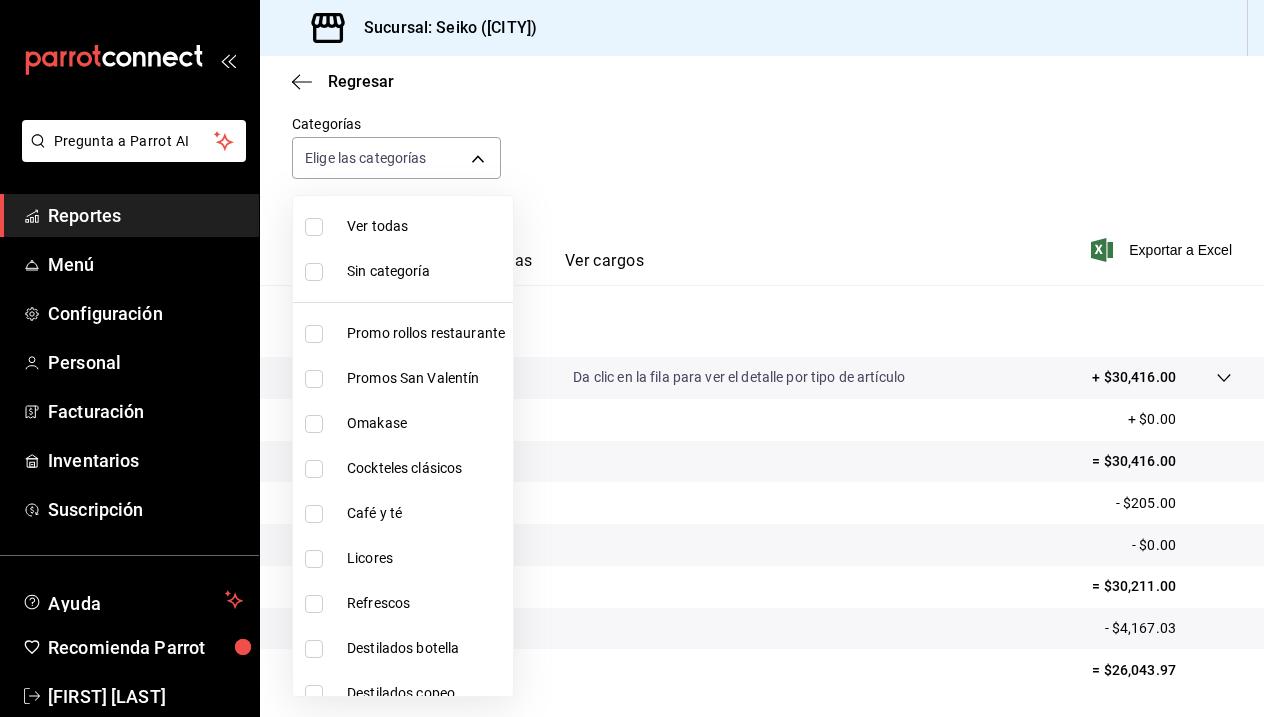 click at bounding box center [632, 358] 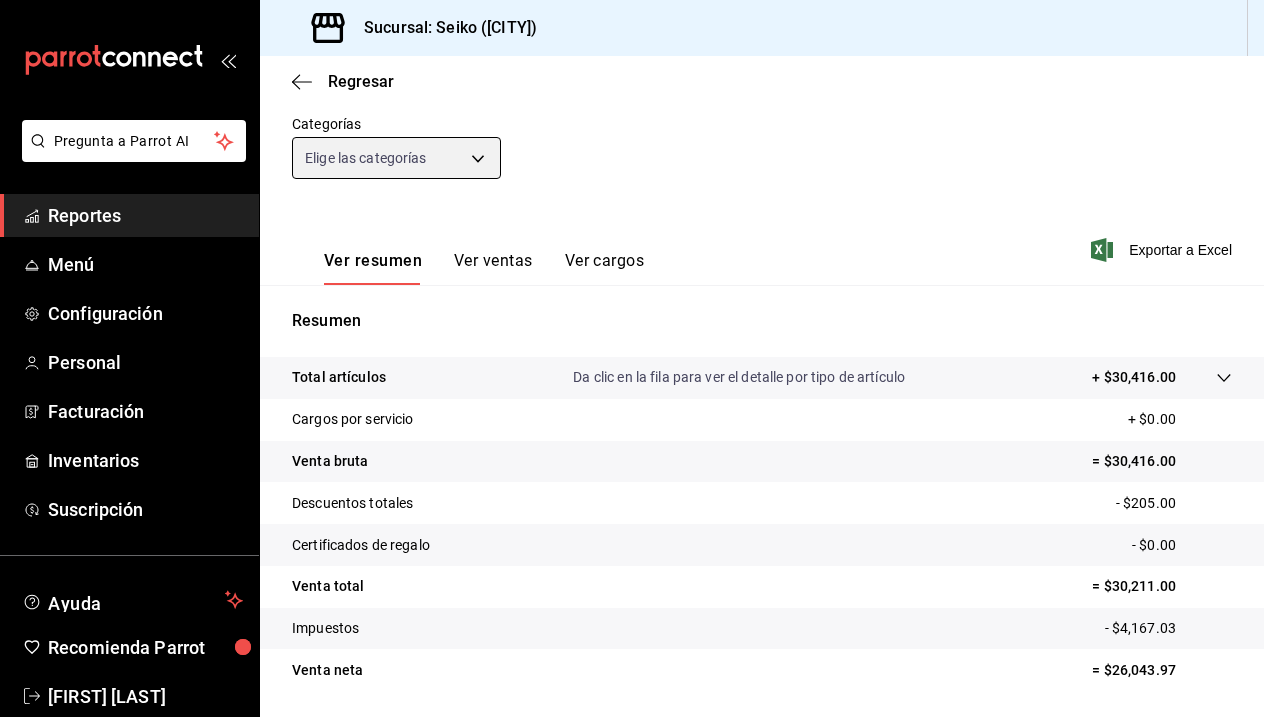 scroll, scrollTop: 0, scrollLeft: 0, axis: both 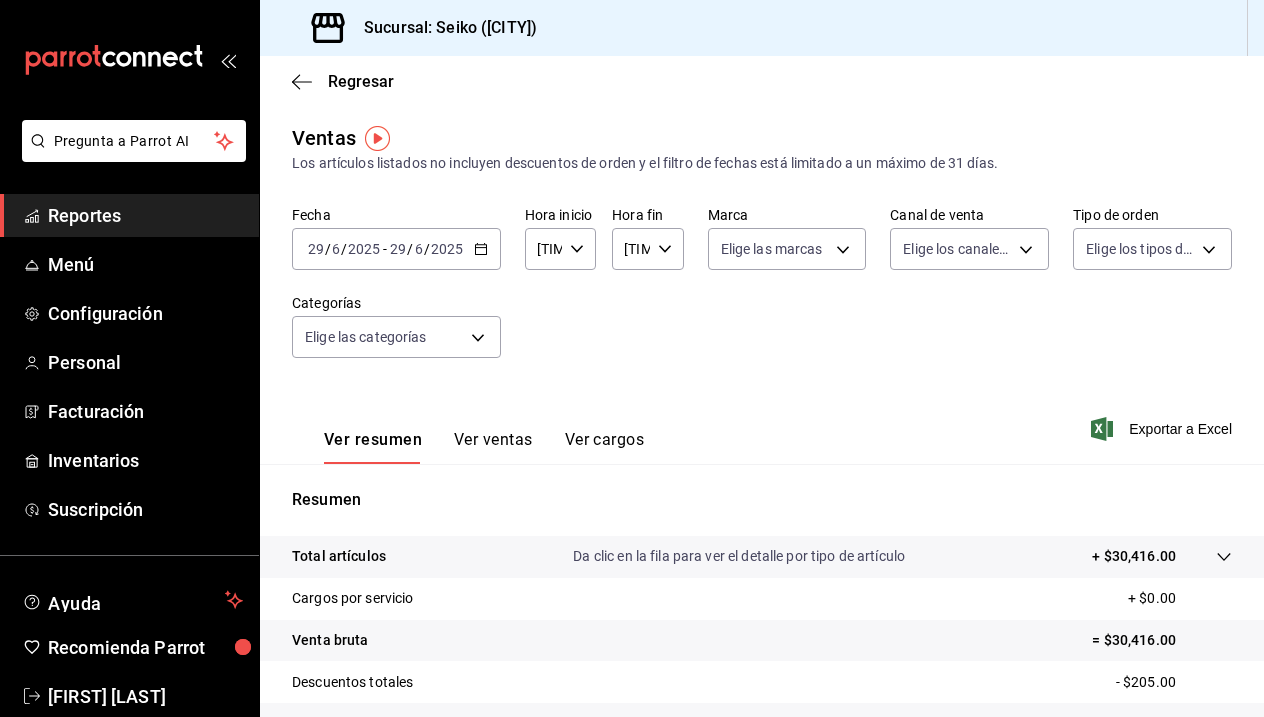 click on "[DATE] [DATE] / [DATE] / [DATE] - [DATE] [DATE] / [DATE] / [DATE]" at bounding box center [396, 249] 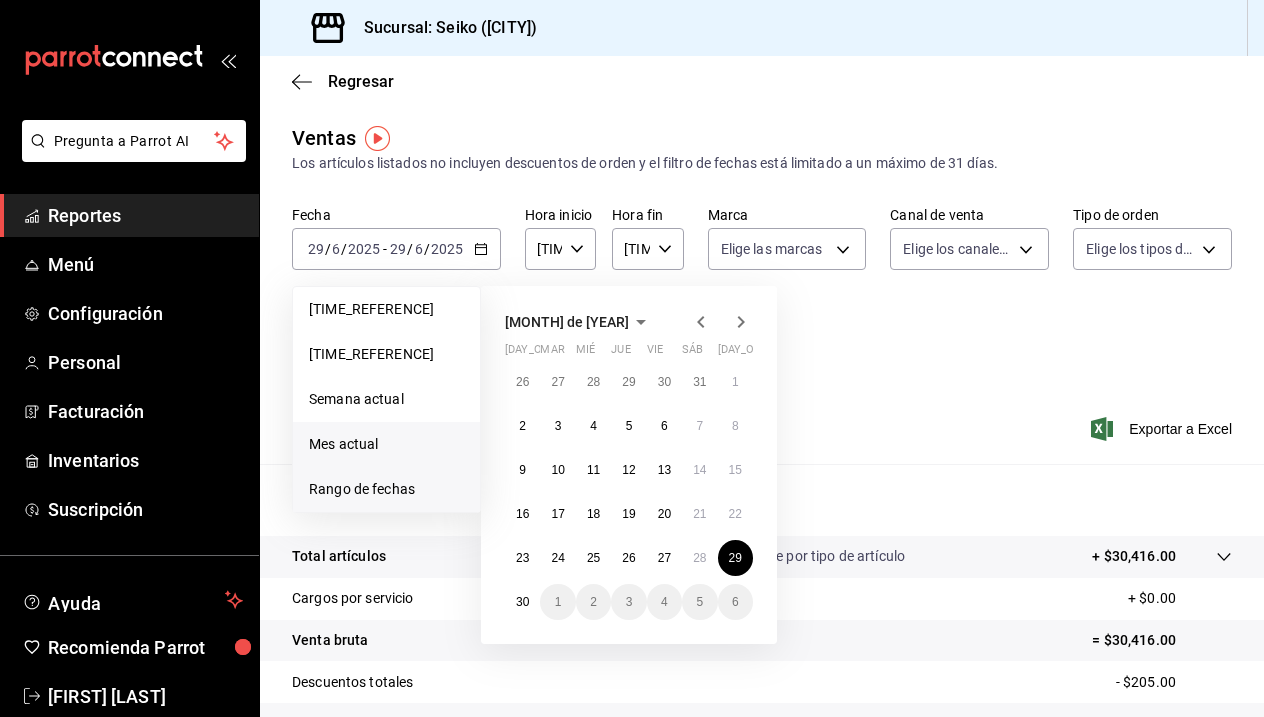 click on "Mes actual" at bounding box center (386, 309) 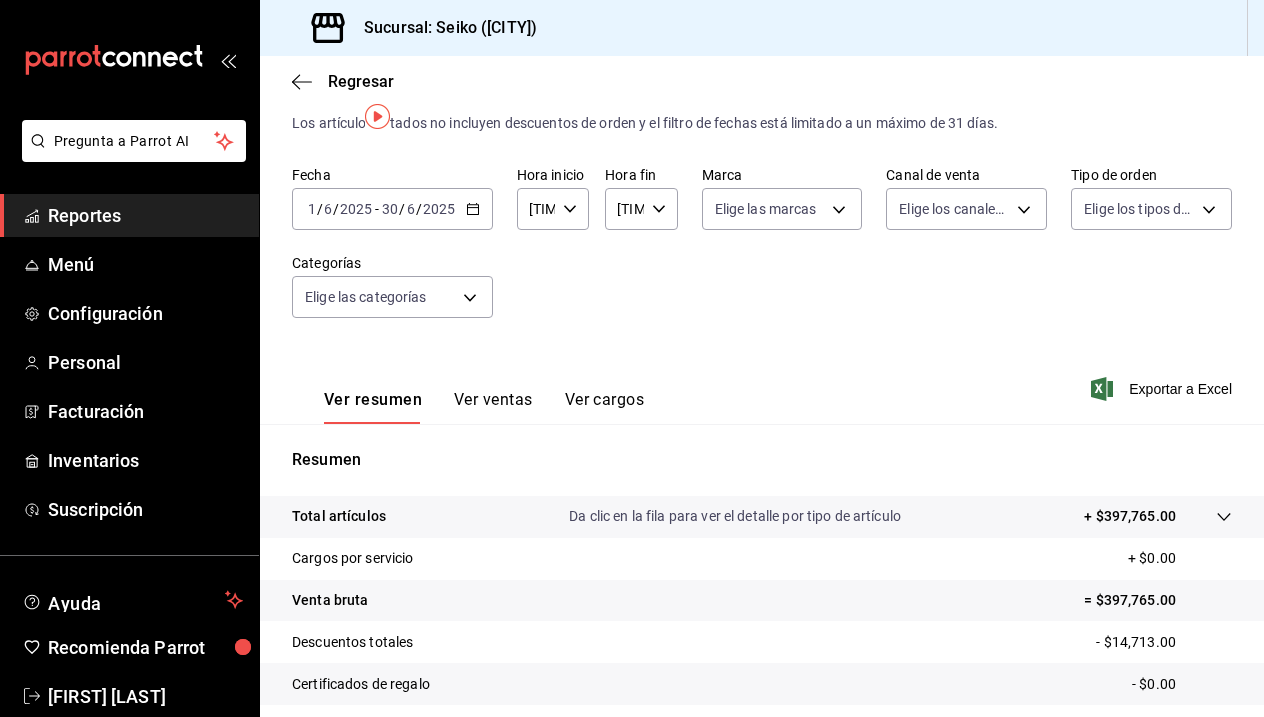 scroll, scrollTop: 22, scrollLeft: 0, axis: vertical 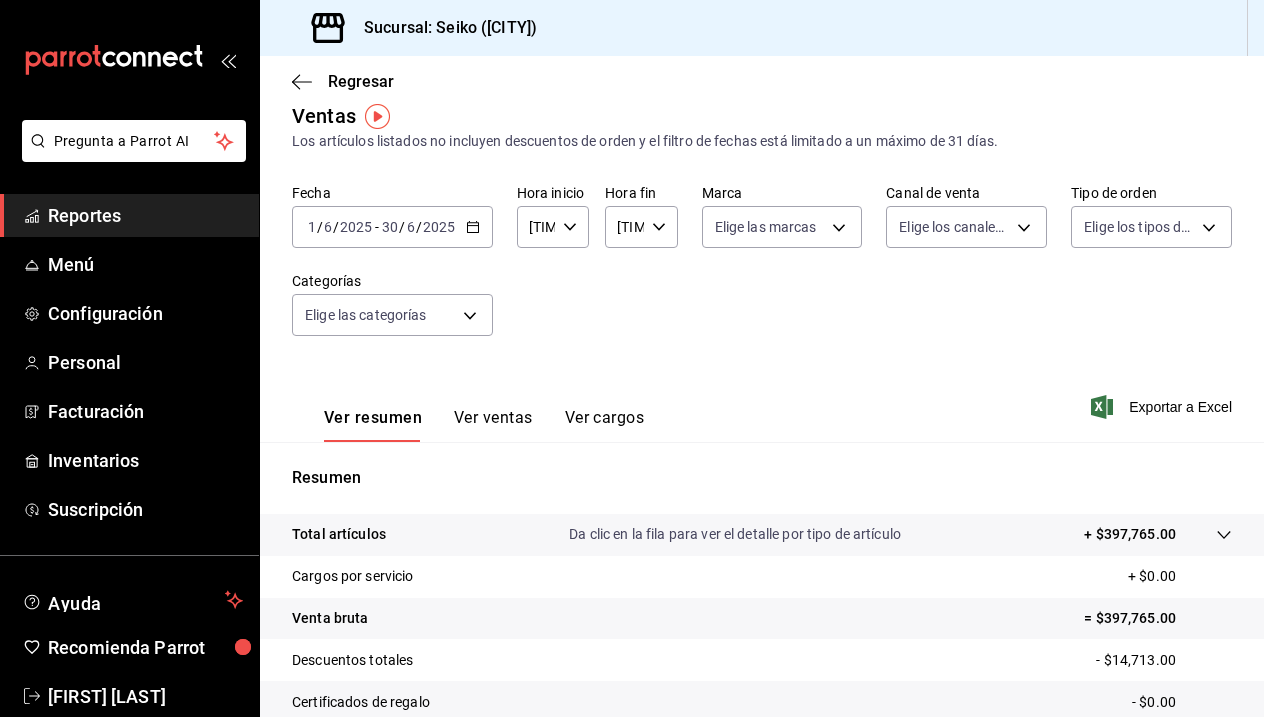 click on "[DATE] [NUMBER] / [NUMBER] / [DATE] - [DATE] [NUMBER] / [NUMBER] / [DATE]" at bounding box center (392, 227) 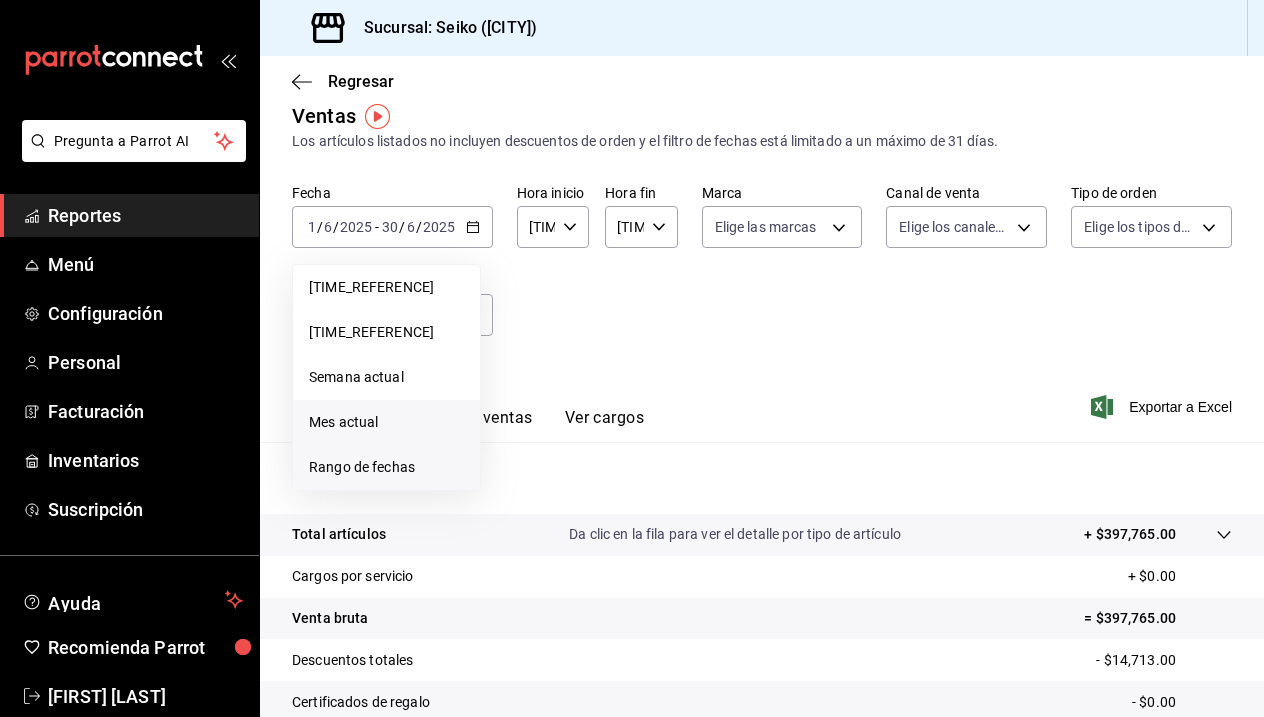 click on "Rango de fechas" at bounding box center (386, 287) 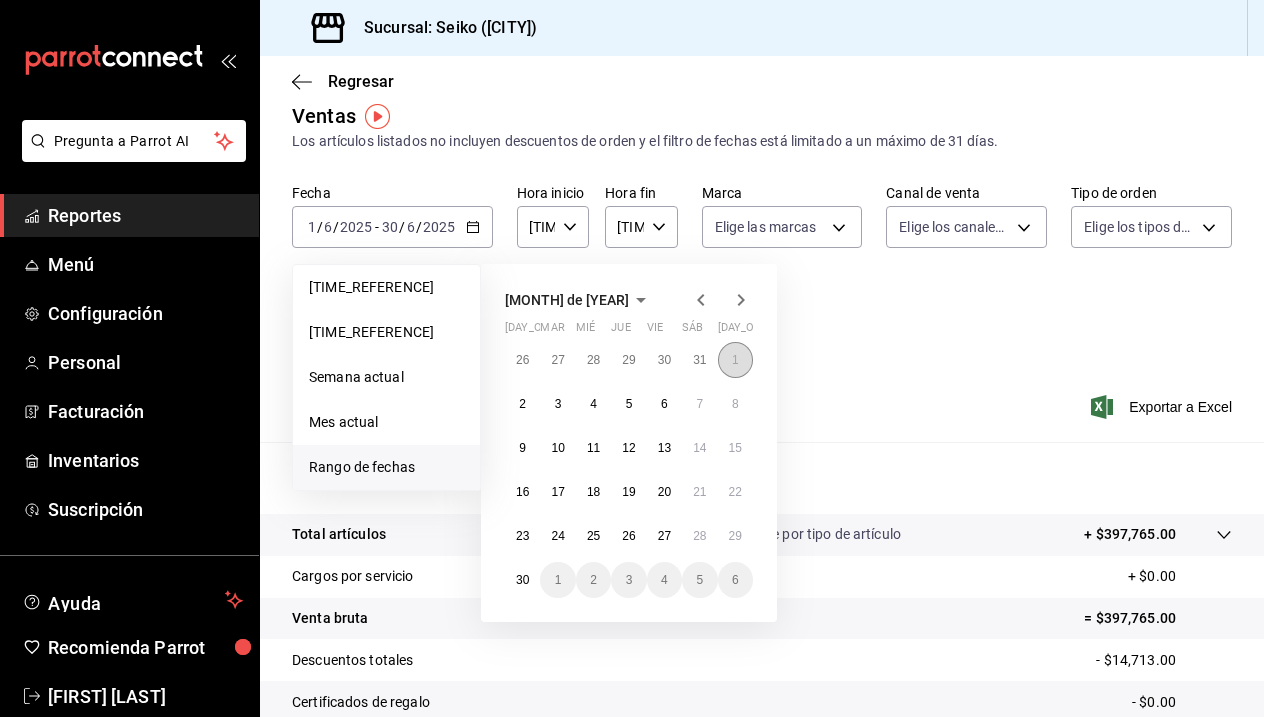 click on "1" at bounding box center [735, 360] 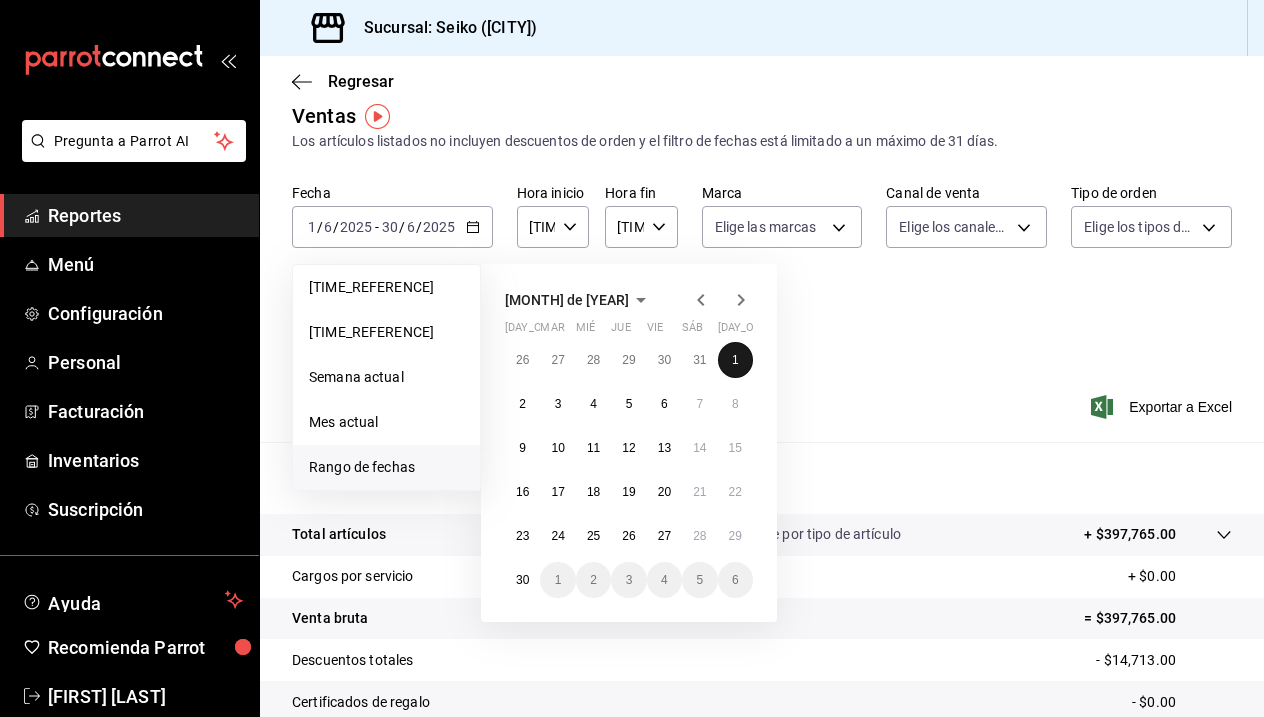 click on "1" at bounding box center (735, 360) 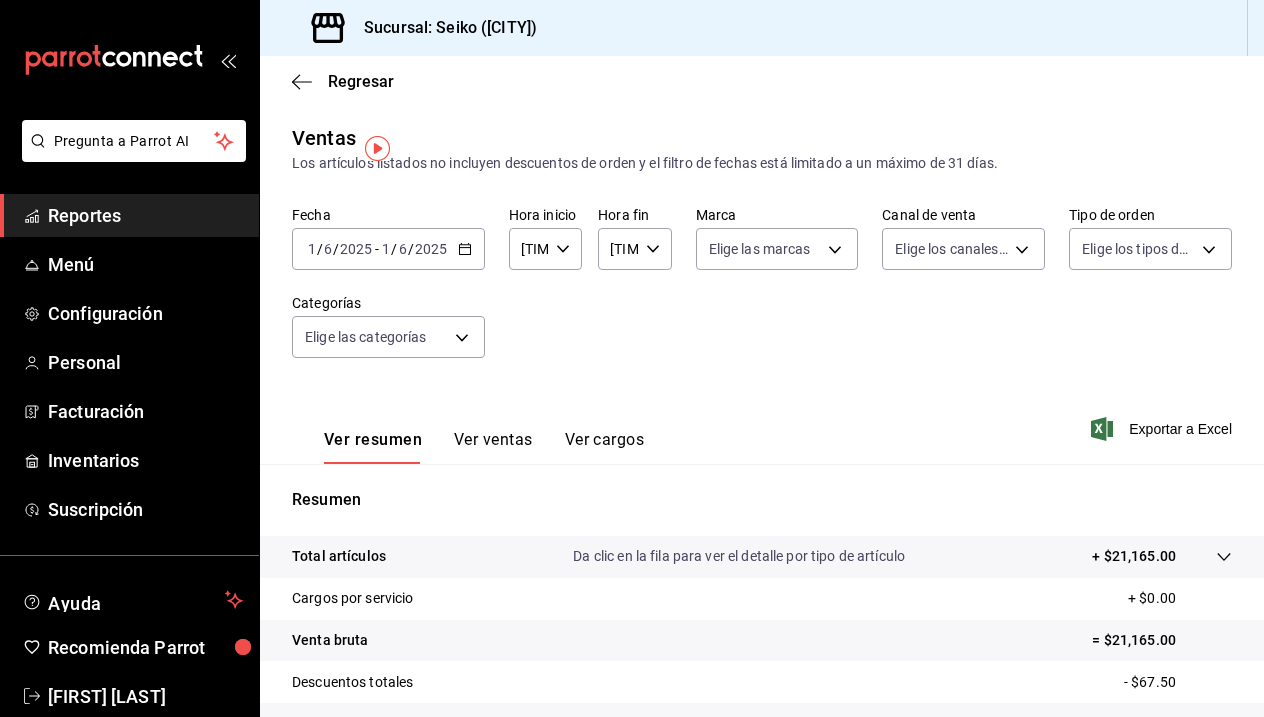 scroll, scrollTop: -2, scrollLeft: 0, axis: vertical 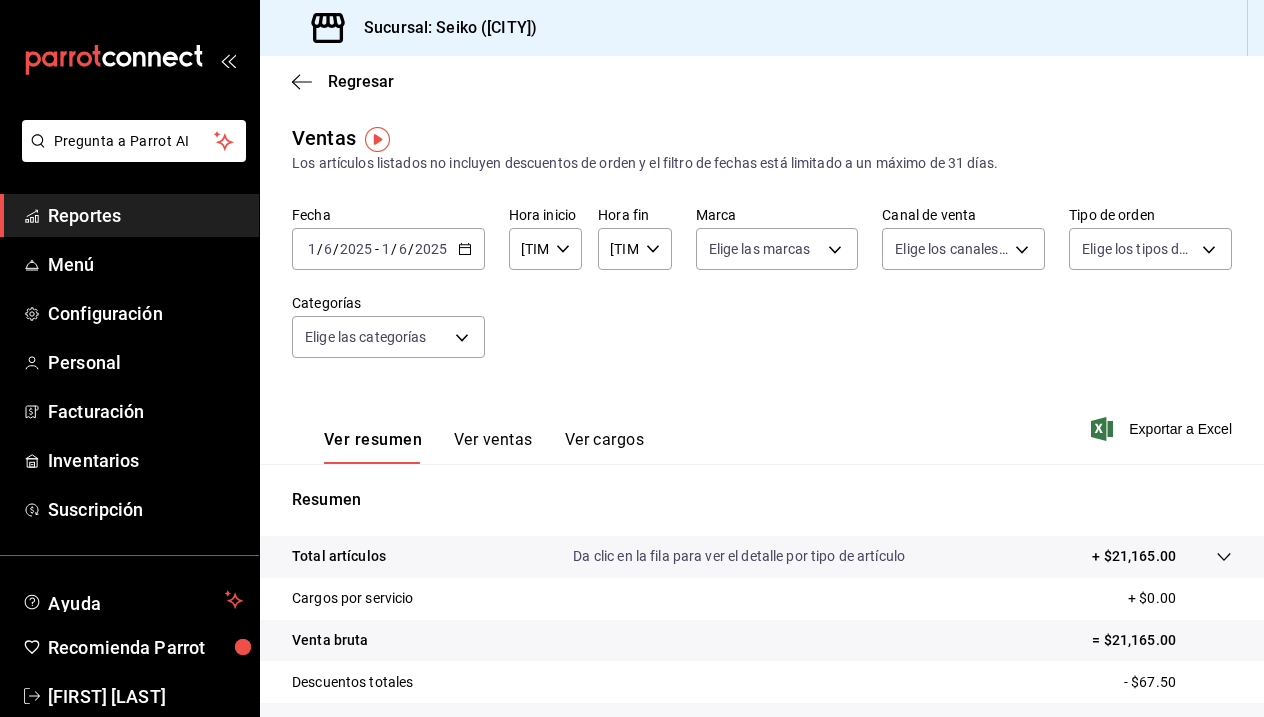 click on "[DATE] [NUMBER] / [NUMBER] / [DATE] - [DATE] [NUMBER] / [NUMBER] / [DATE]" at bounding box center (388, 249) 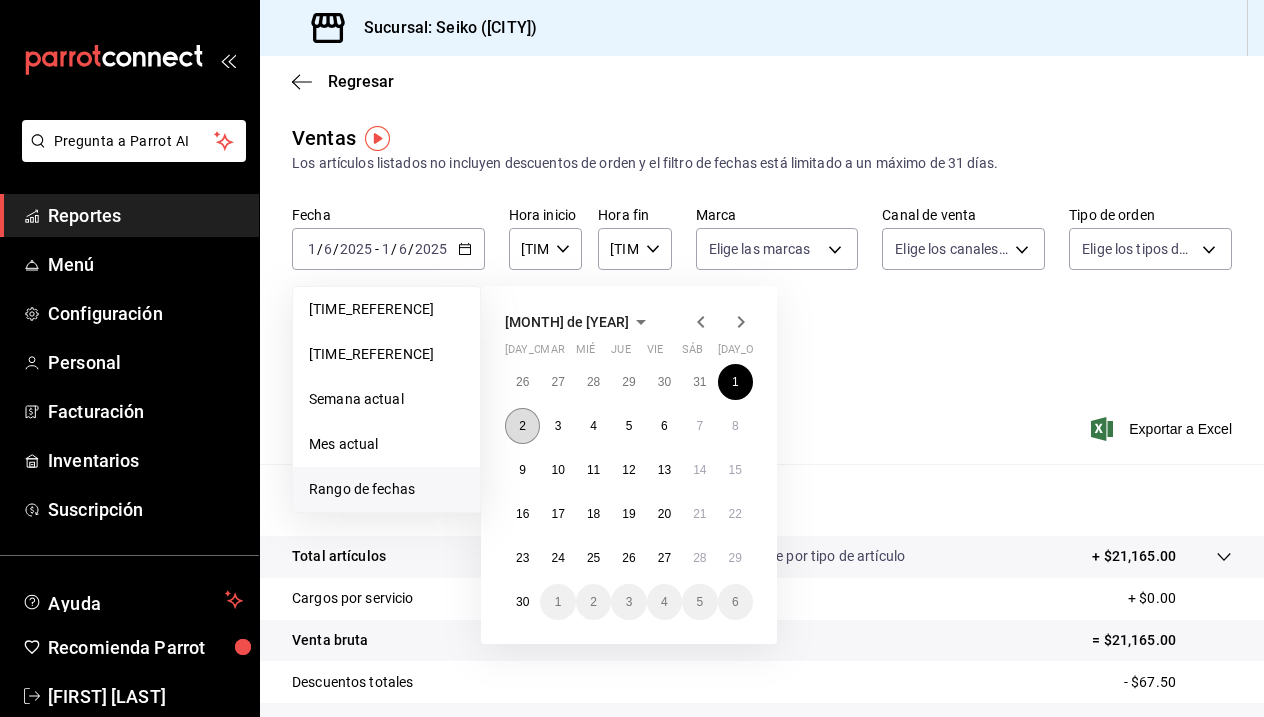 click on "2" at bounding box center (522, 426) 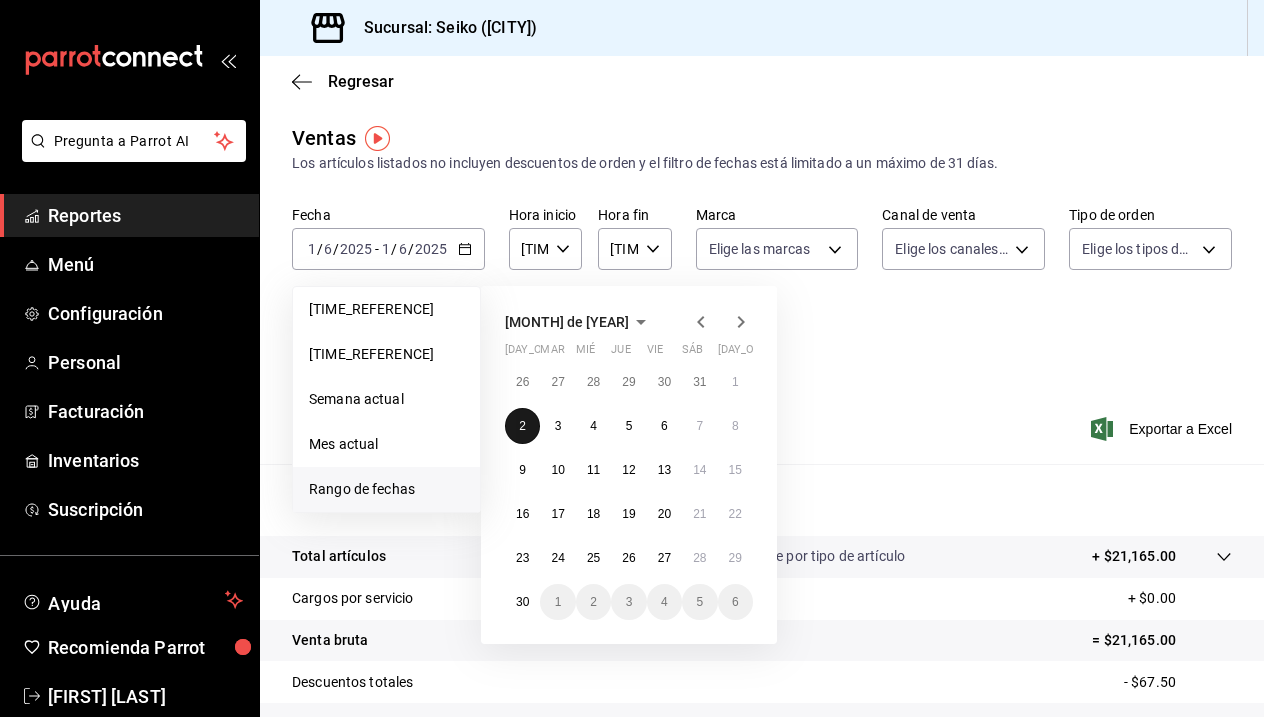click on "2" at bounding box center (522, 426) 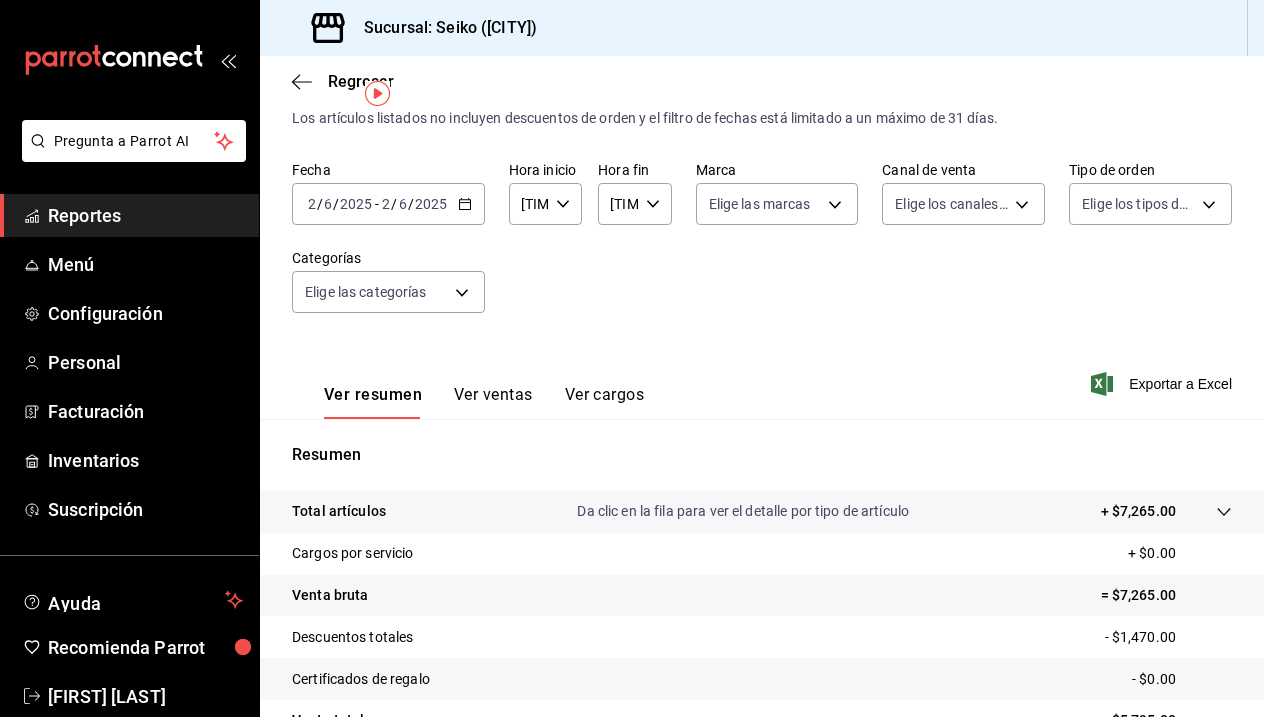 scroll, scrollTop: 24, scrollLeft: 0, axis: vertical 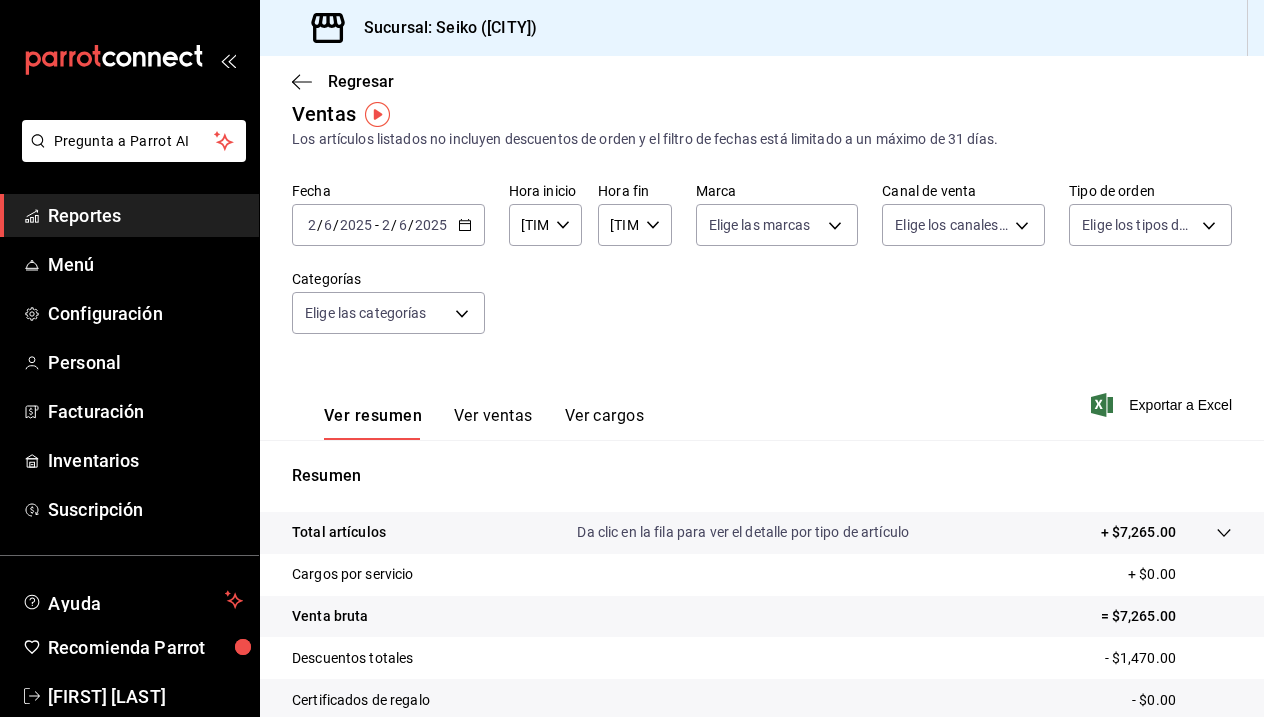 click on "[DATE] [NUMBER] / [NUMBER] / [DATE] - [DATE] [NUMBER] / [NUMBER] / [DATE]" at bounding box center [388, 225] 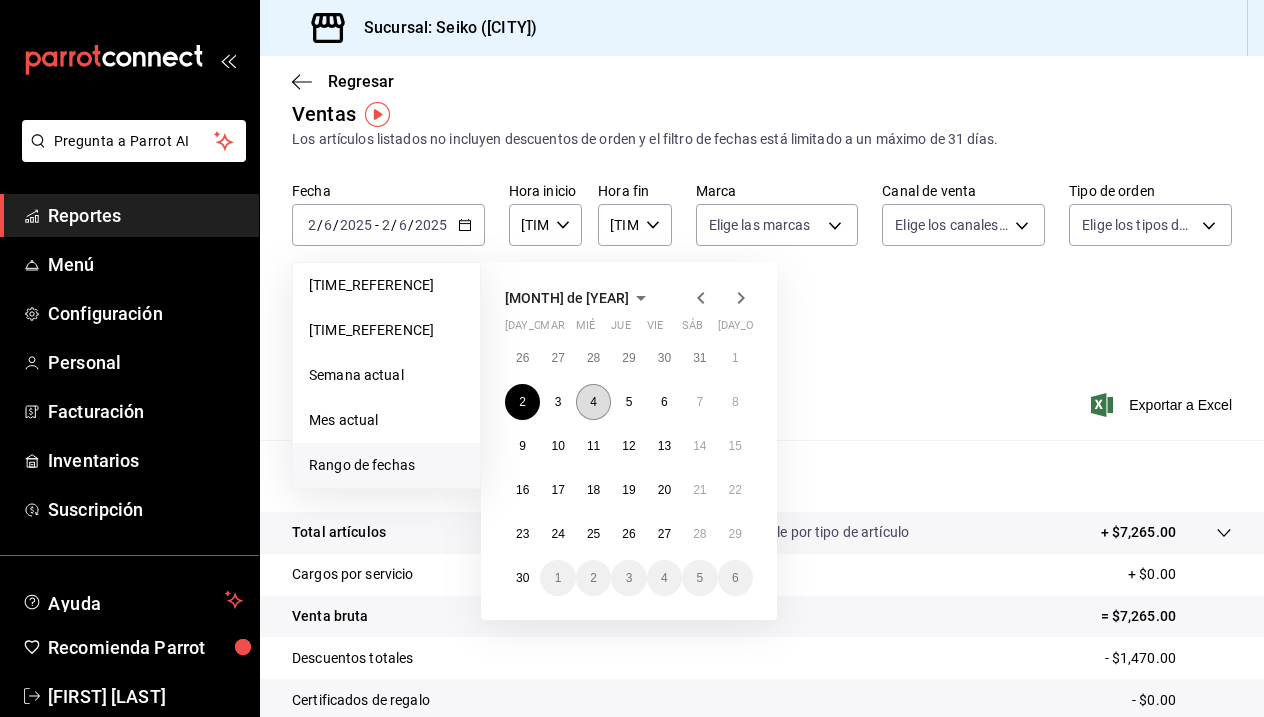click on "4" at bounding box center [593, 402] 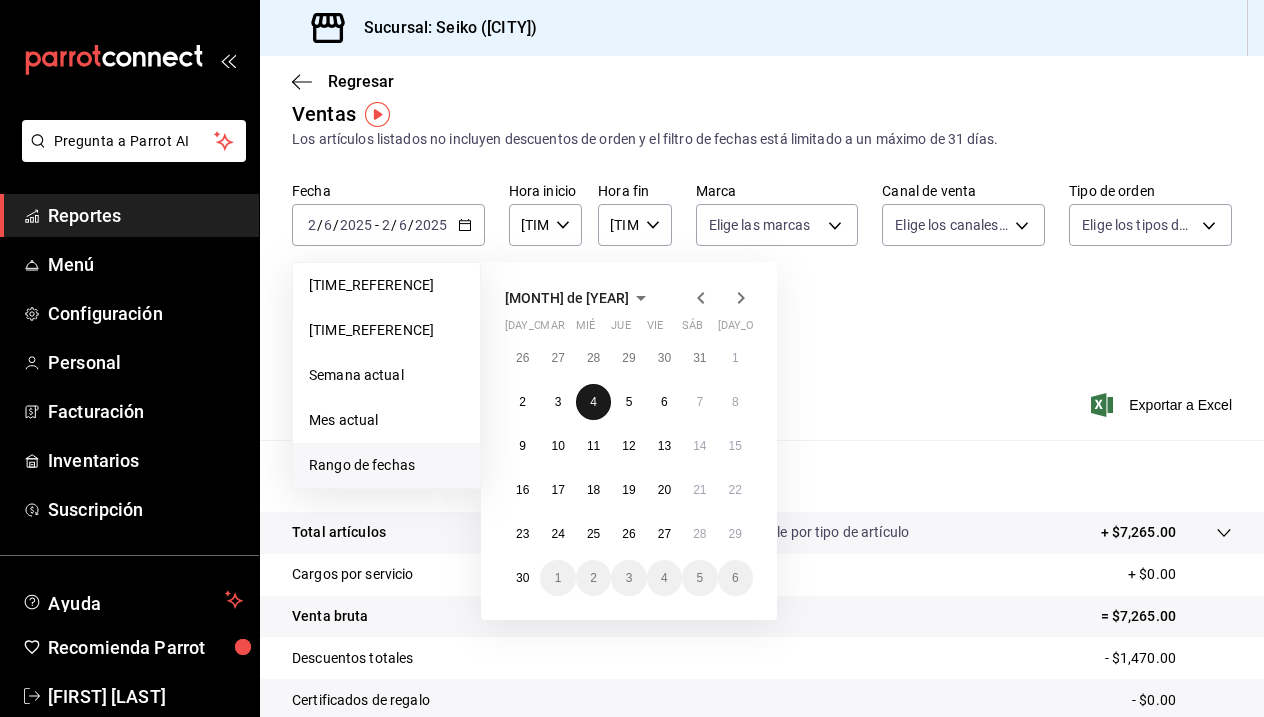 click on "4" at bounding box center (593, 402) 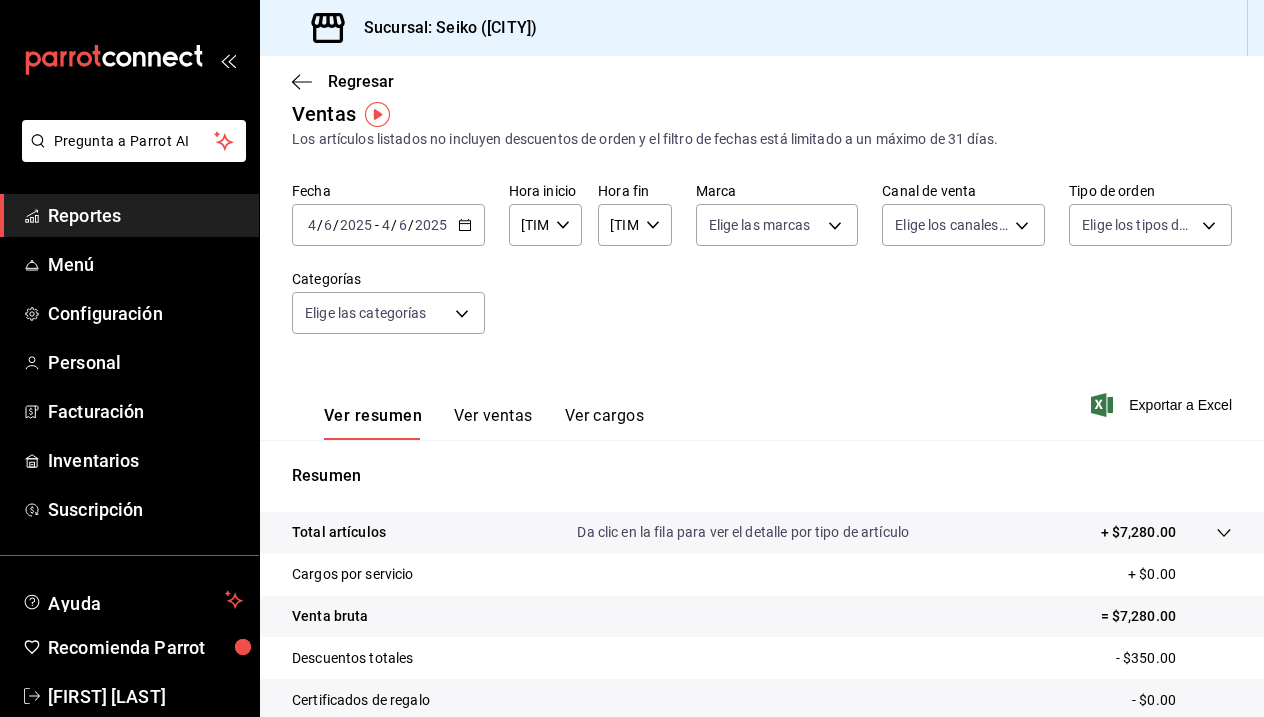 click at bounding box center (465, 225) 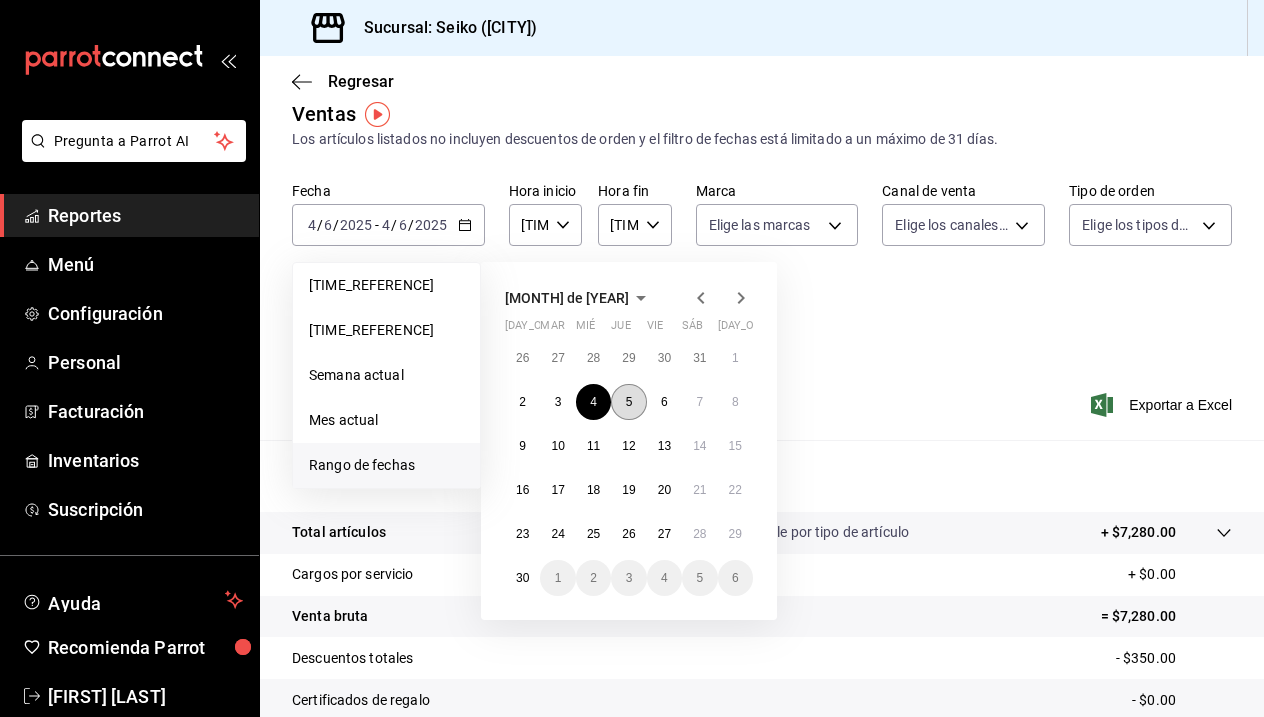 click on "5" at bounding box center [628, 402] 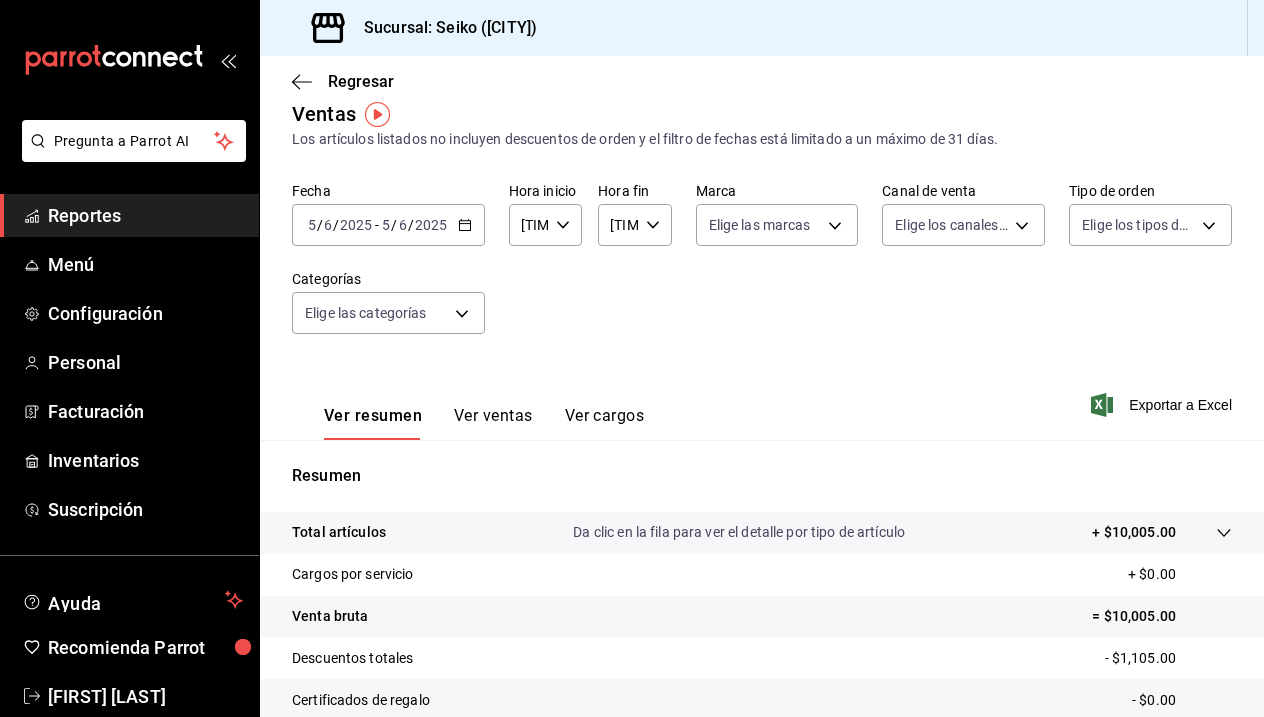 click on "[DATE] [TIME] / [MONTH] / [YEAR] - [DATE] [TIME]" at bounding box center (388, 225) 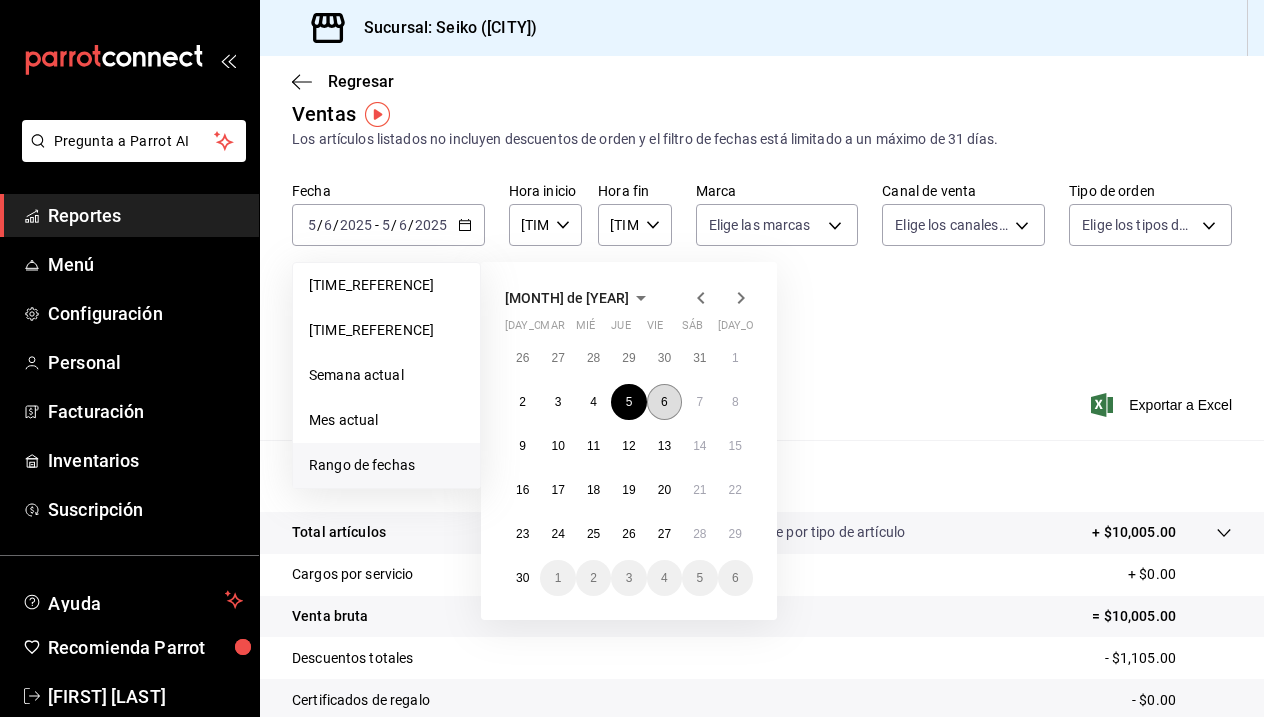 click on "6" at bounding box center (664, 402) 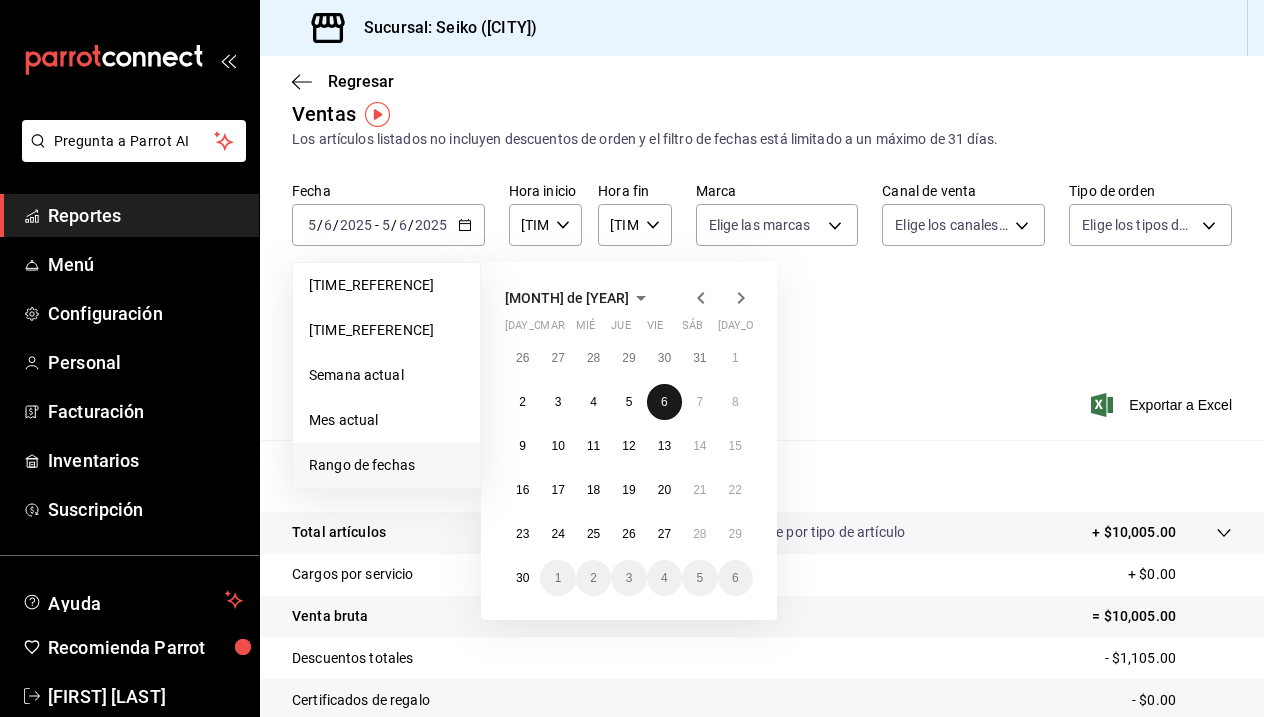 click on "6" at bounding box center (664, 402) 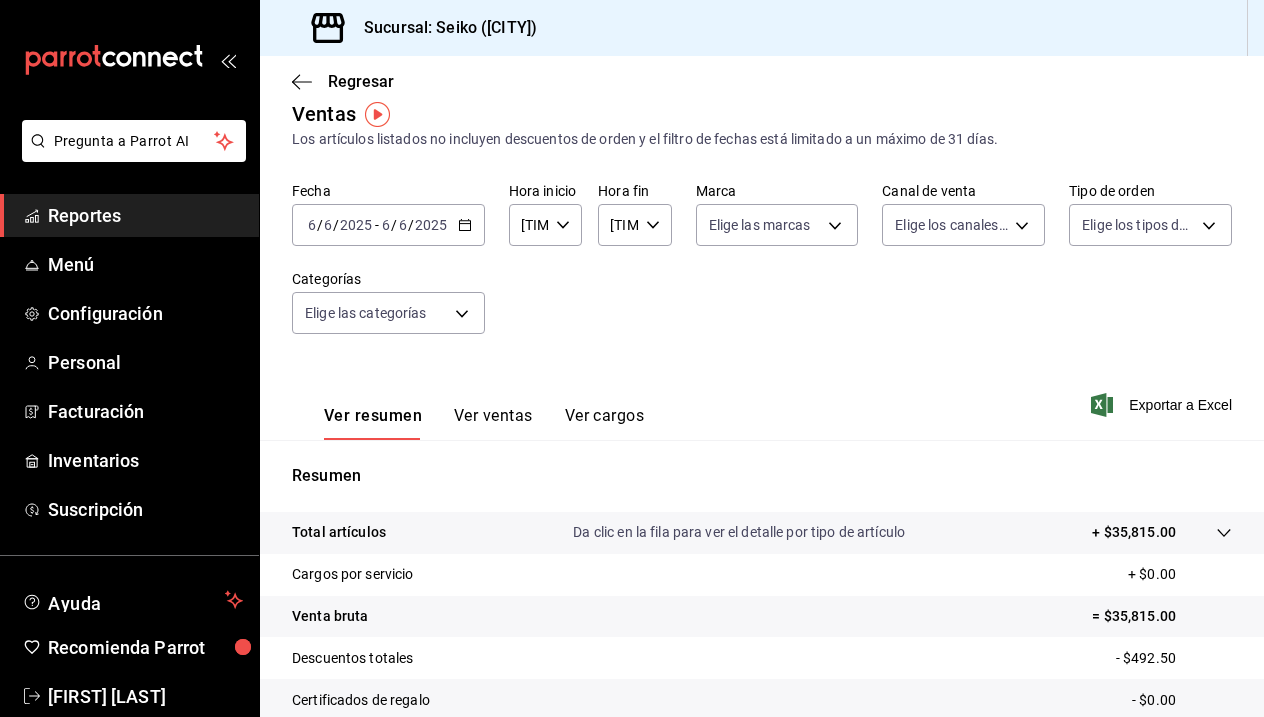 click at bounding box center (465, 225) 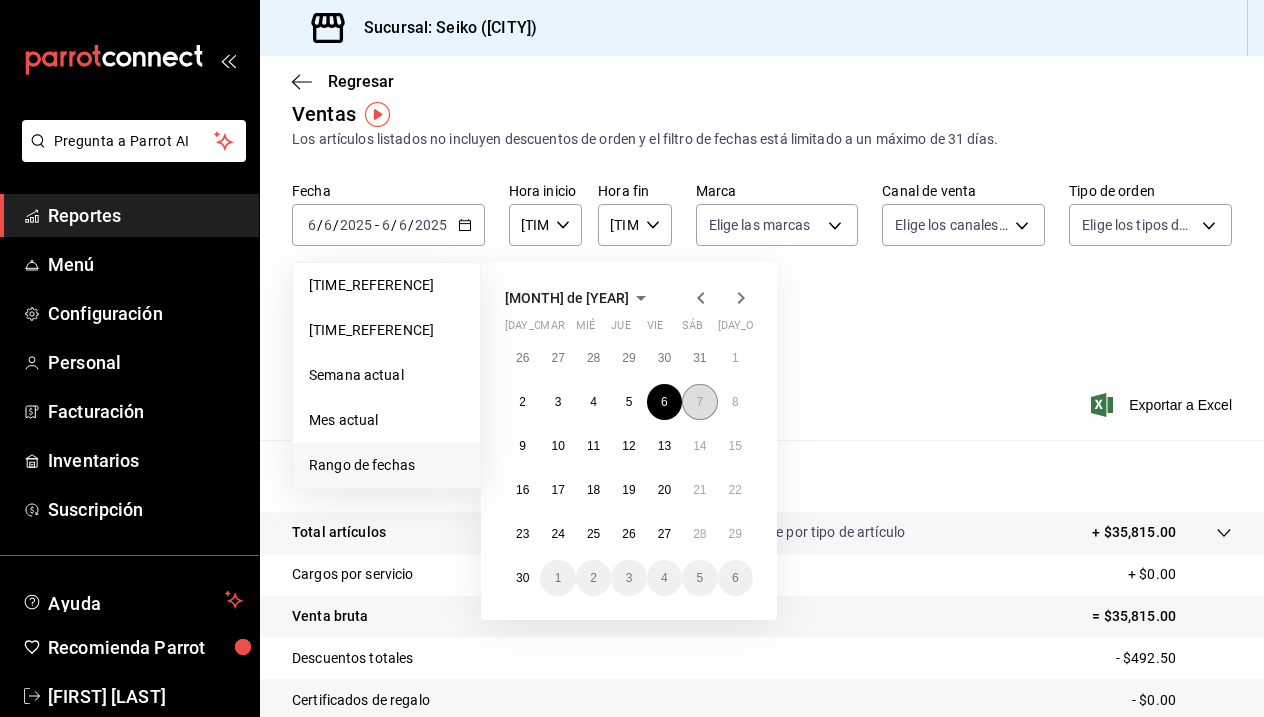 click on "7" at bounding box center (699, 402) 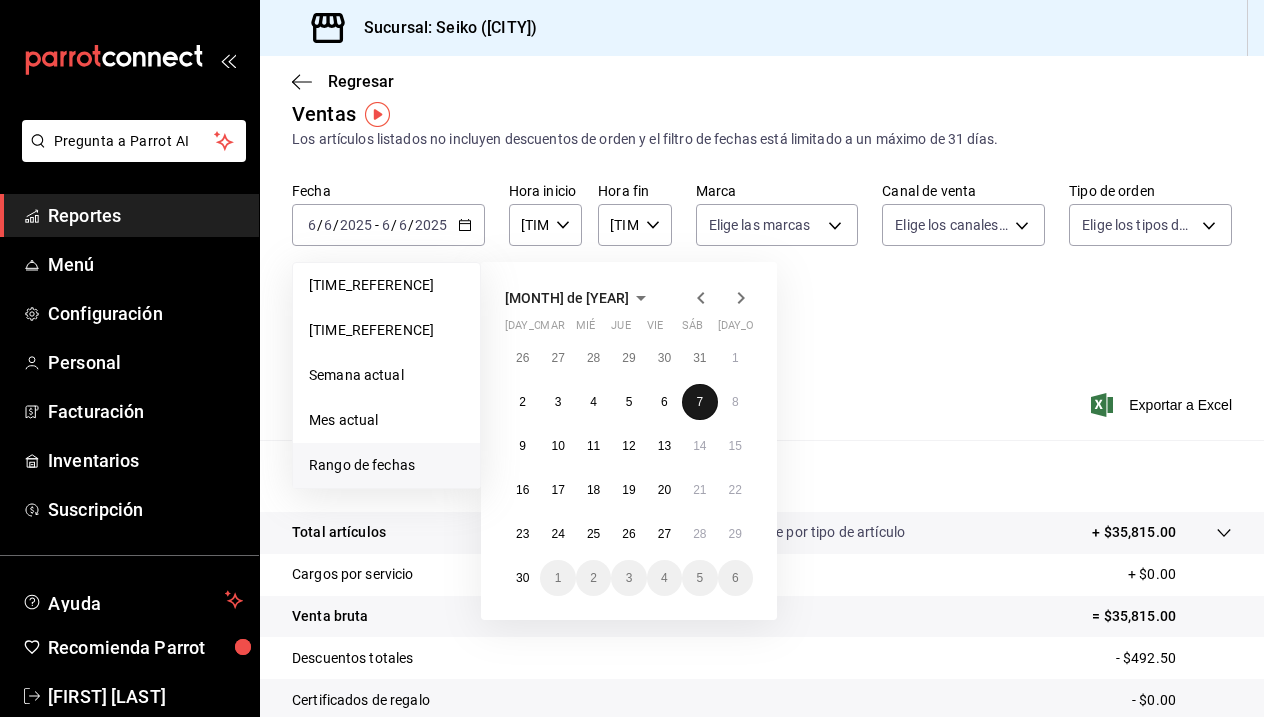 click on "7" at bounding box center [699, 402] 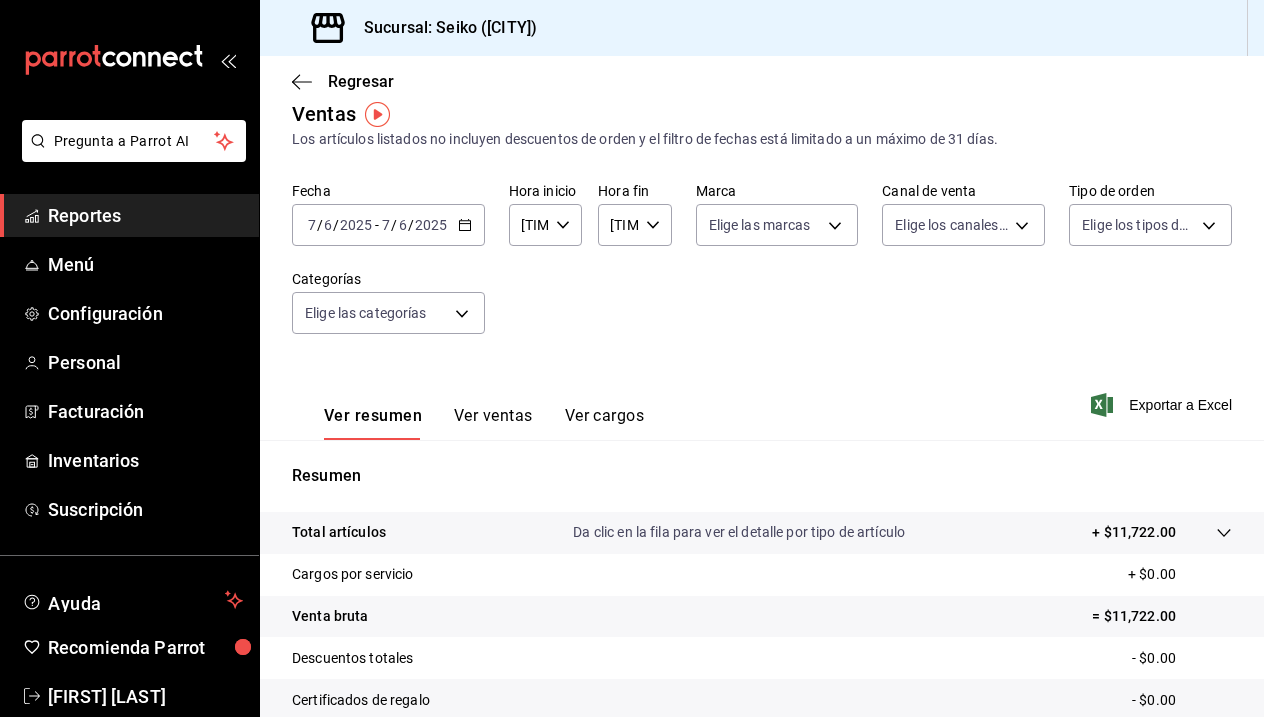 click at bounding box center (465, 225) 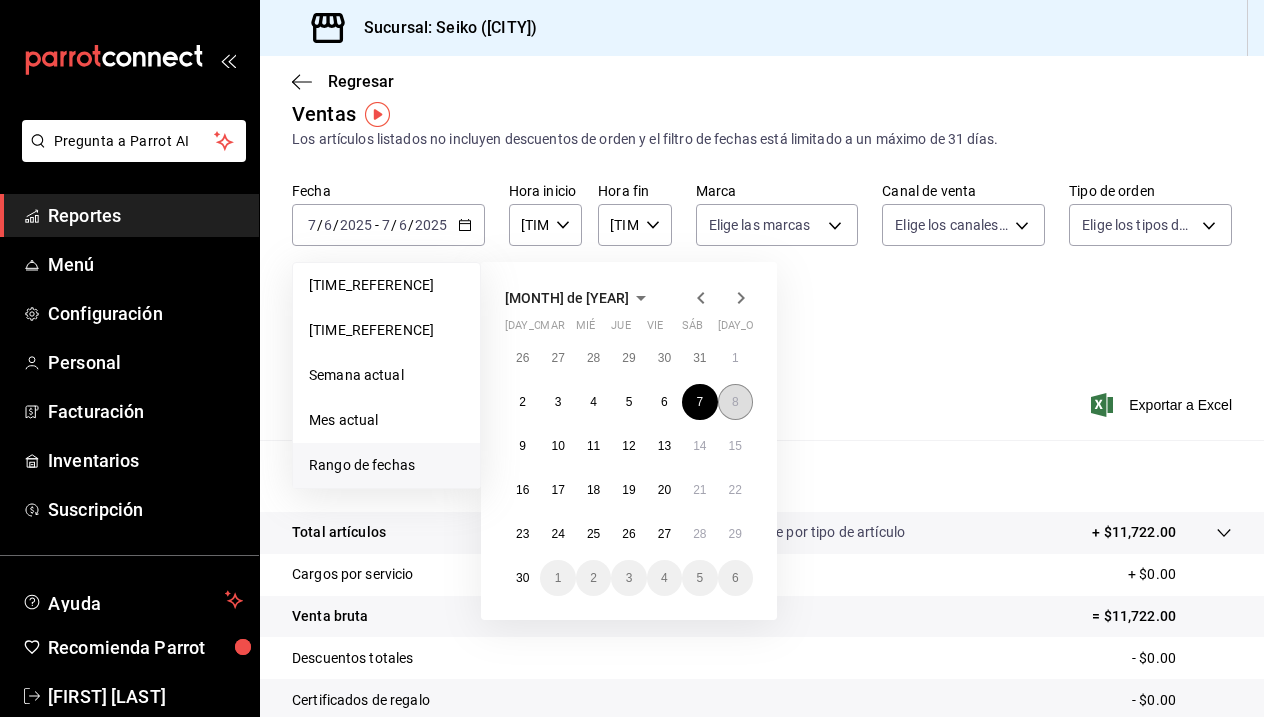 click on "8" at bounding box center (735, 402) 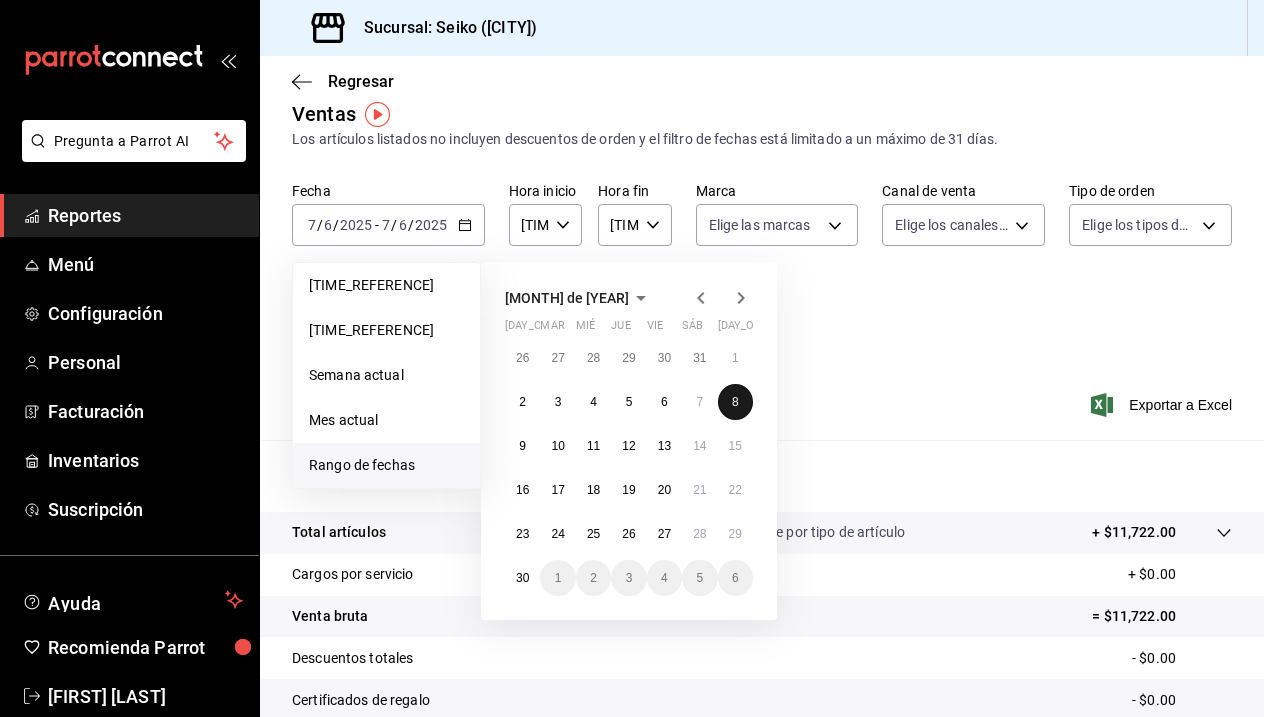 click on "8" at bounding box center (735, 402) 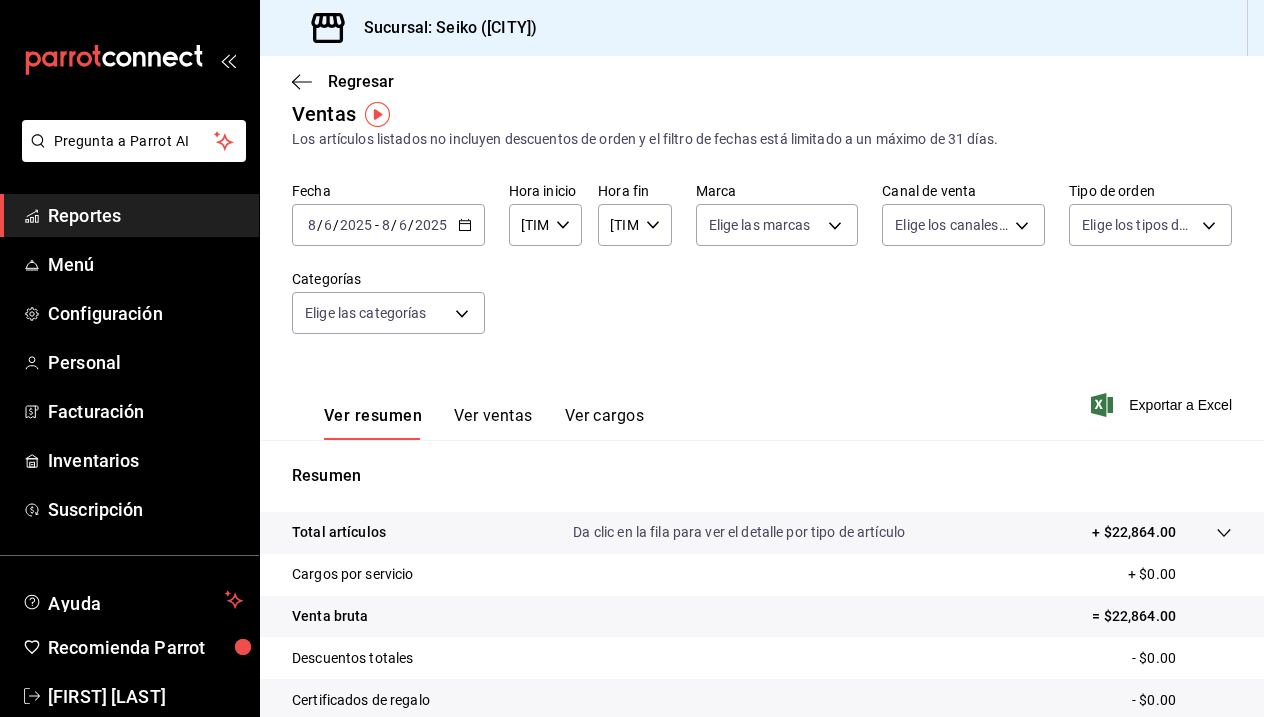 click on "[DATE] [TIME] / [MONTH] / [YEAR] - [DATE] [TIME]" at bounding box center [388, 225] 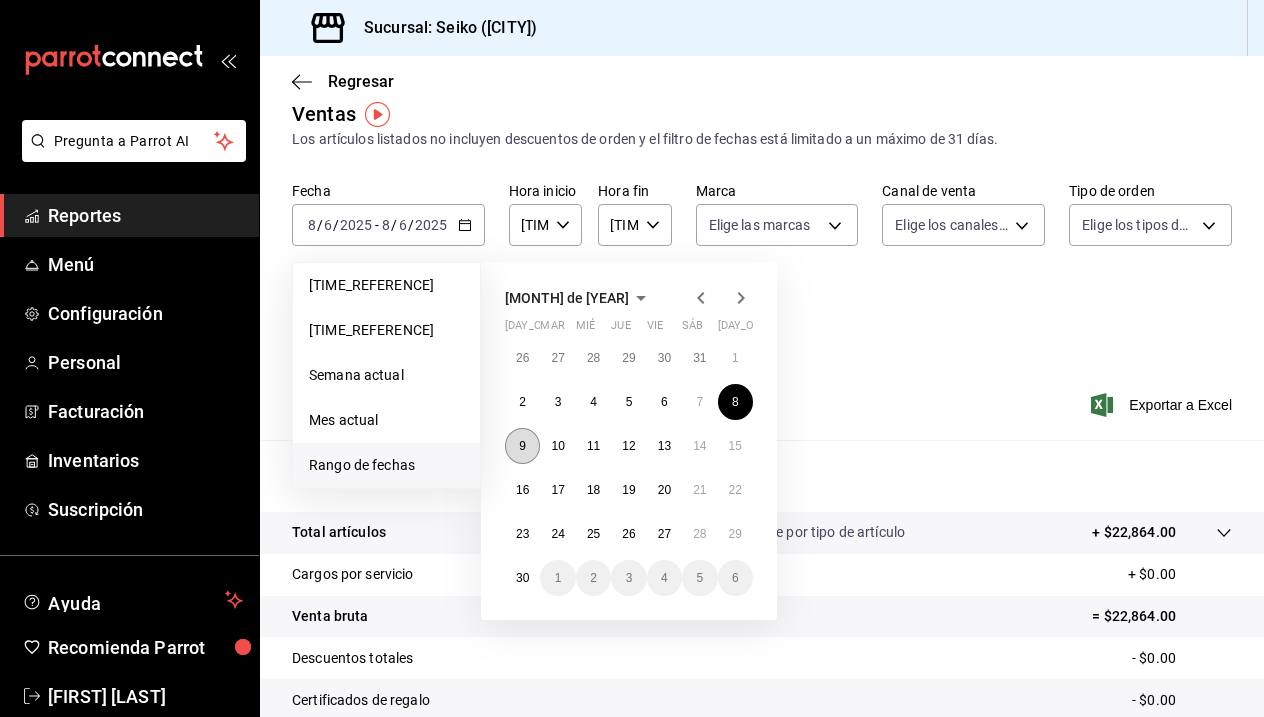 click on "9" at bounding box center (522, 446) 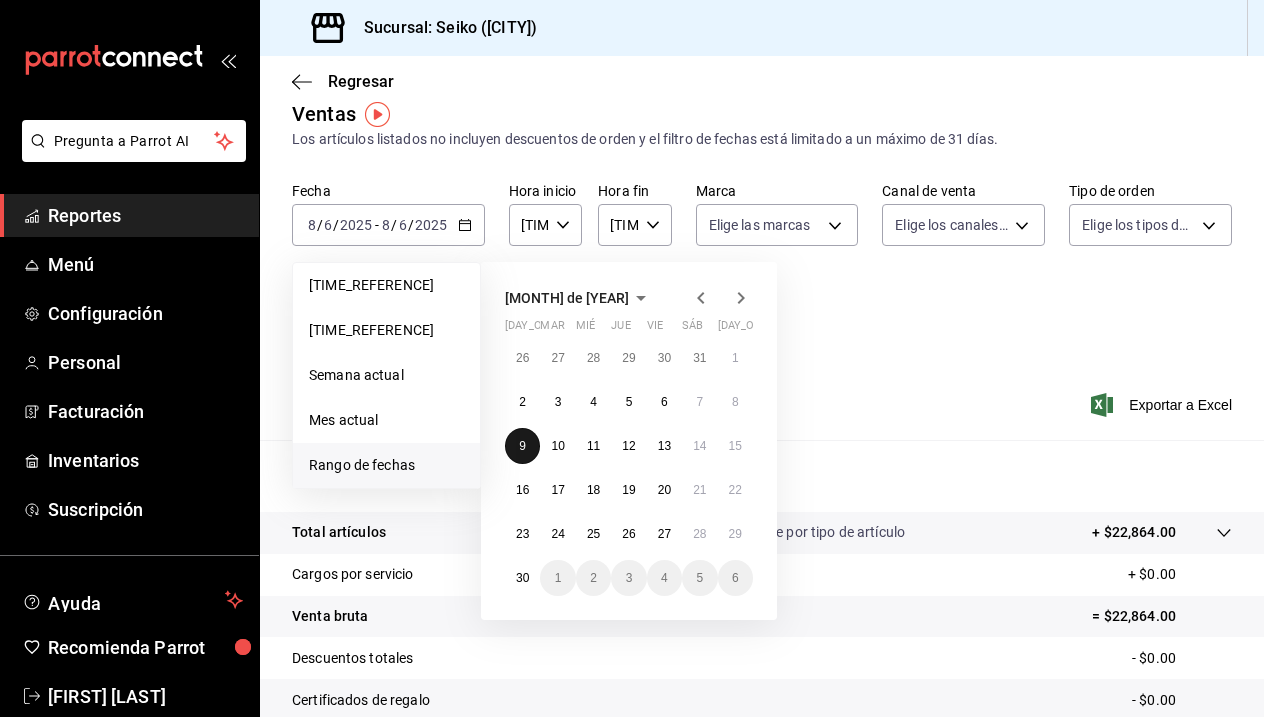 click on "9" at bounding box center (522, 446) 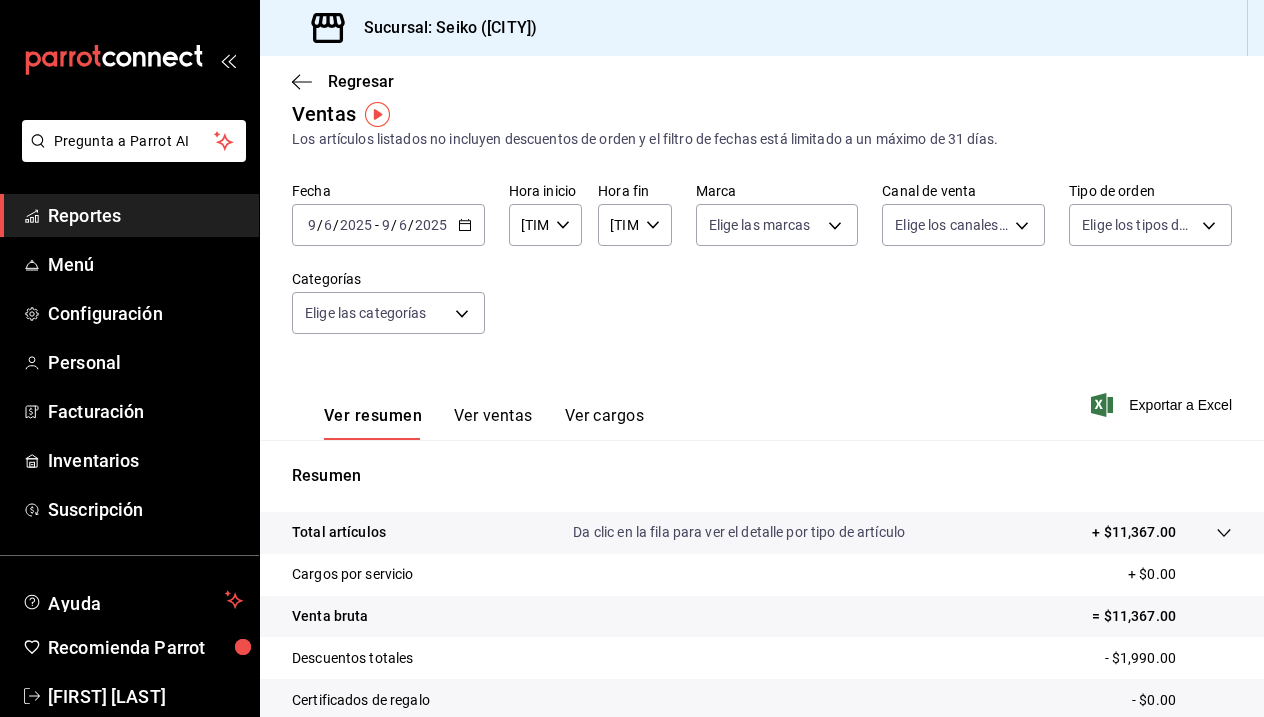 click at bounding box center (465, 225) 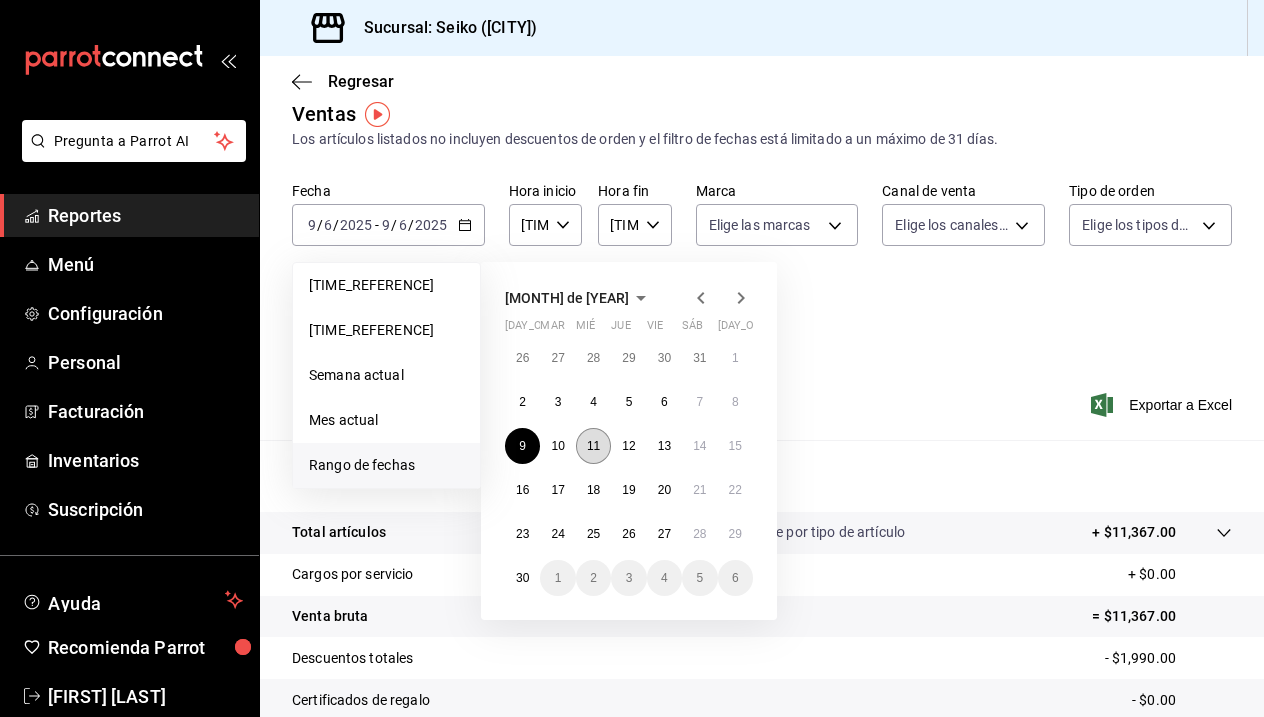 click on "11" at bounding box center (593, 446) 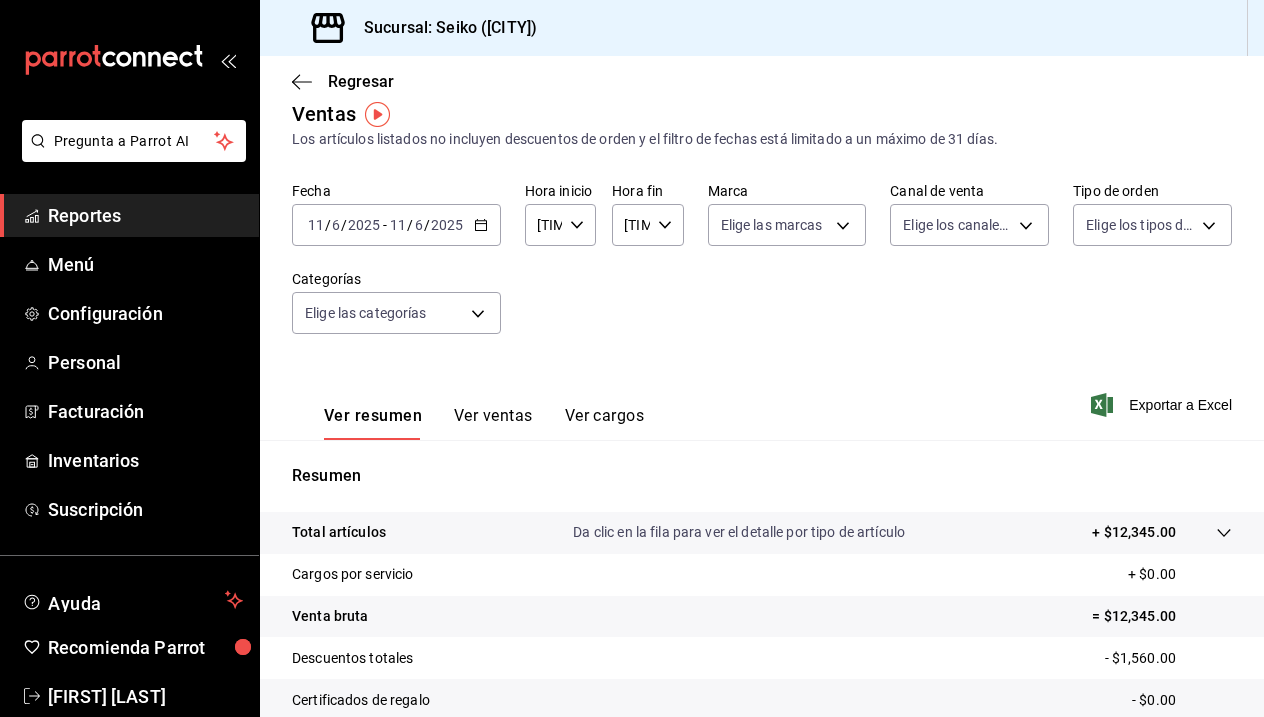 click at bounding box center [481, 225] 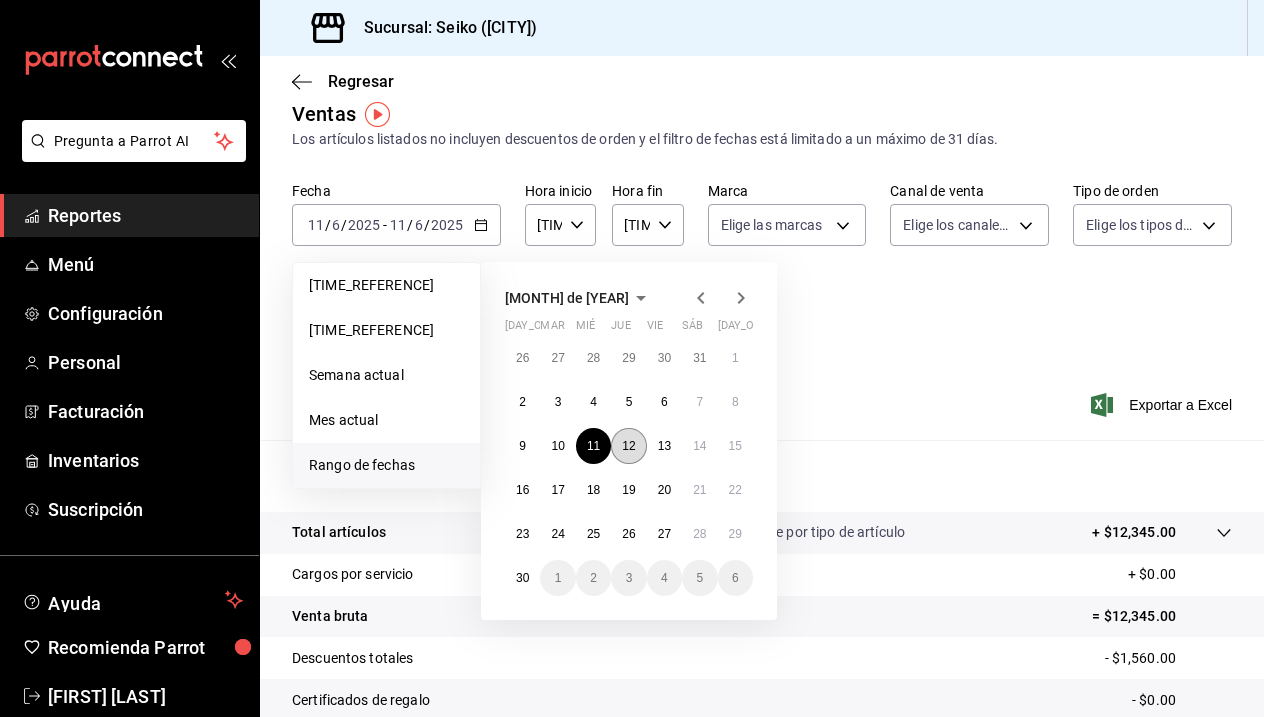 click on "12" at bounding box center [628, 446] 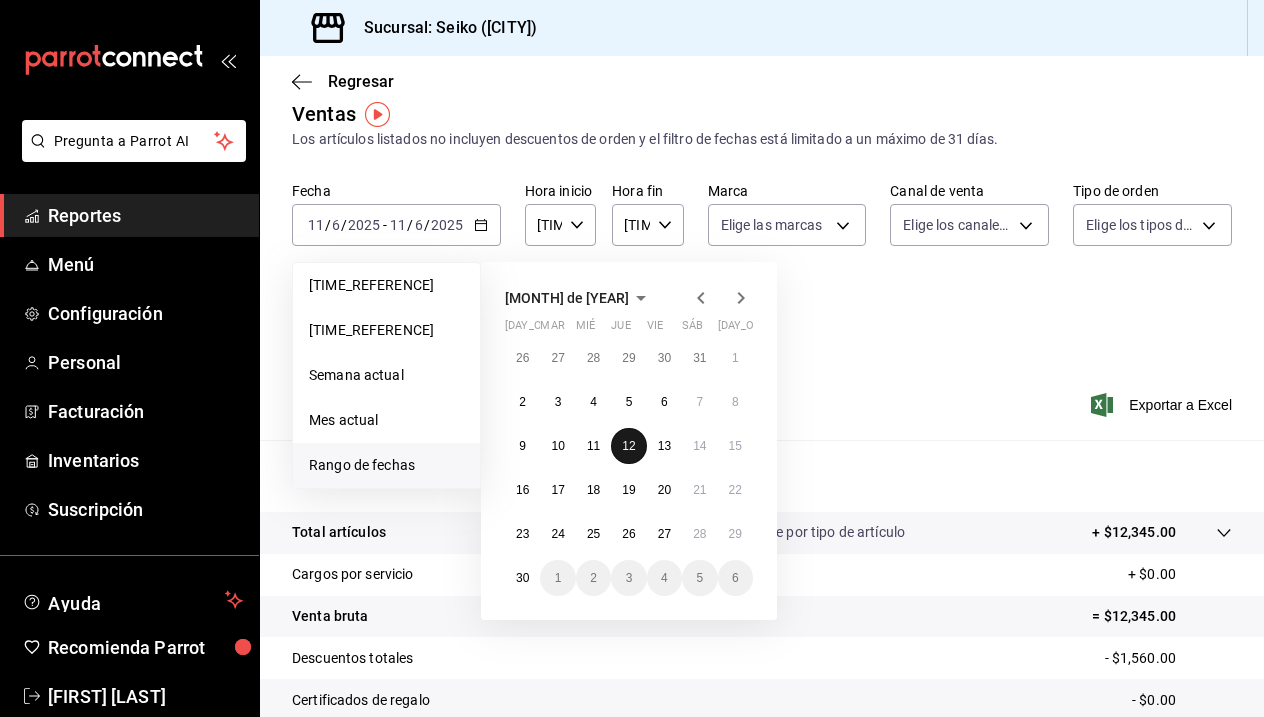 click on "12" at bounding box center (628, 446) 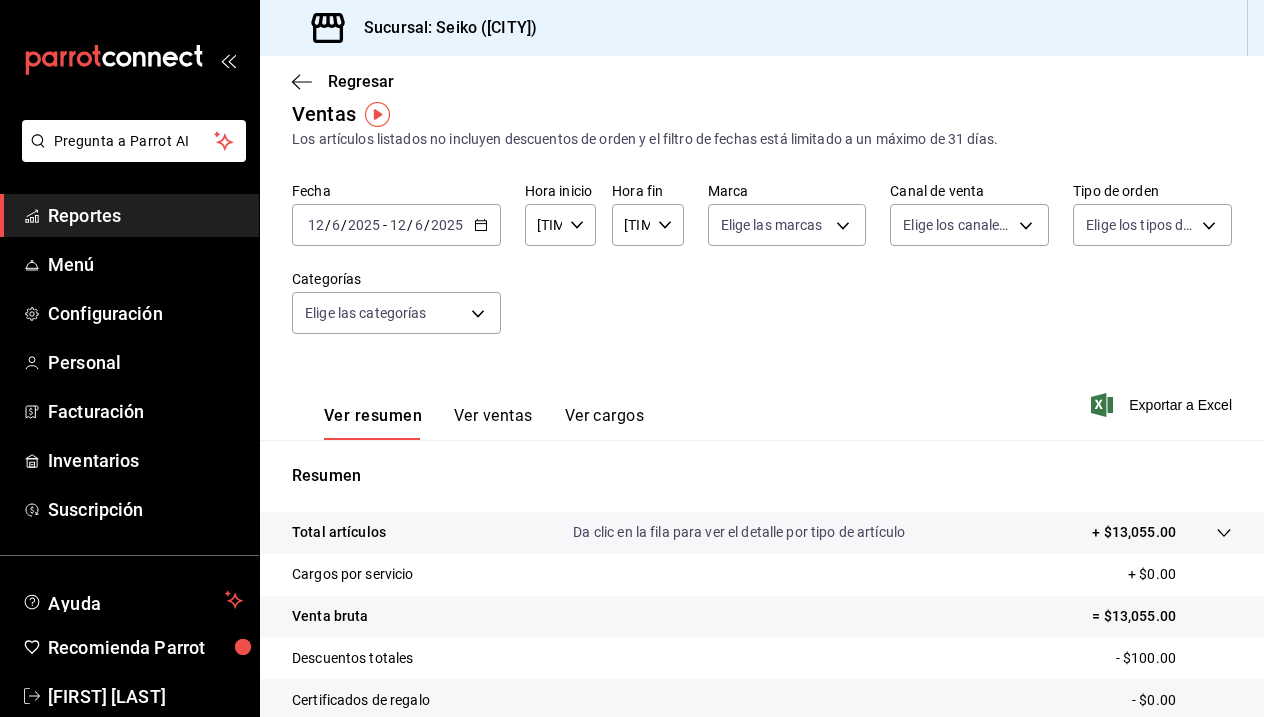 click at bounding box center [480, 223] 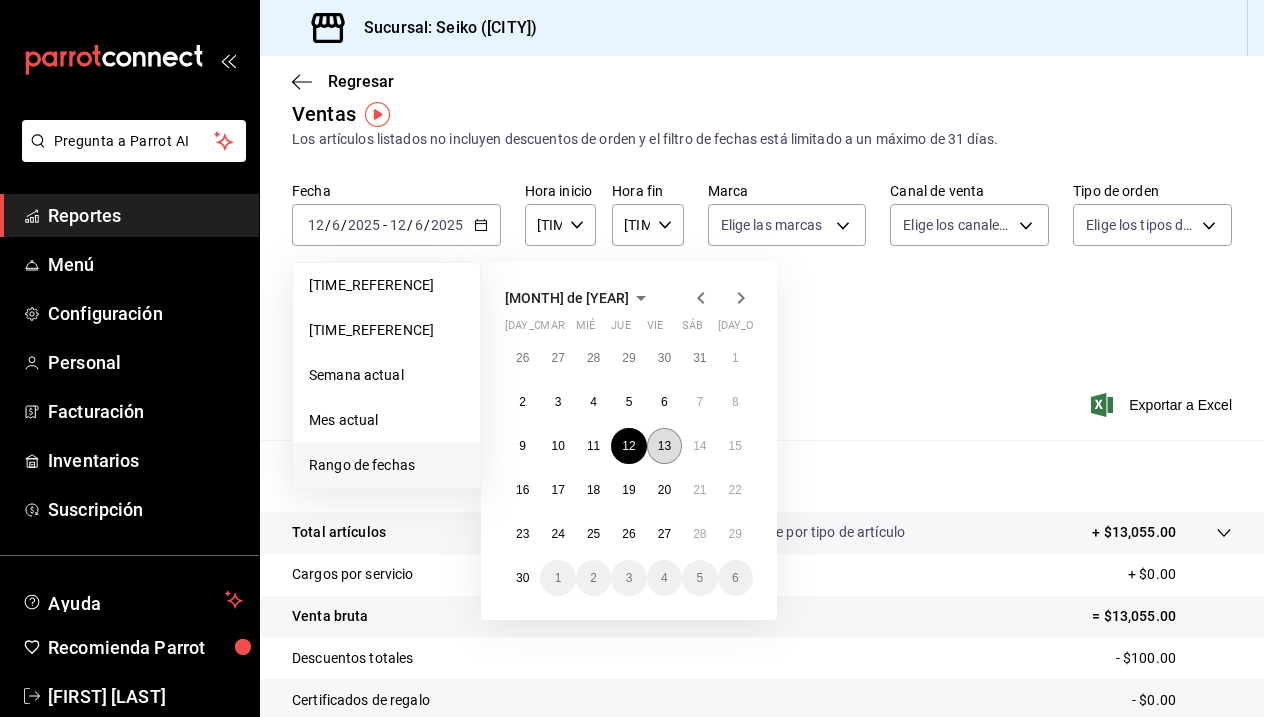 click on "13" at bounding box center (664, 446) 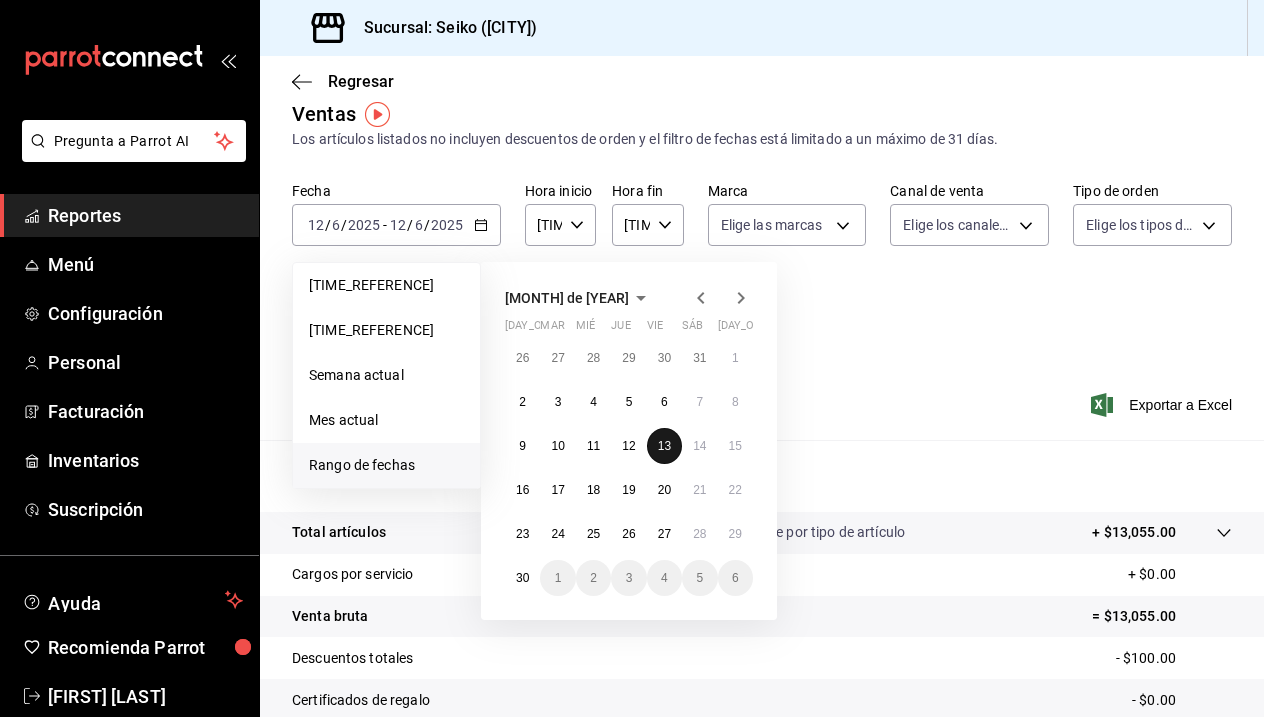 click on "13" at bounding box center (664, 446) 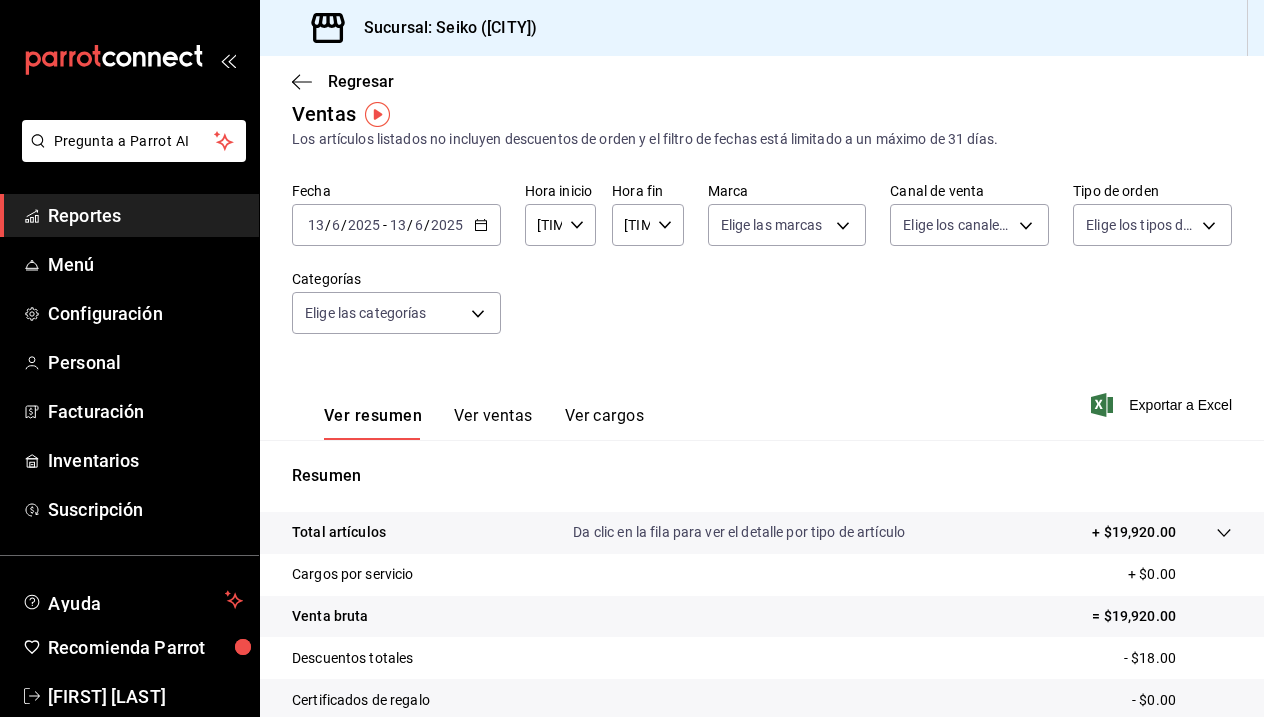click at bounding box center [481, 225] 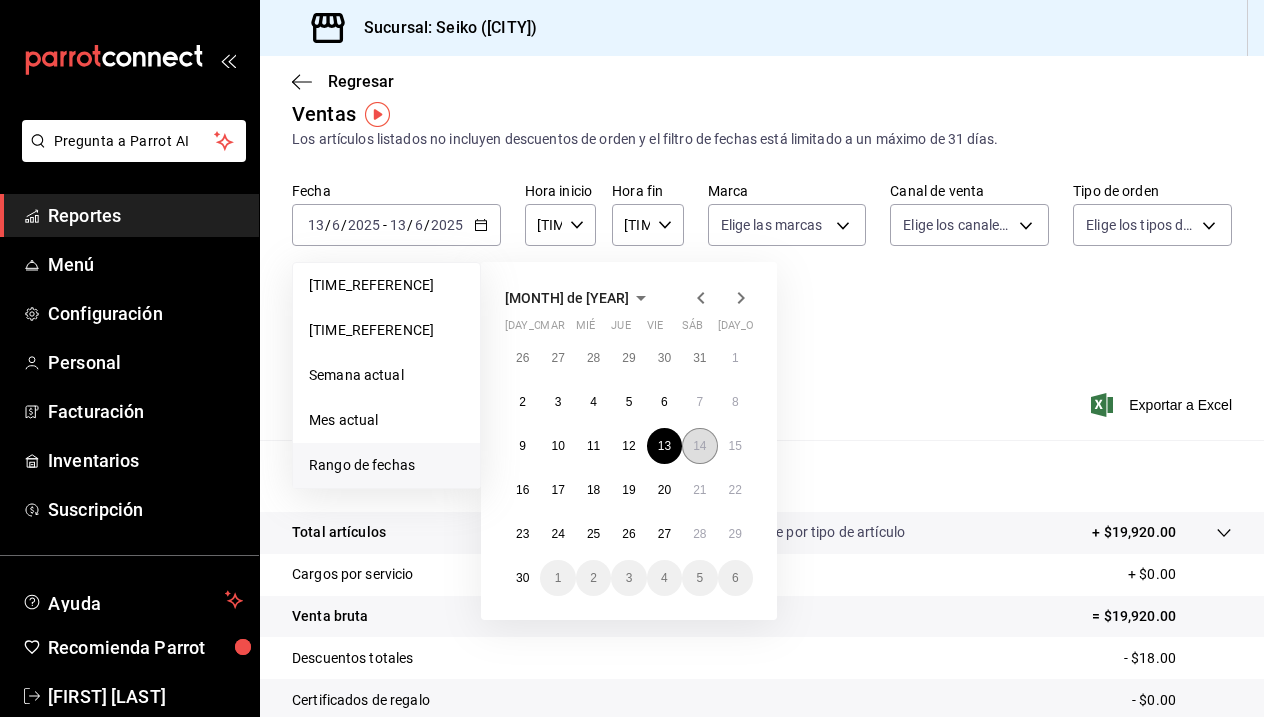 click on "14" at bounding box center (699, 446) 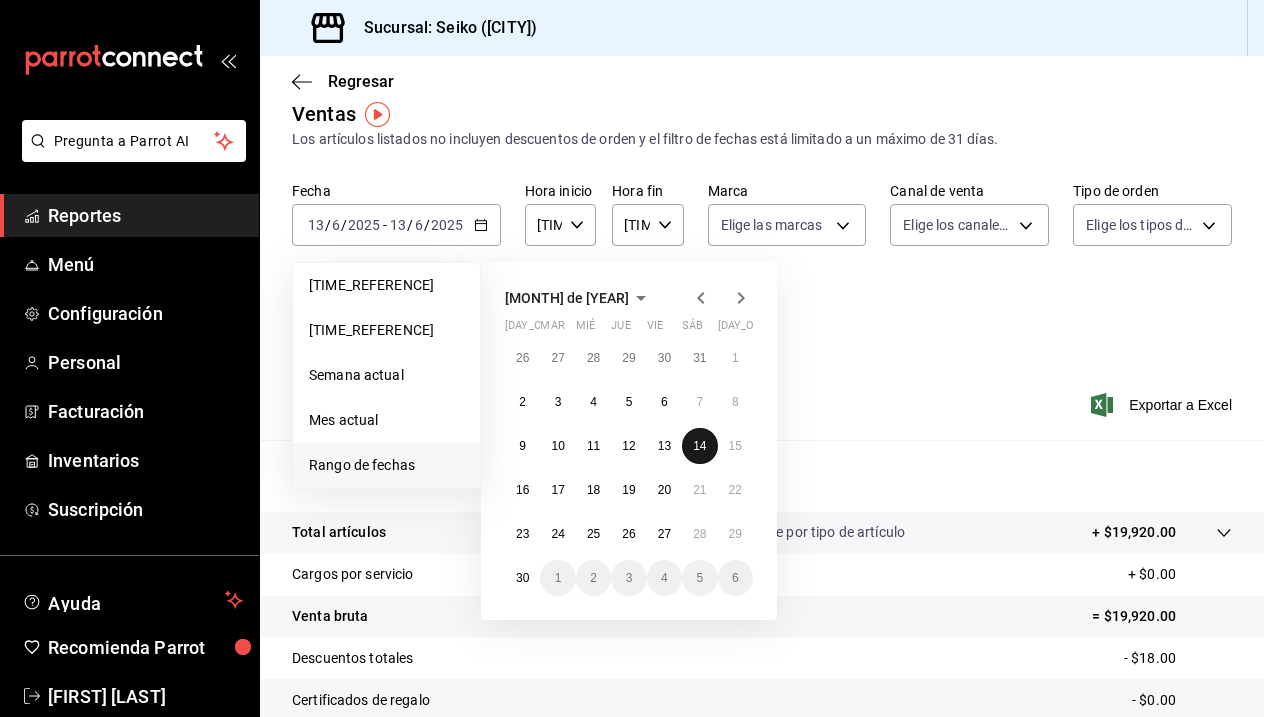 click on "14" at bounding box center [699, 446] 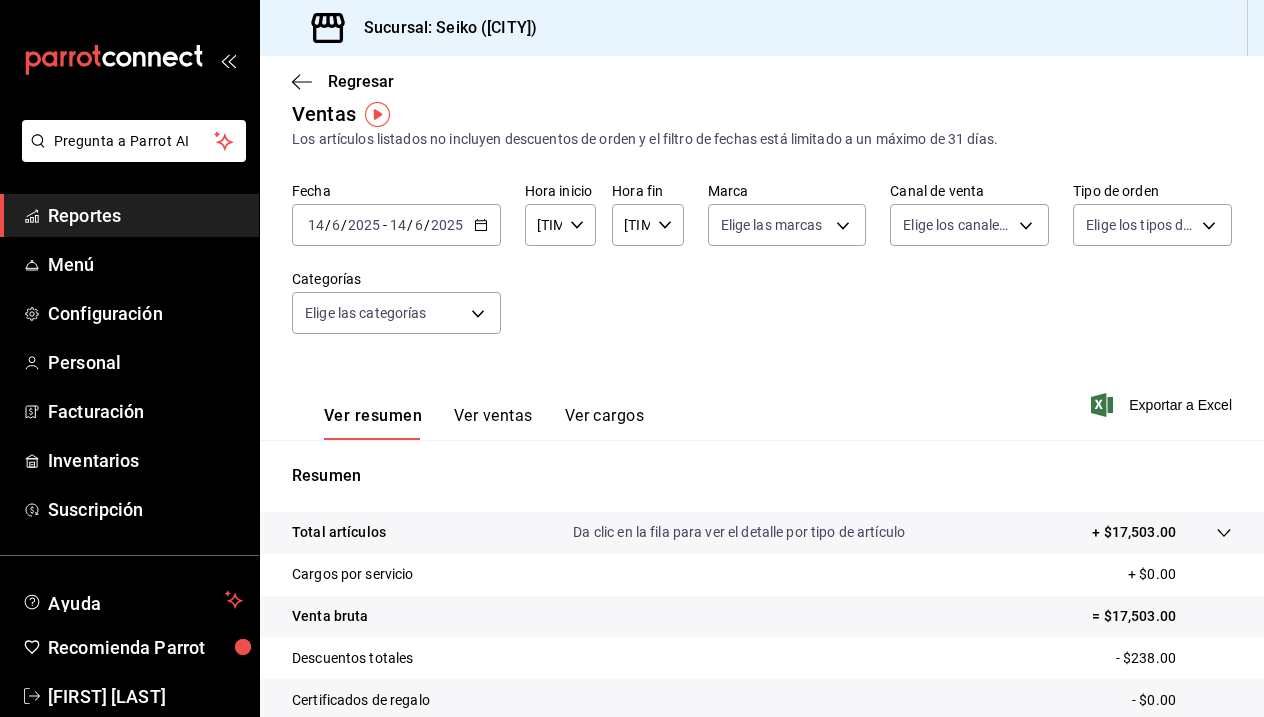 click on "[DATE] [DATE] / [DATE] / [DATE] - [DATE] [DATE] / [DATE] / [DATE]" at bounding box center (396, 225) 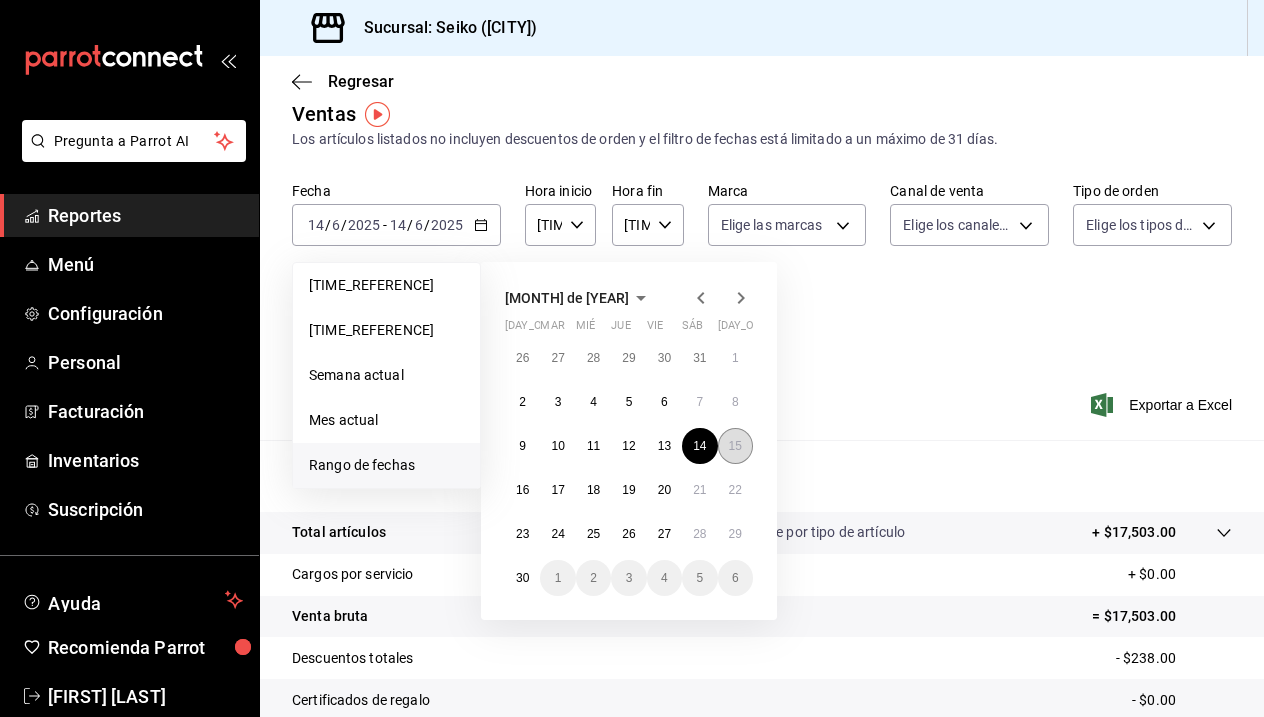 click on "15" at bounding box center (735, 446) 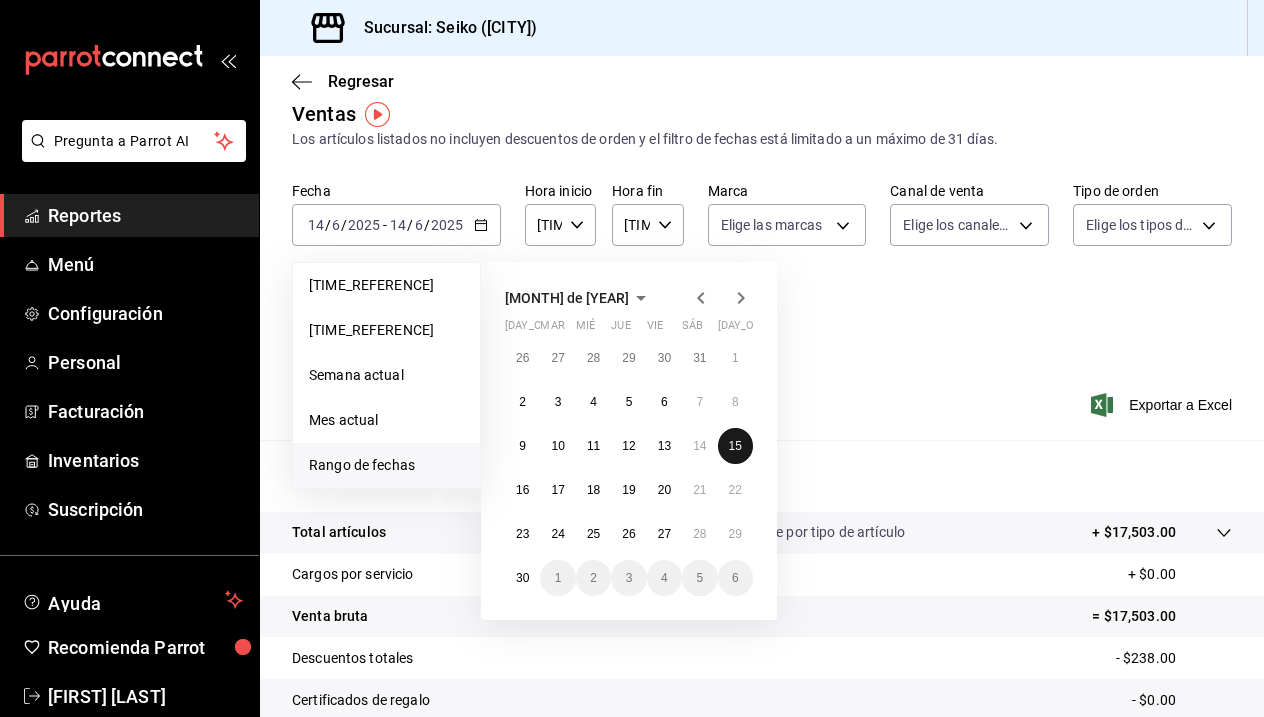 click on "15" at bounding box center (735, 446) 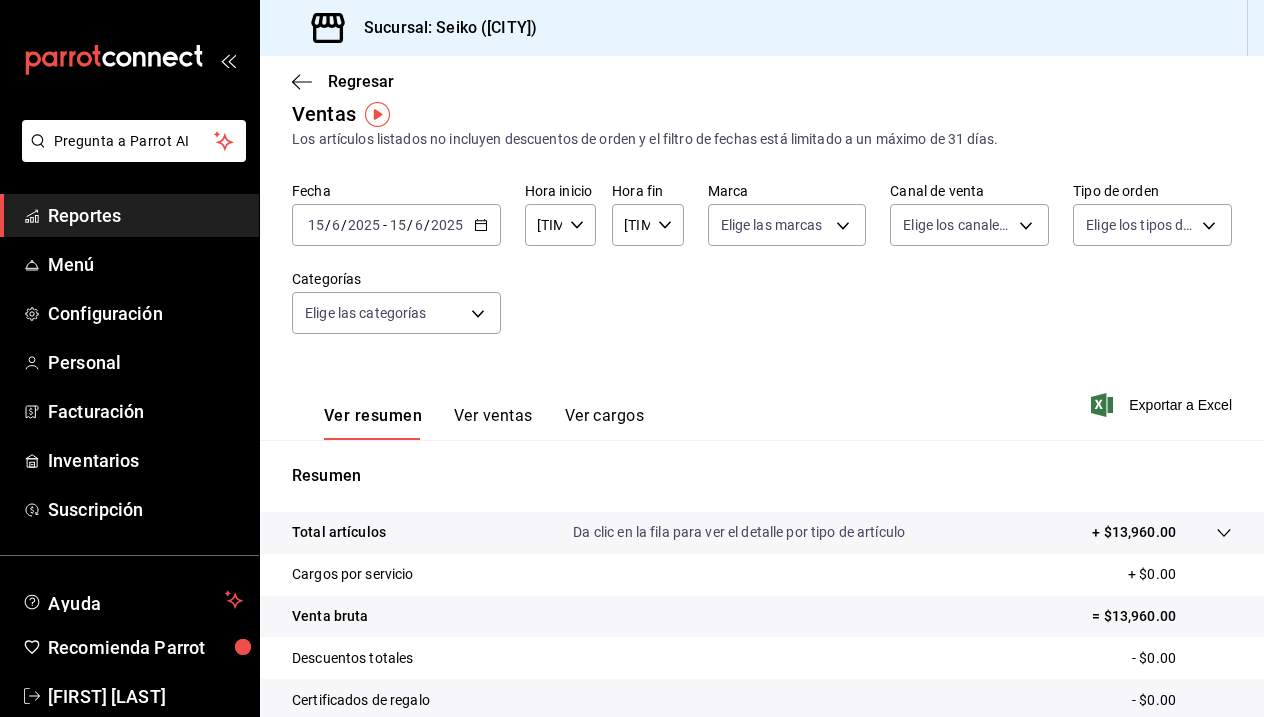 click at bounding box center [481, 225] 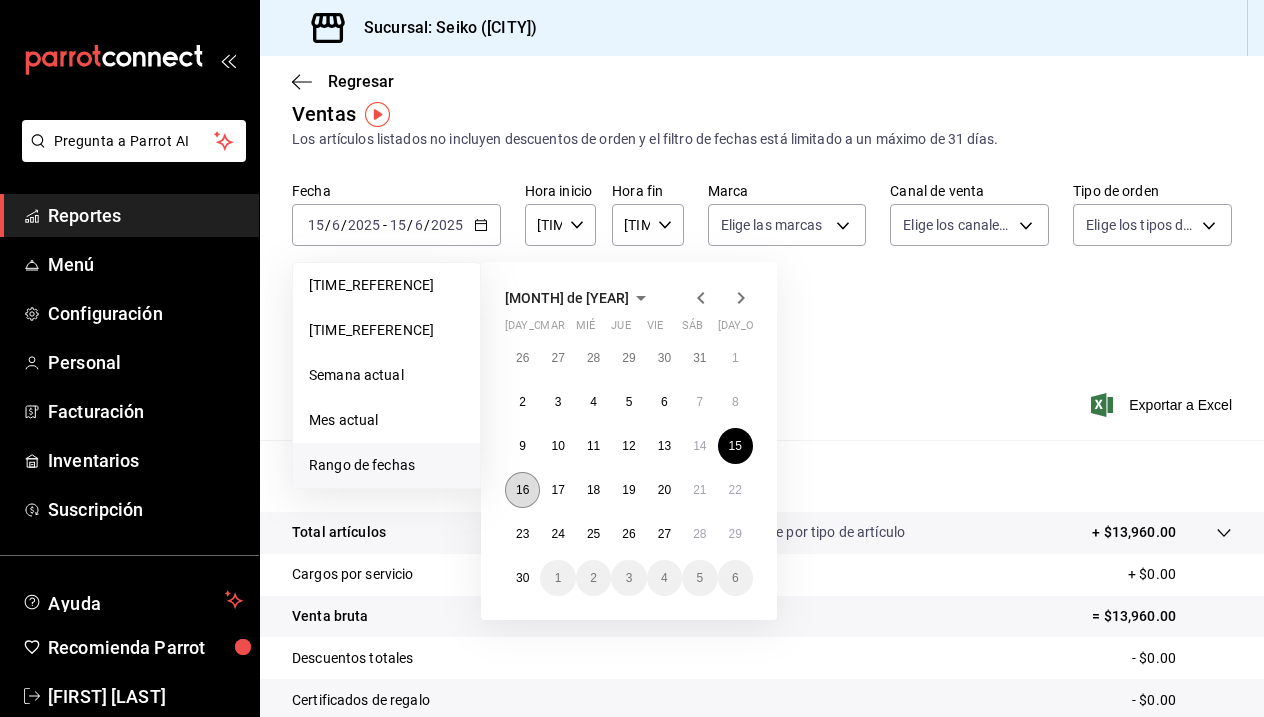 click on "16" at bounding box center [522, 490] 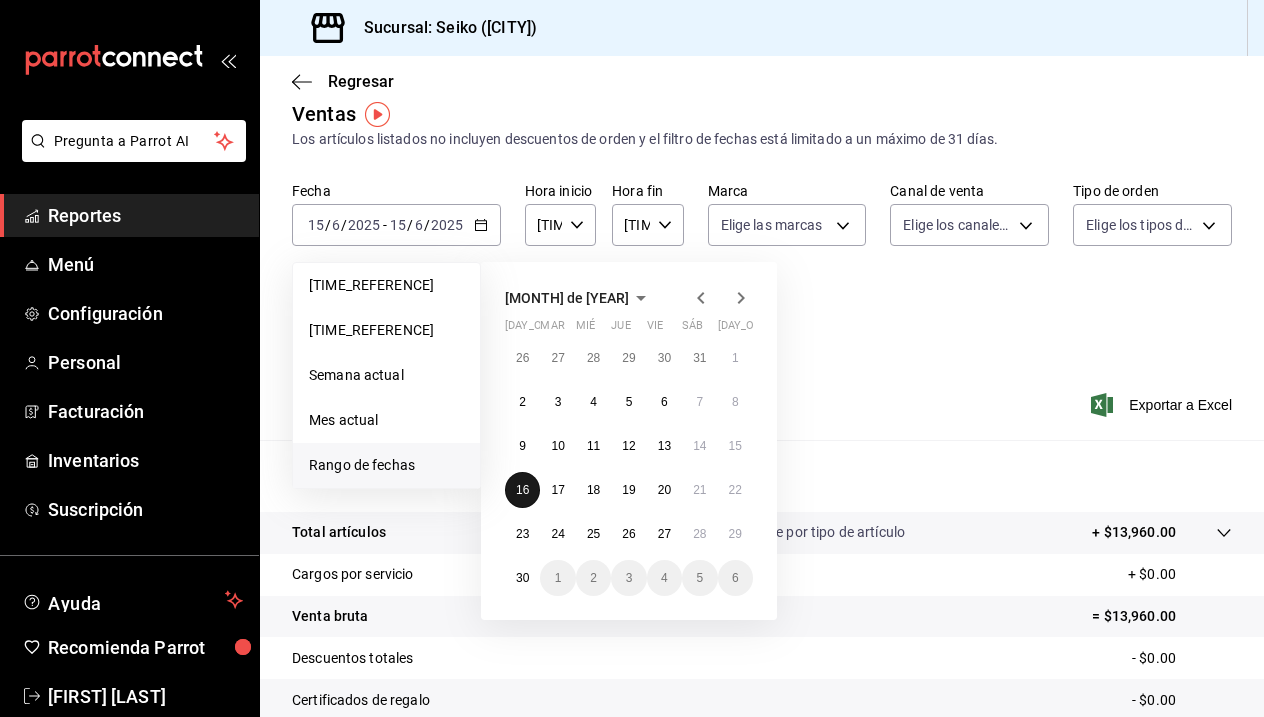 click on "16" at bounding box center (522, 490) 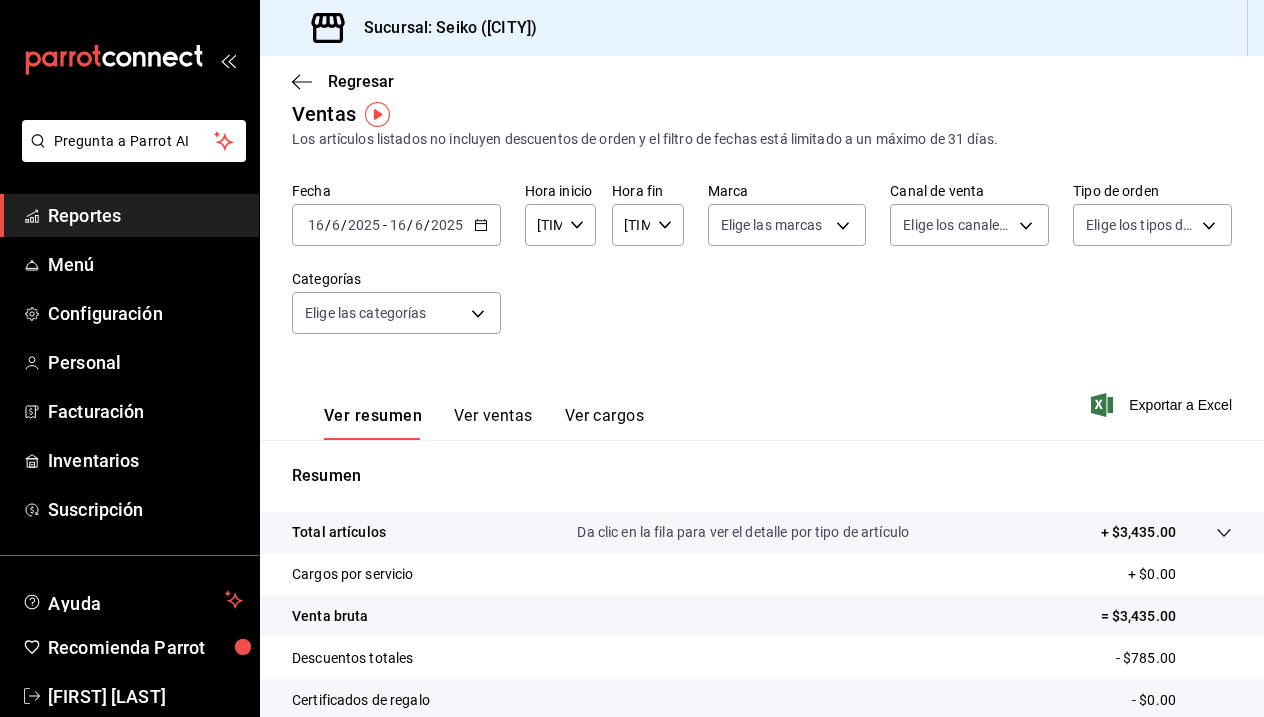 click on "[DATE] [DATE] - [DATE] [DATE]" at bounding box center (396, 225) 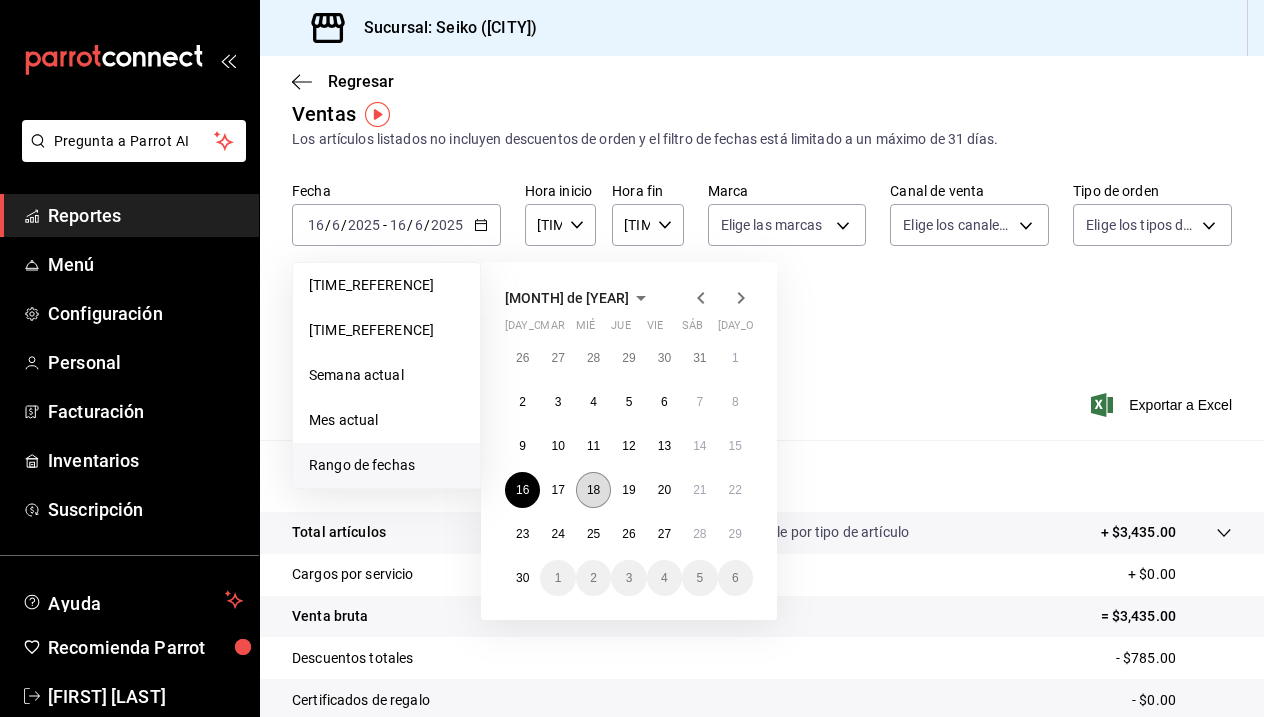 click on "18" at bounding box center (593, 490) 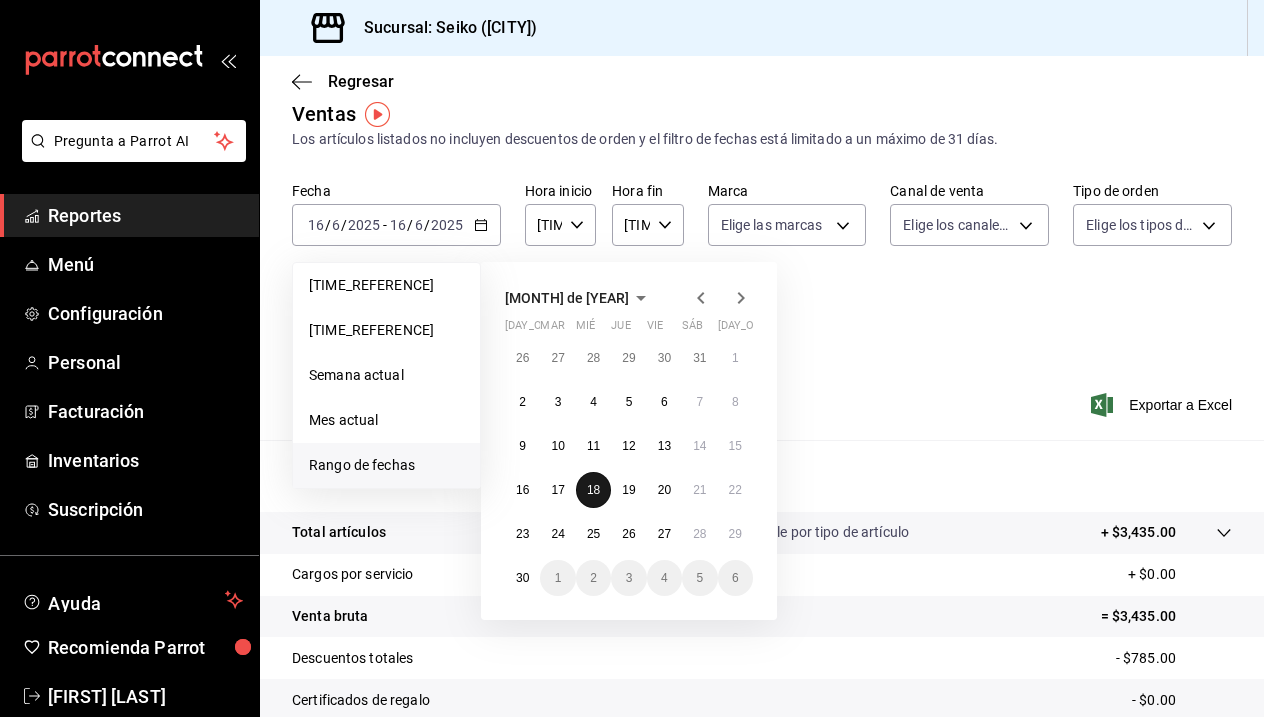 click on "18" at bounding box center (593, 490) 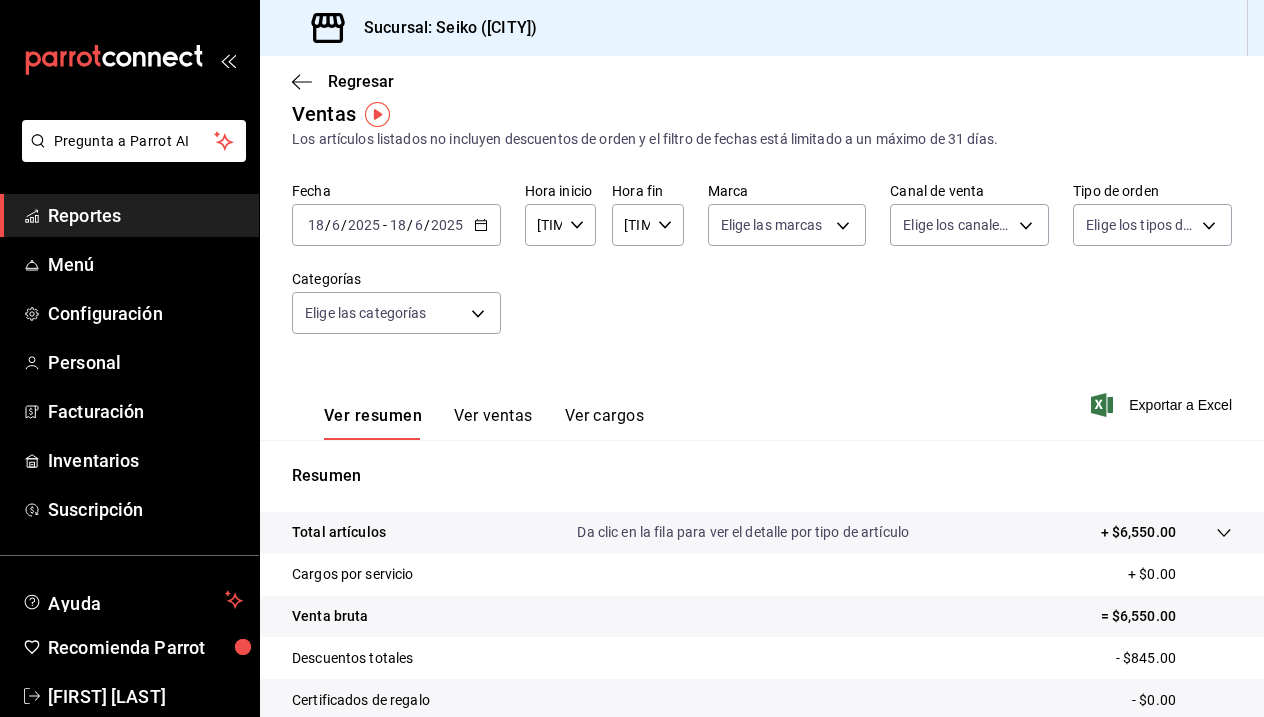click at bounding box center [481, 225] 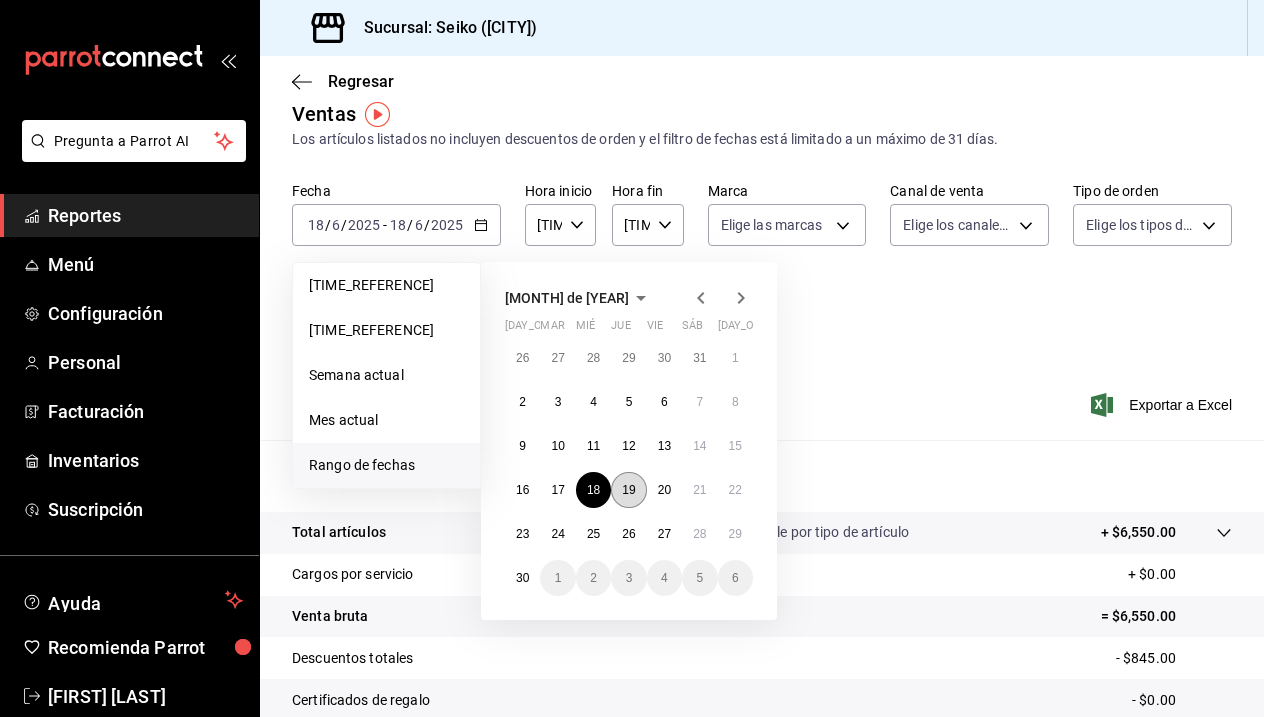 click on "19" at bounding box center (628, 490) 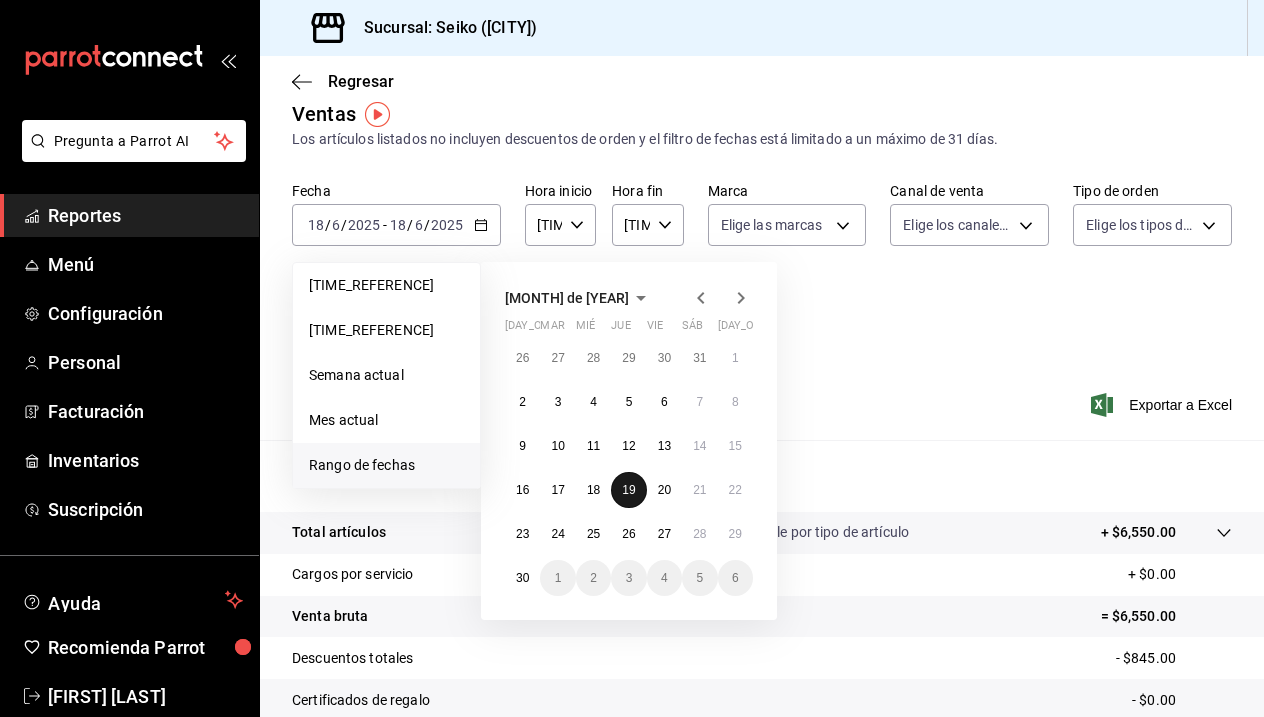 click on "19" at bounding box center (628, 490) 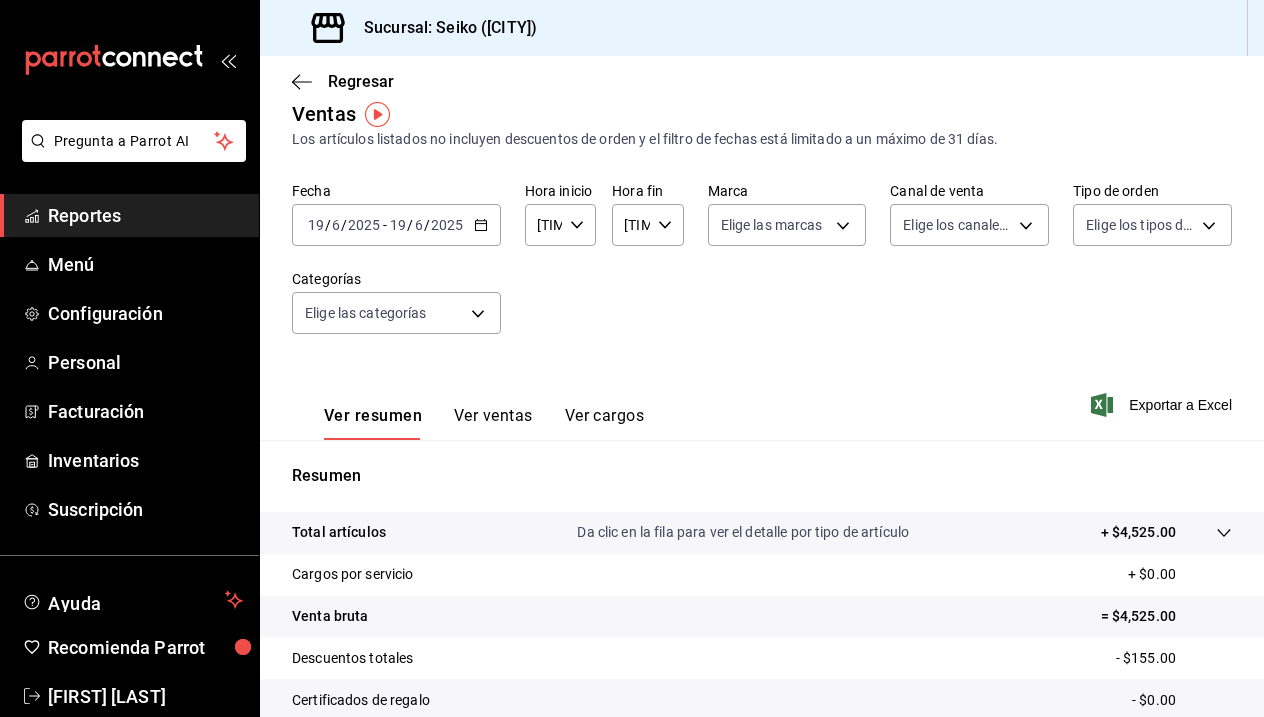 click on "[DATE] [DATE] - [DATE] [DATE]" at bounding box center [396, 225] 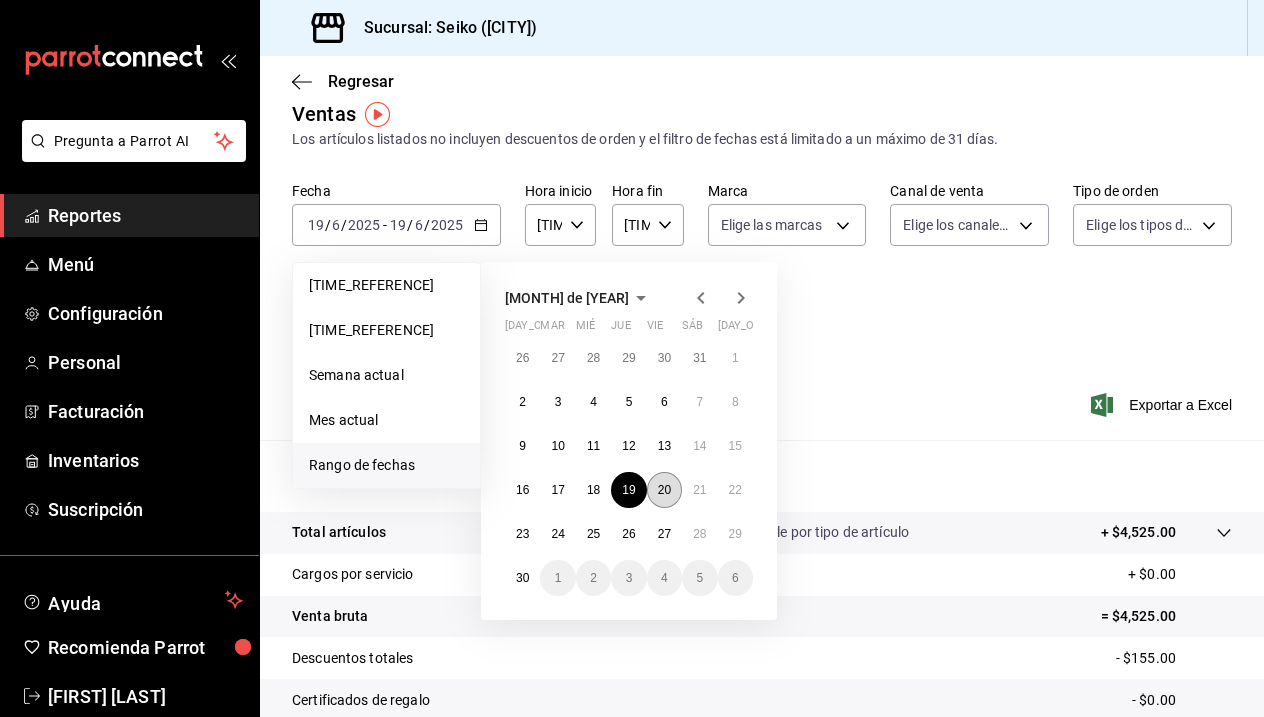 click on "20" at bounding box center (664, 490) 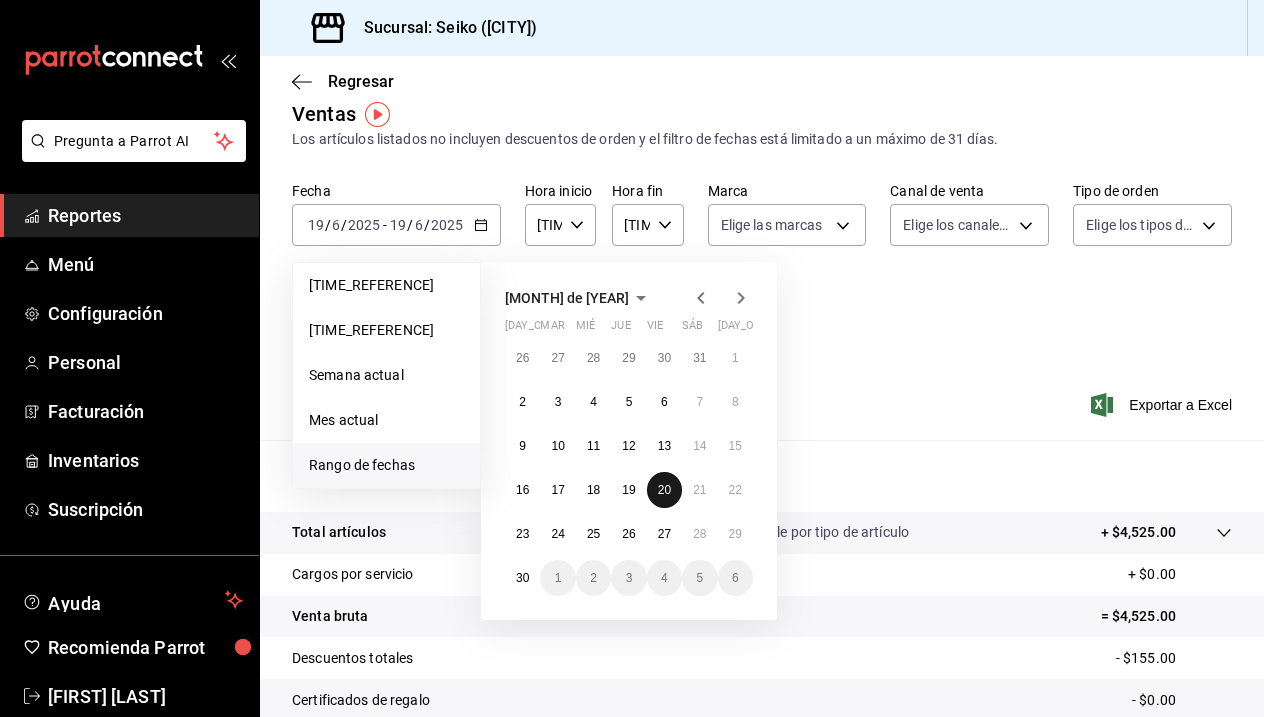 click on "20" at bounding box center [664, 490] 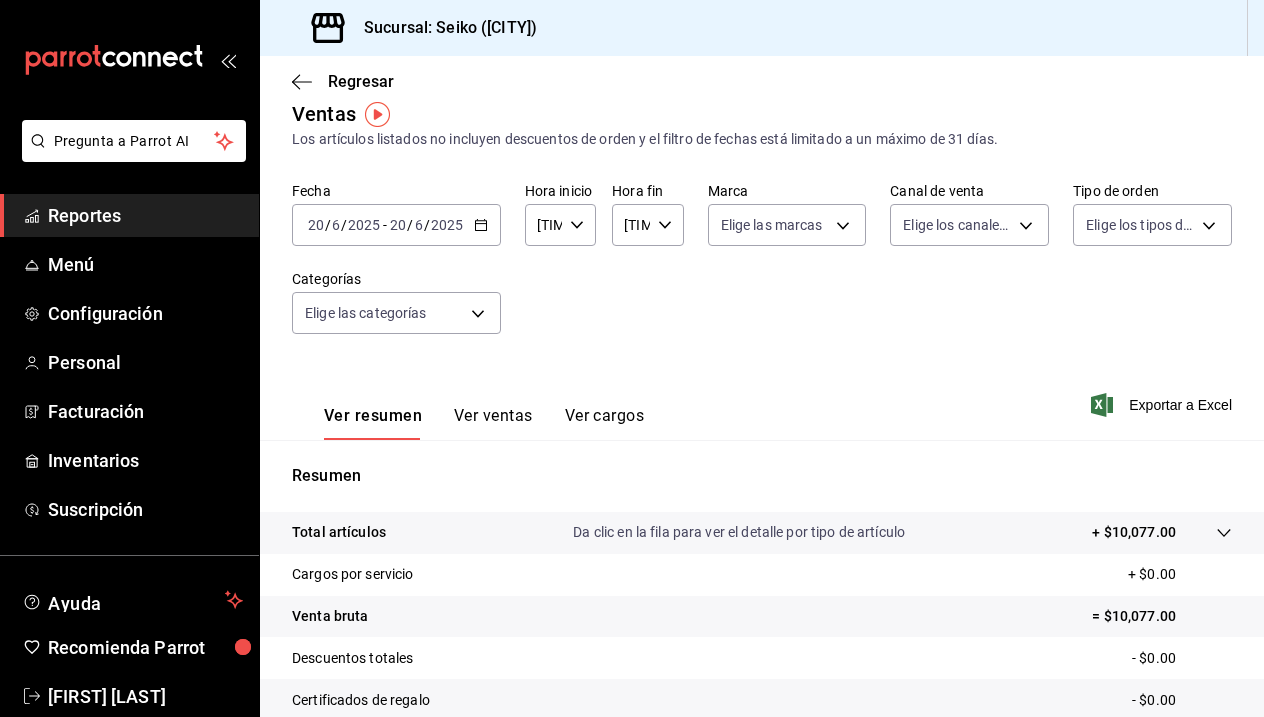 click on "[DATE] [DATE] / [DATE] / [DATE] - [DATE] [DATE] / [DATE] / [DATE]" at bounding box center (396, 225) 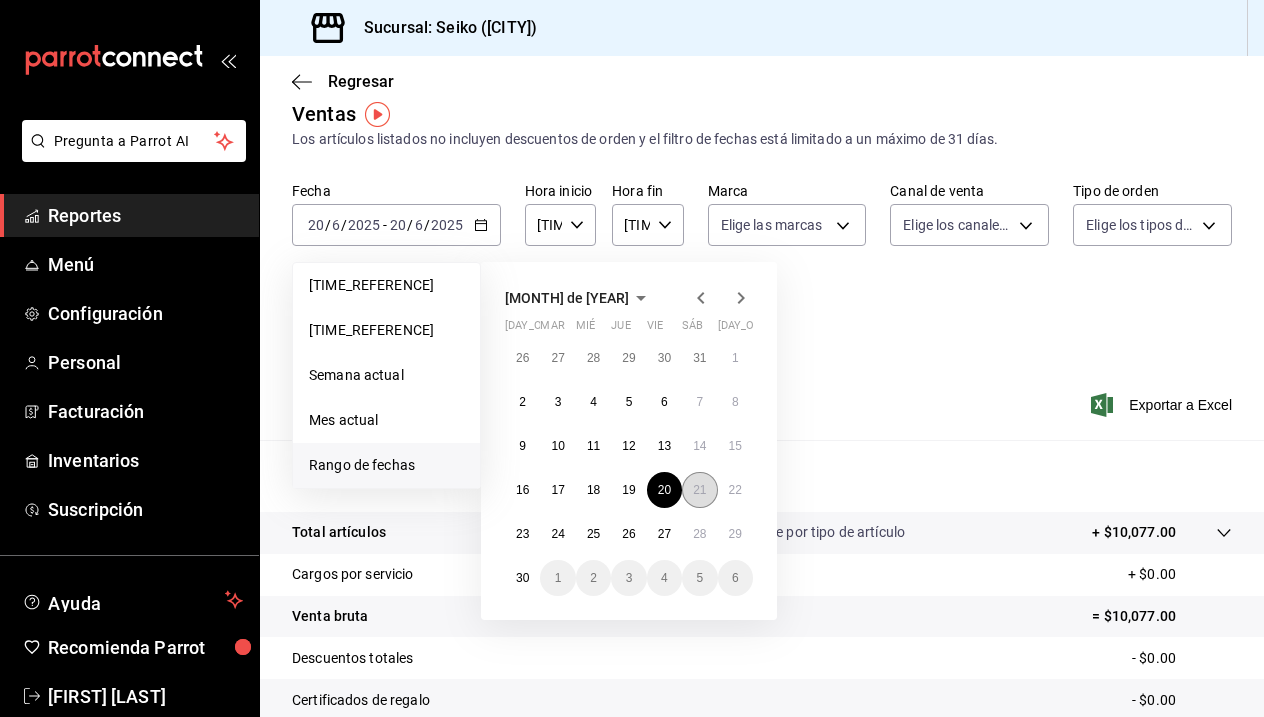 click on "21" at bounding box center [699, 490] 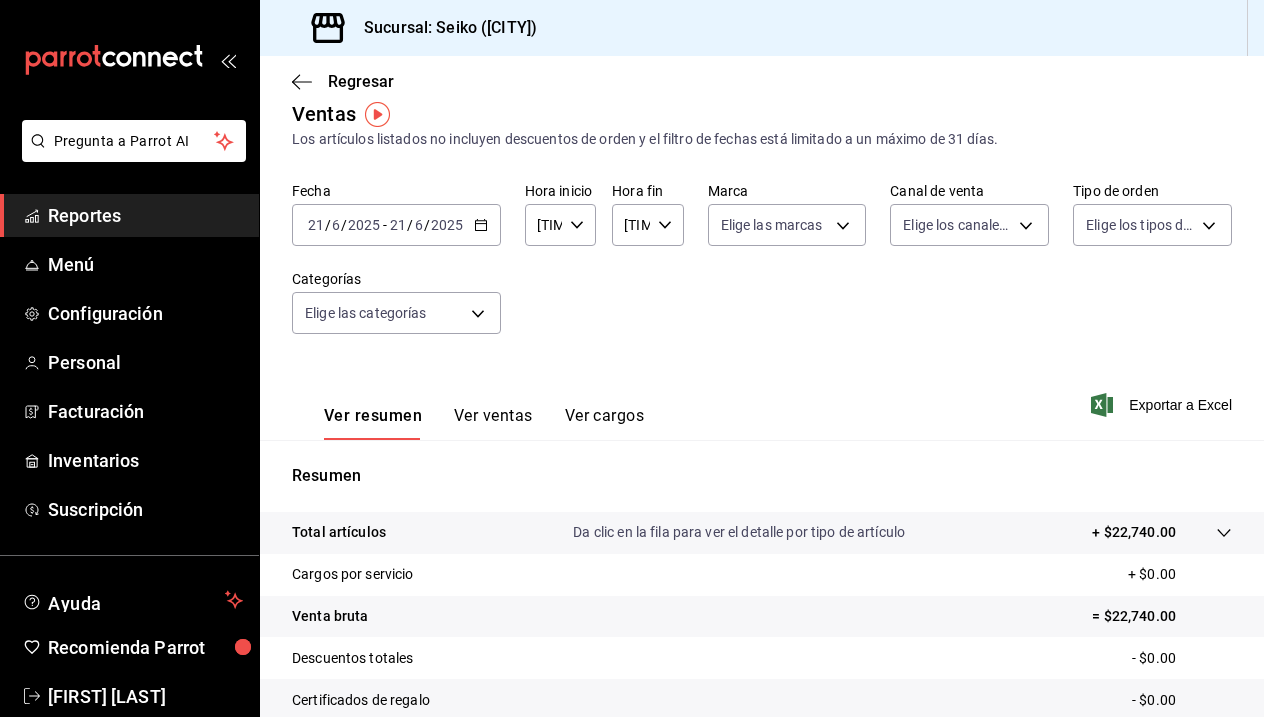 click on "[DATE] [TIME] / [MONTH] / [YEAR] - [DATE] [TIME]" at bounding box center [396, 225] 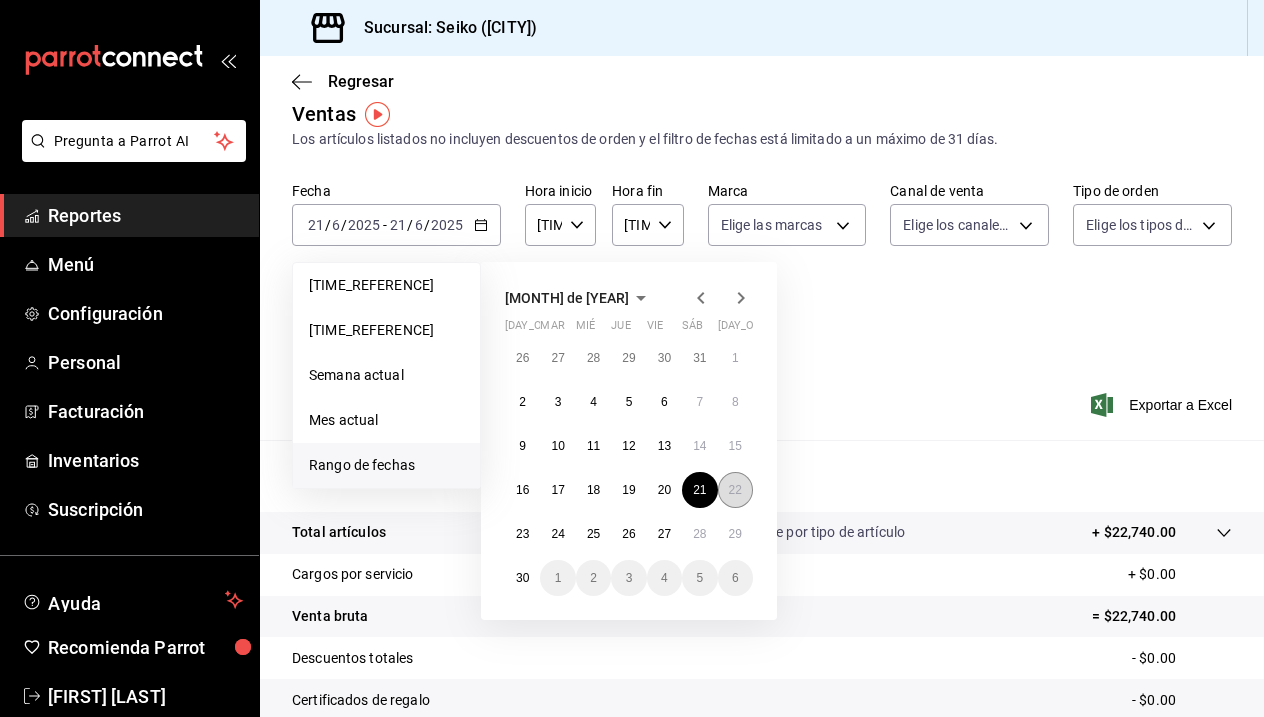 click on "22" at bounding box center [735, 490] 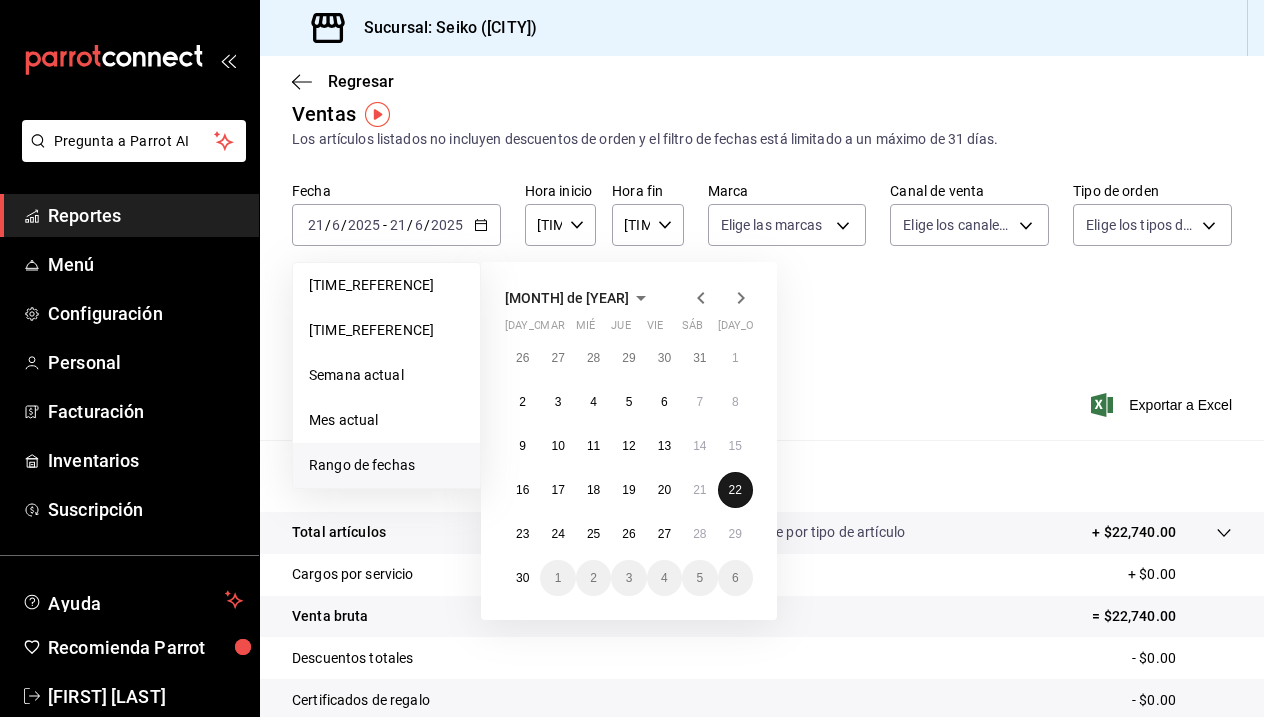 click on "22" at bounding box center [735, 490] 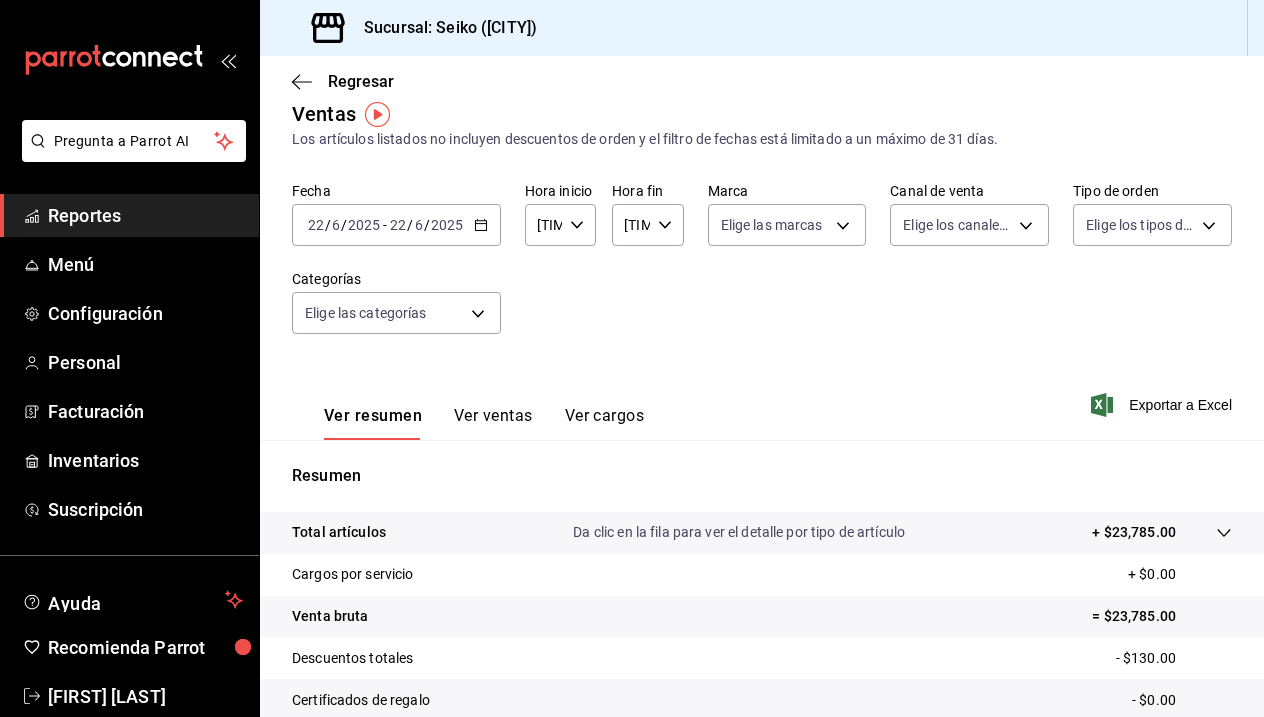 click at bounding box center (480, 223) 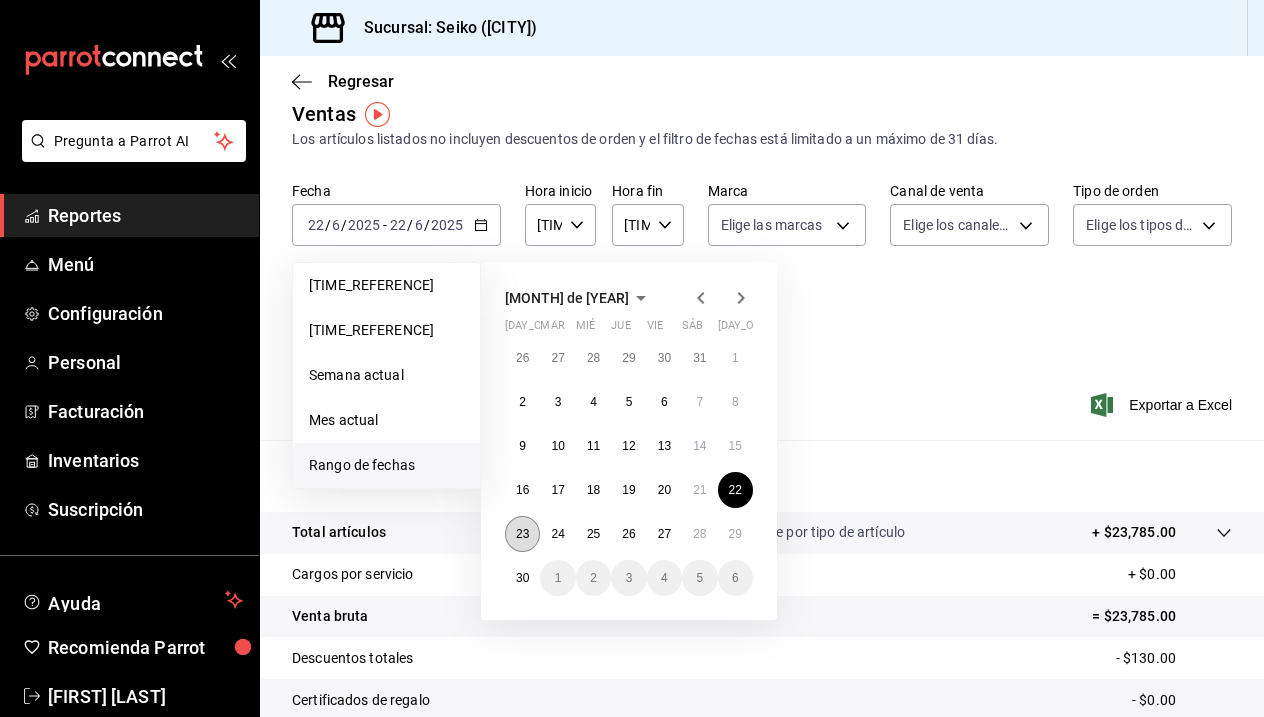 click on "23" at bounding box center (522, 534) 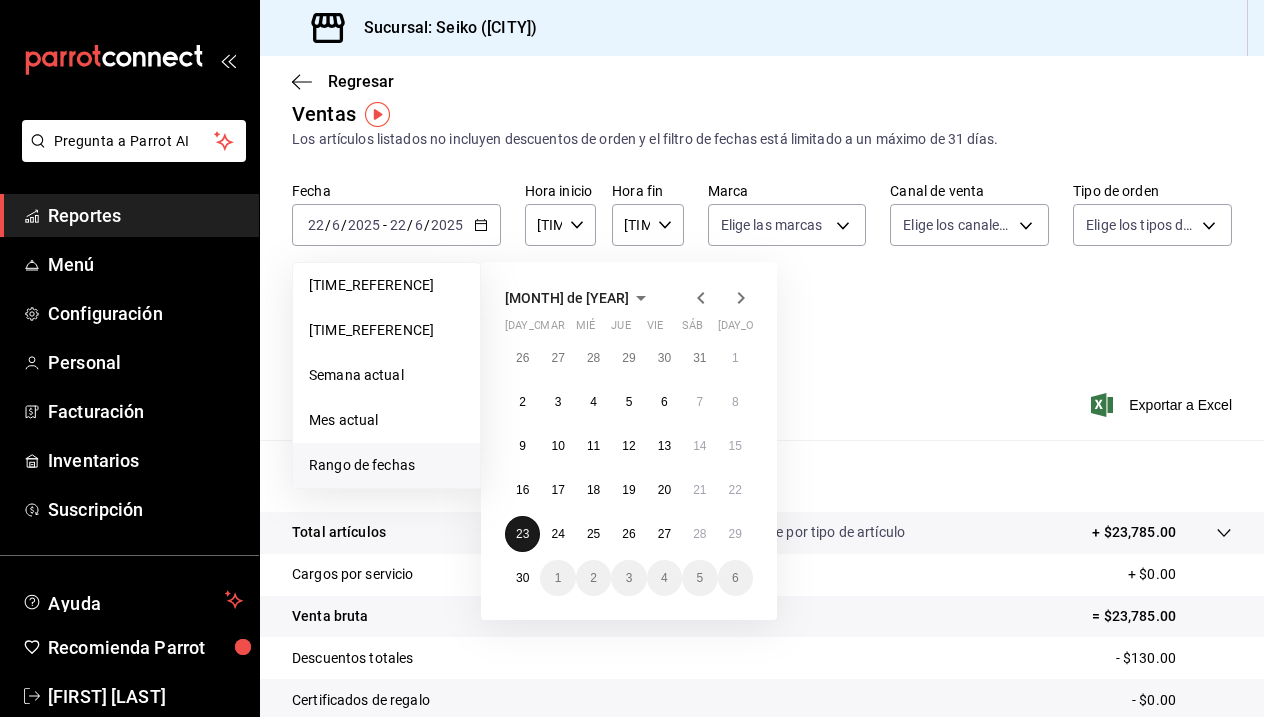 click on "23" at bounding box center (522, 534) 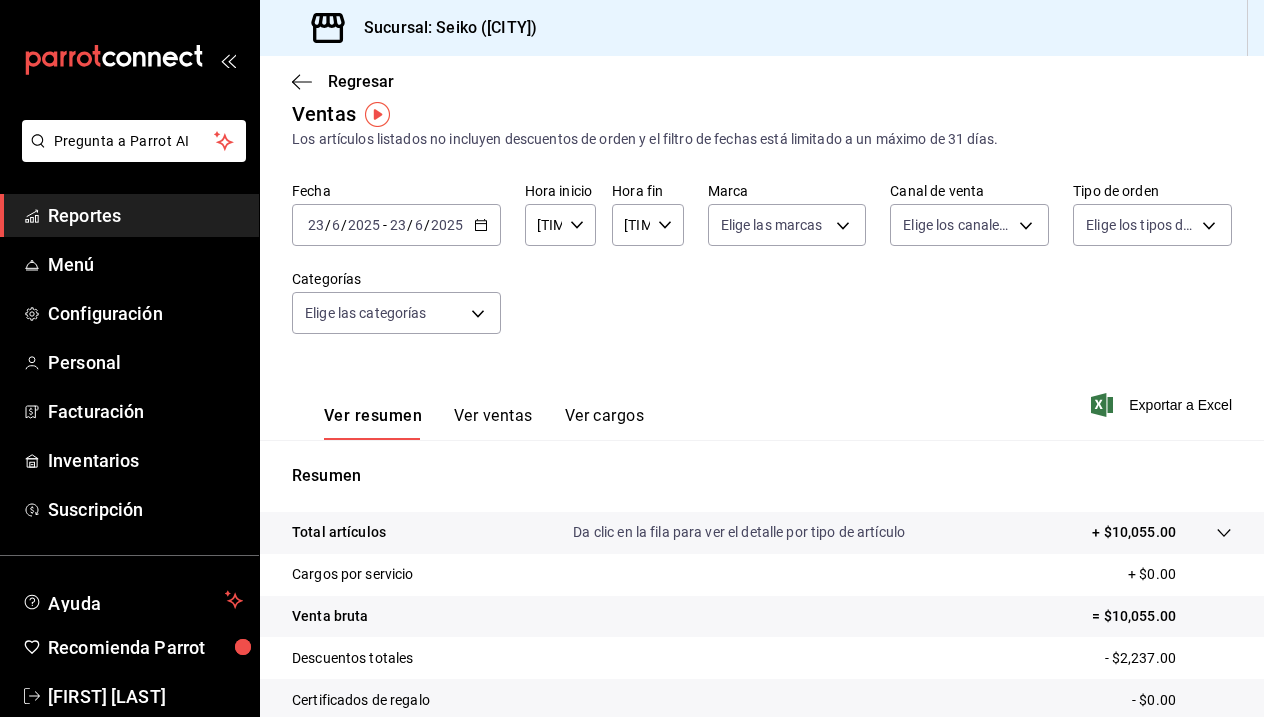 click on "[DATE] [TIME] / [MONTH] / [YEAR] - [DATE] [TIME]" at bounding box center (396, 225) 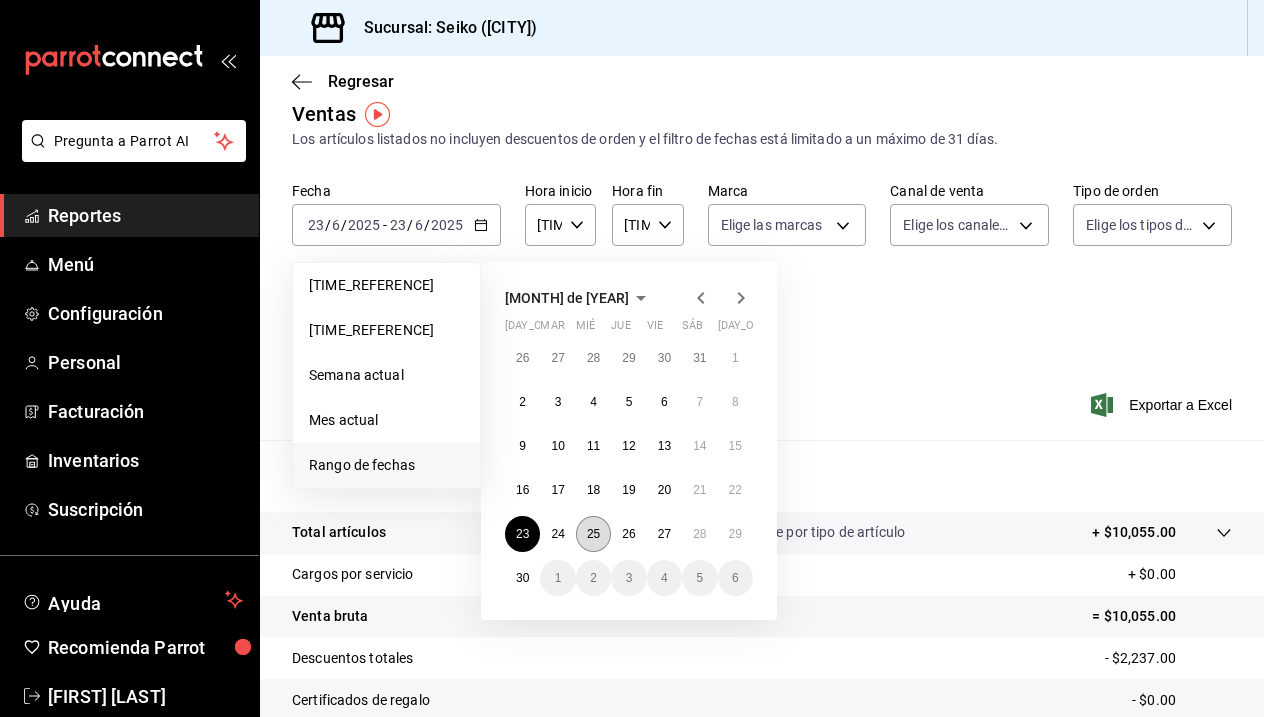 click on "25" at bounding box center (593, 534) 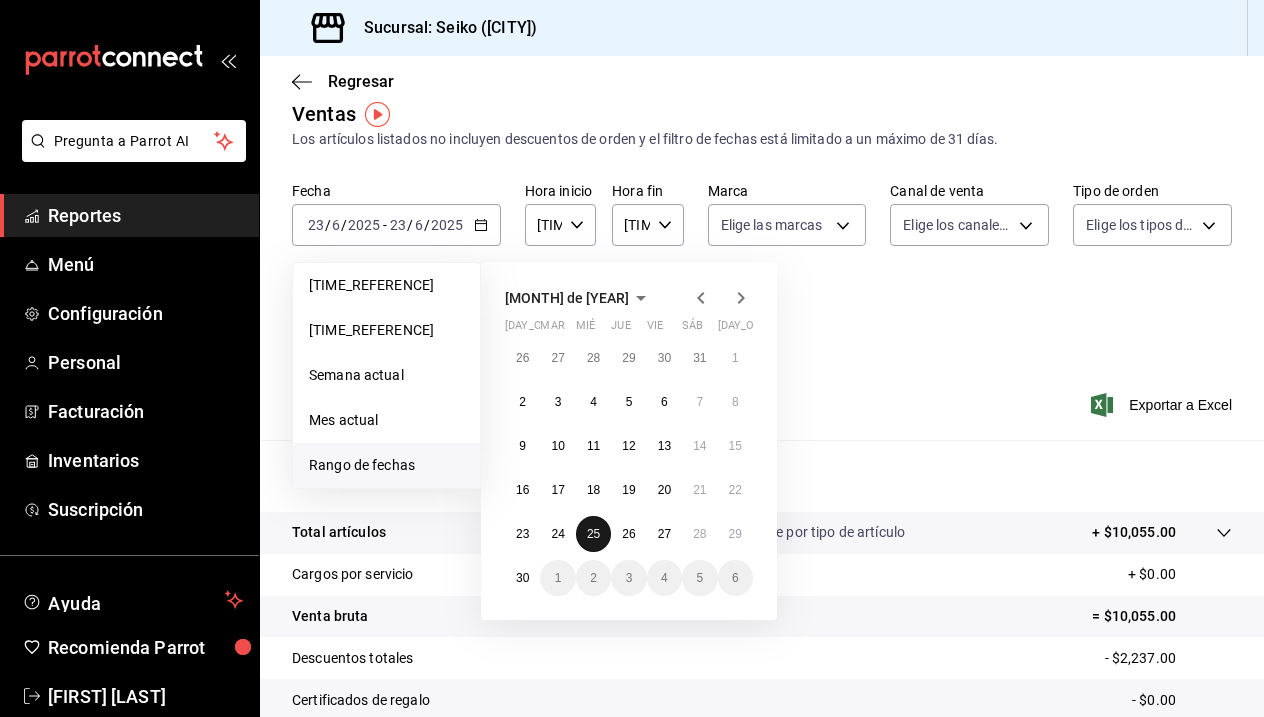 click on "25" at bounding box center [593, 534] 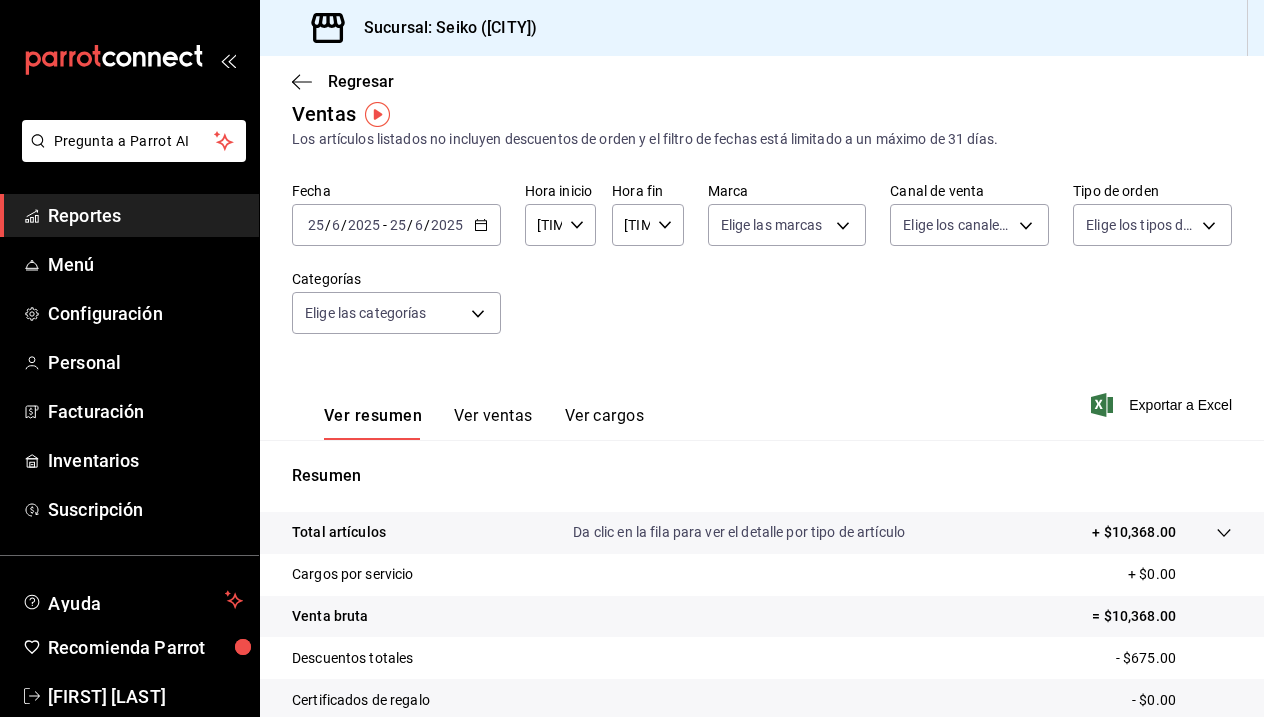 click on "[DATE] [DATE] / [DATE] / [DATE] - [DATE] [DATE] / [DATE] / [DATE]" at bounding box center [396, 225] 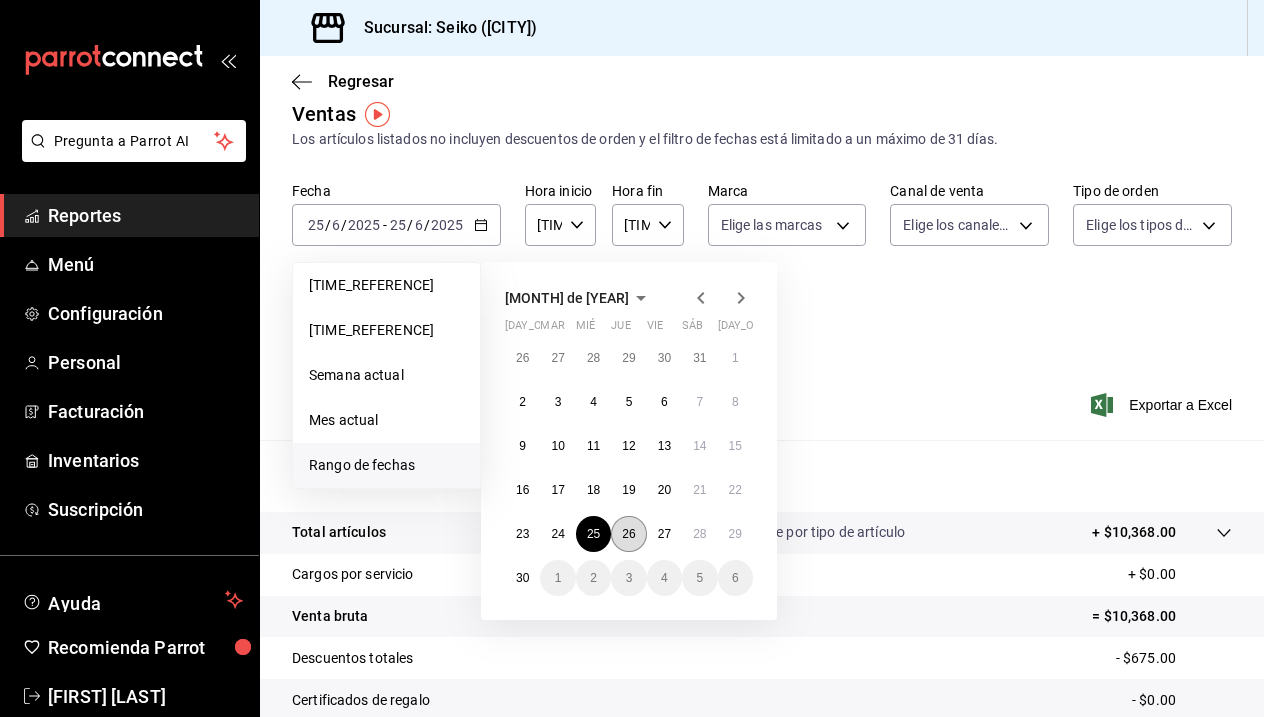 click on "26" at bounding box center (628, 534) 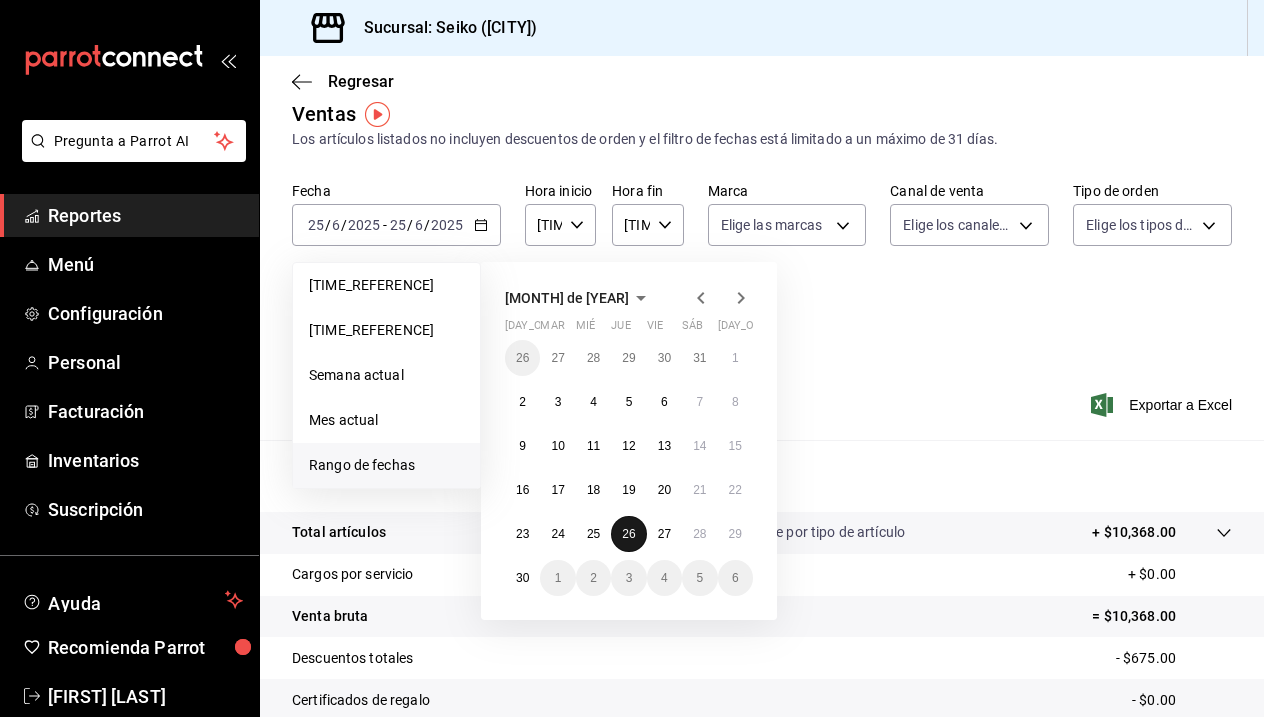 click on "26" at bounding box center [628, 534] 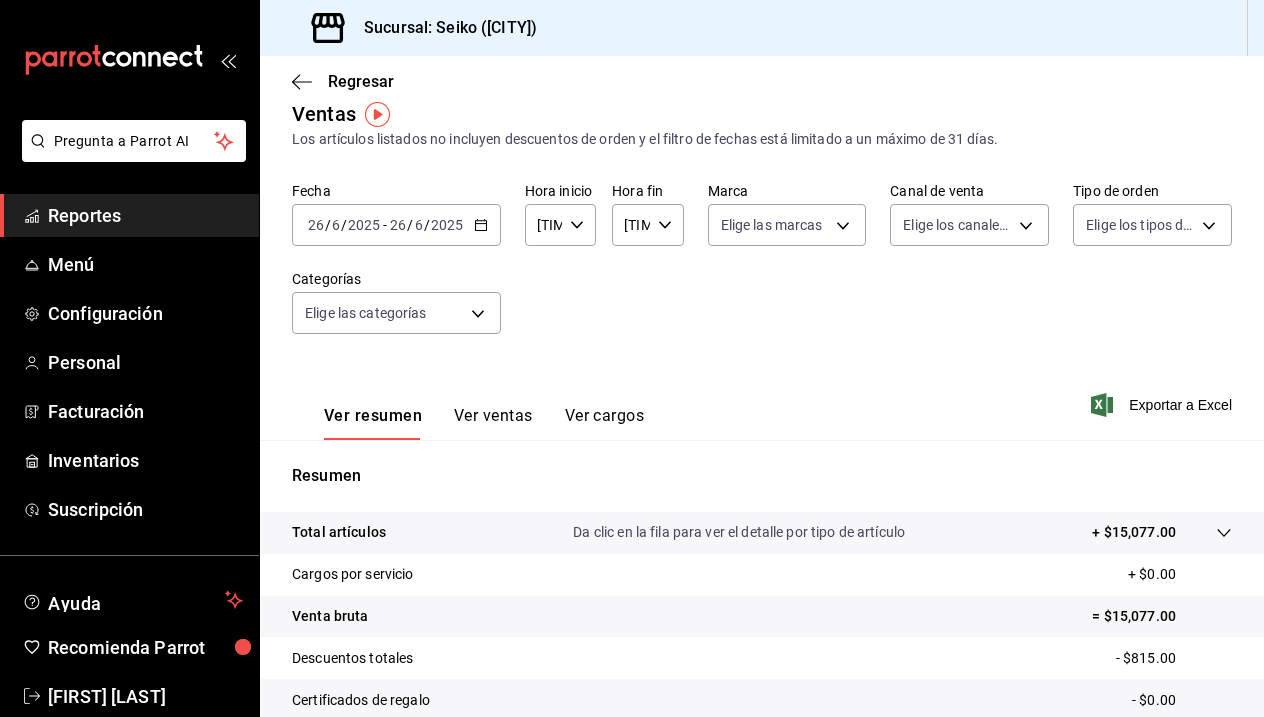 click at bounding box center [481, 225] 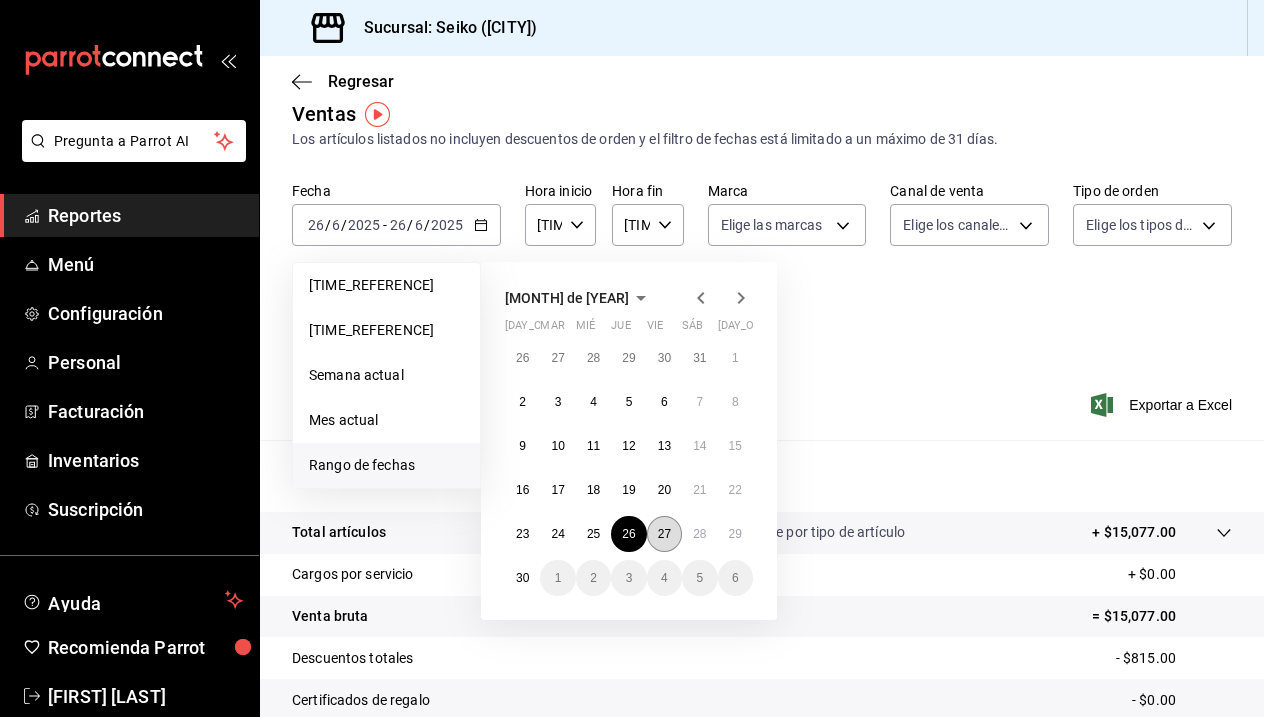 click on "27" at bounding box center [664, 534] 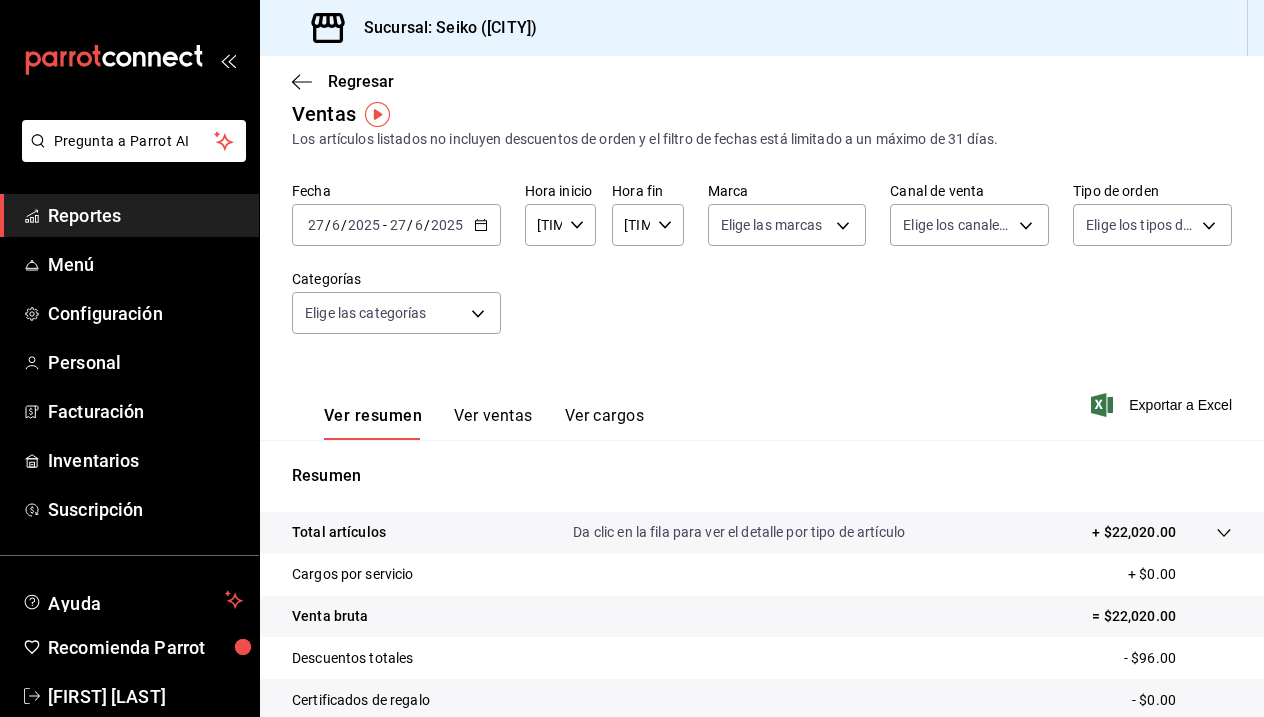 click on "[DATE] [DATE] - [DATE] [DATE]" at bounding box center [396, 225] 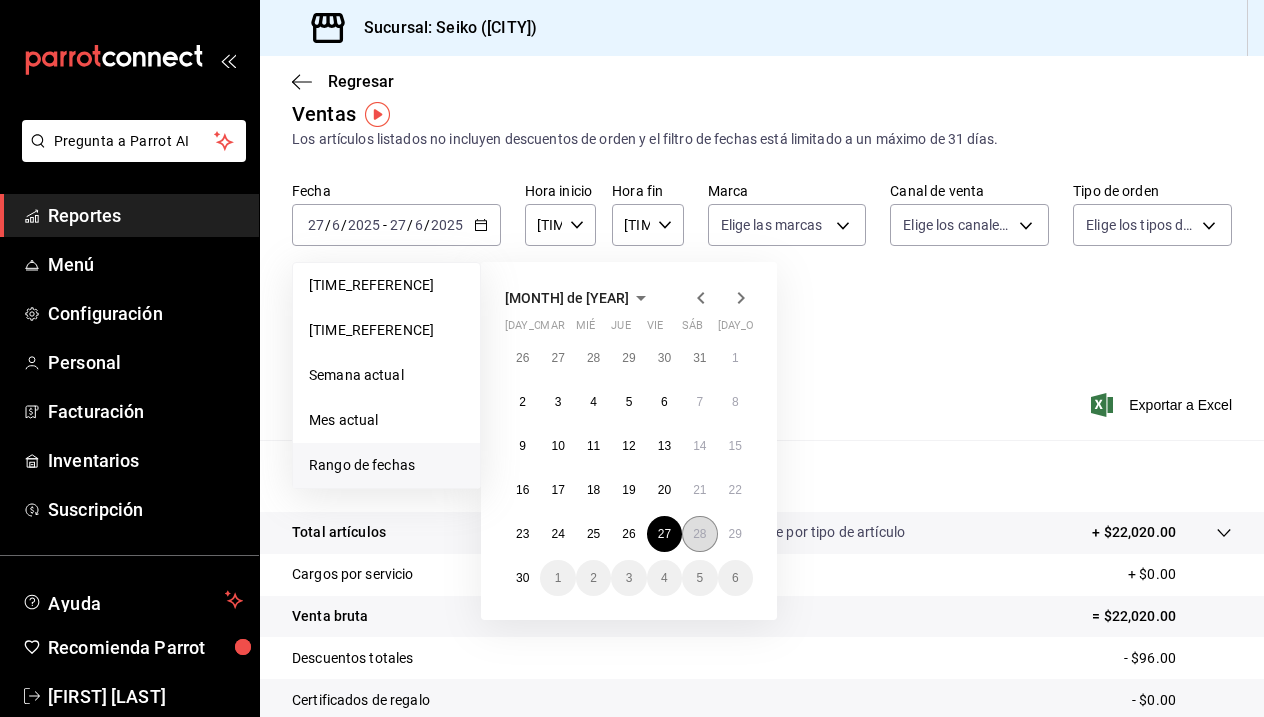 click on "28" at bounding box center [699, 534] 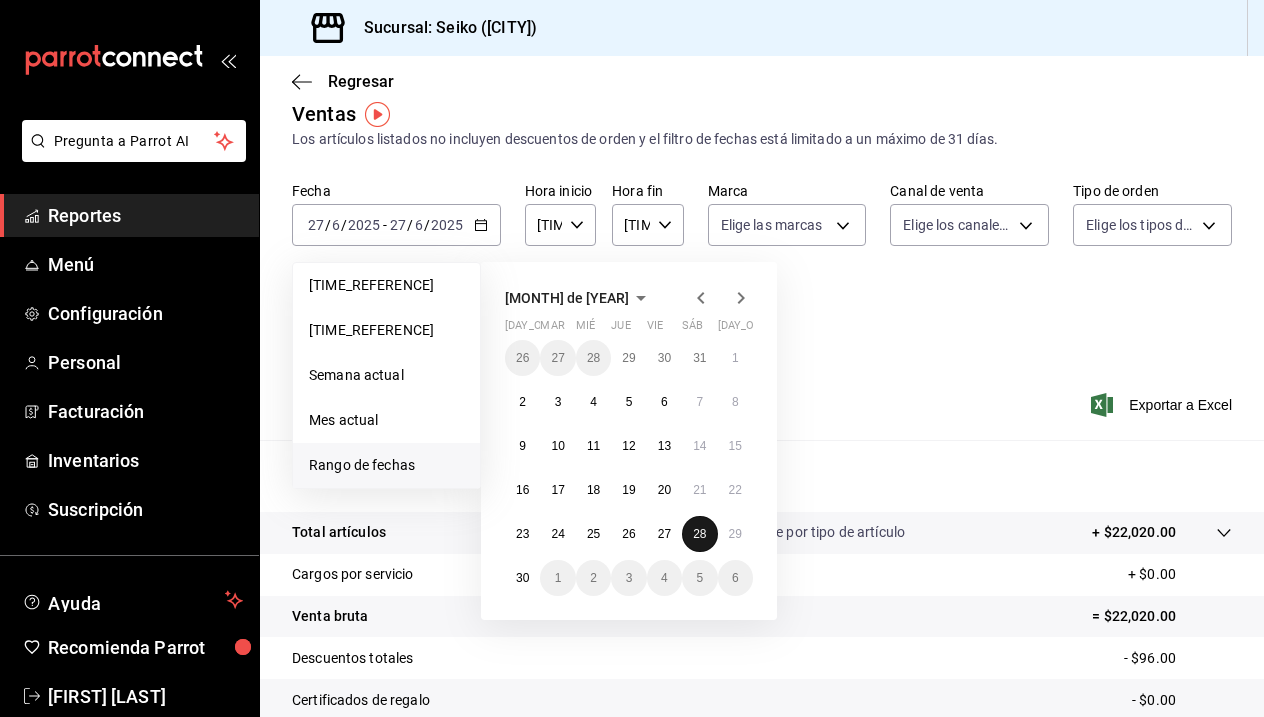 click on "28" at bounding box center [699, 534] 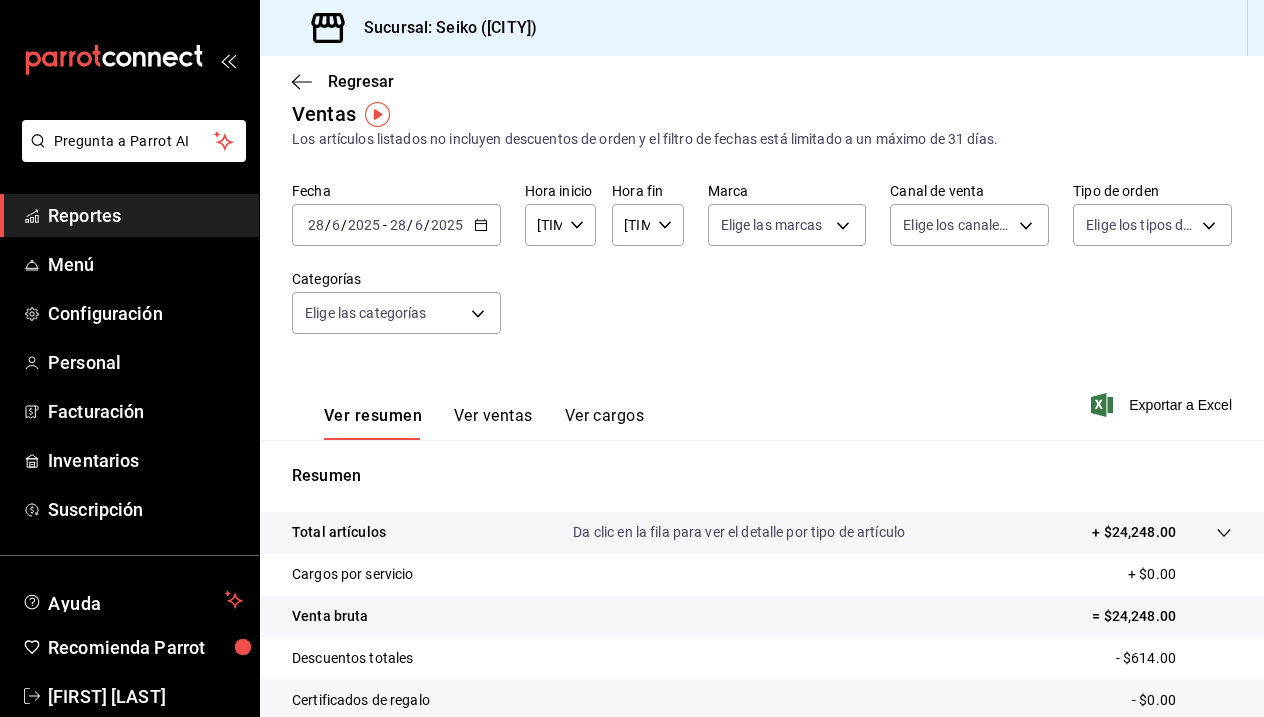 click on "[DATE] [DATE] - [DATE] [DATE]" at bounding box center [396, 225] 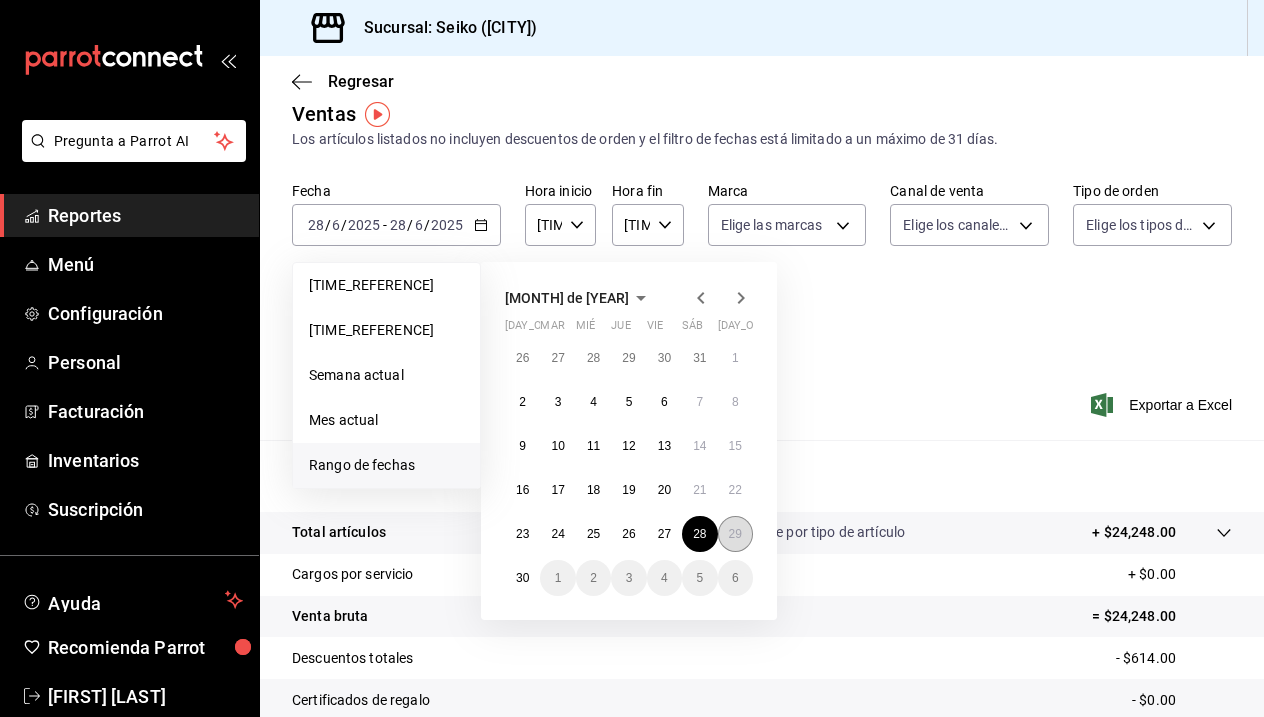 click on "29" at bounding box center [735, 534] 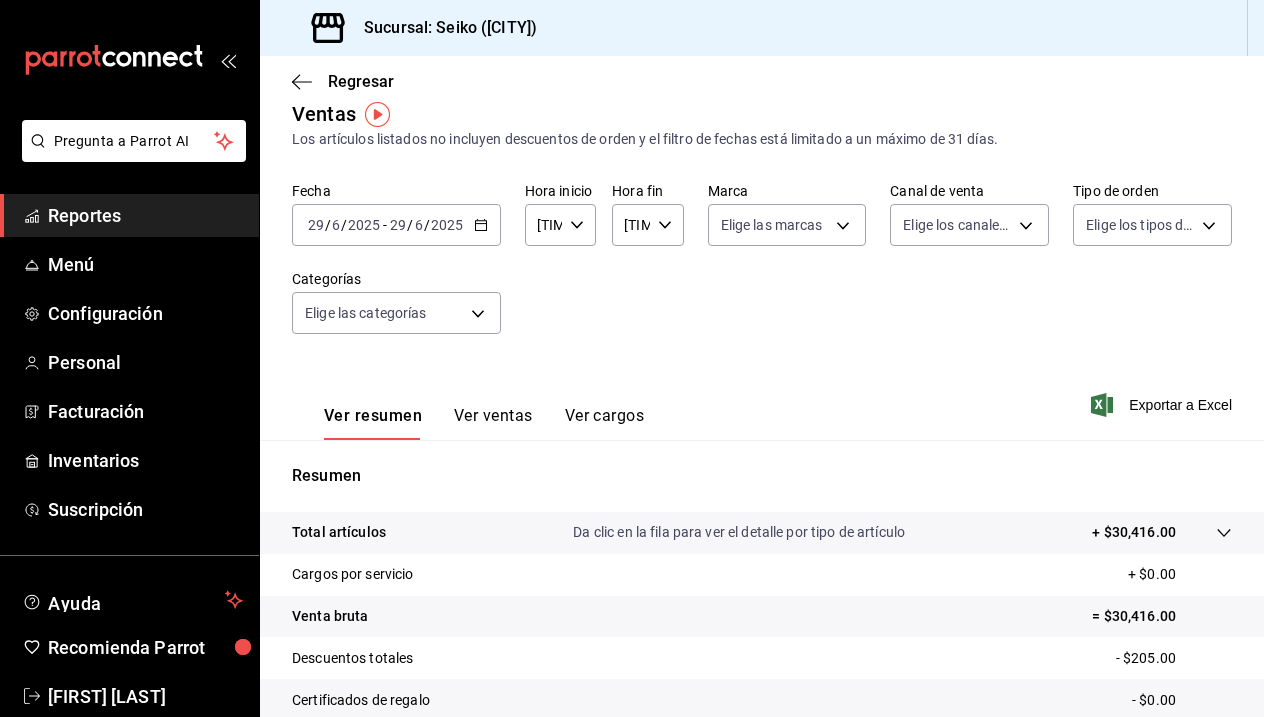click at bounding box center (481, 225) 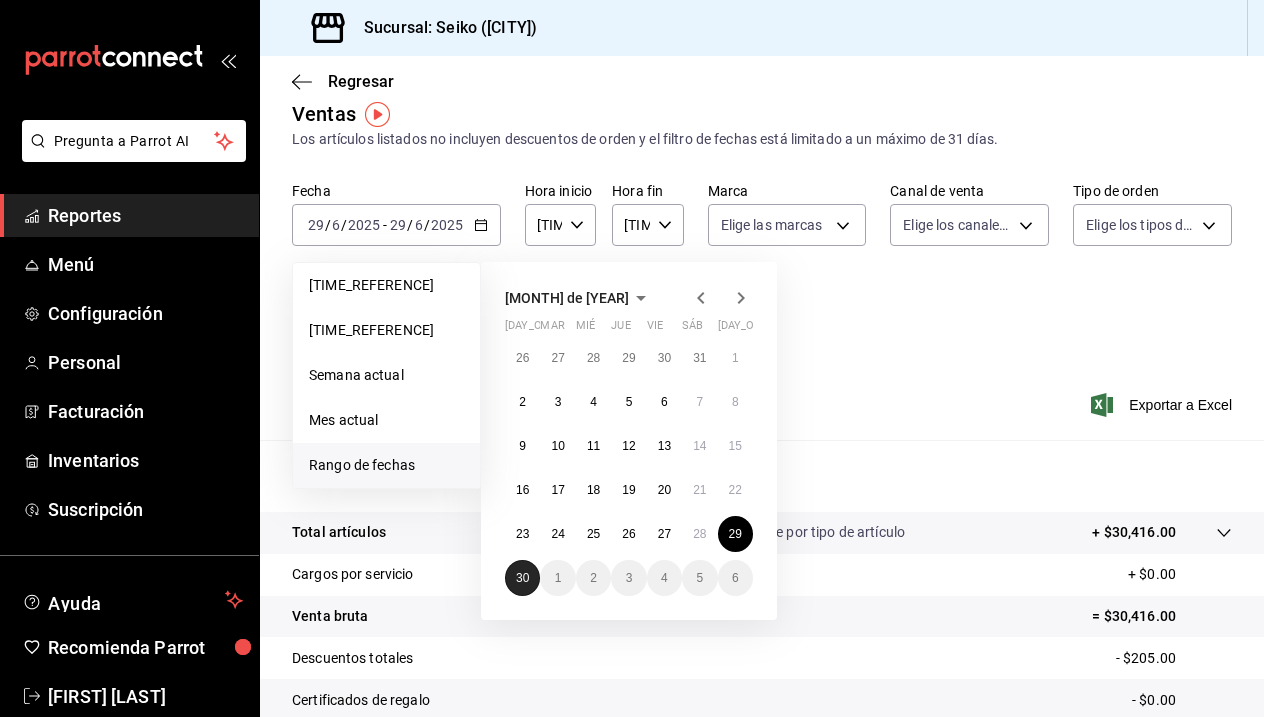 click on "30" at bounding box center (522, 578) 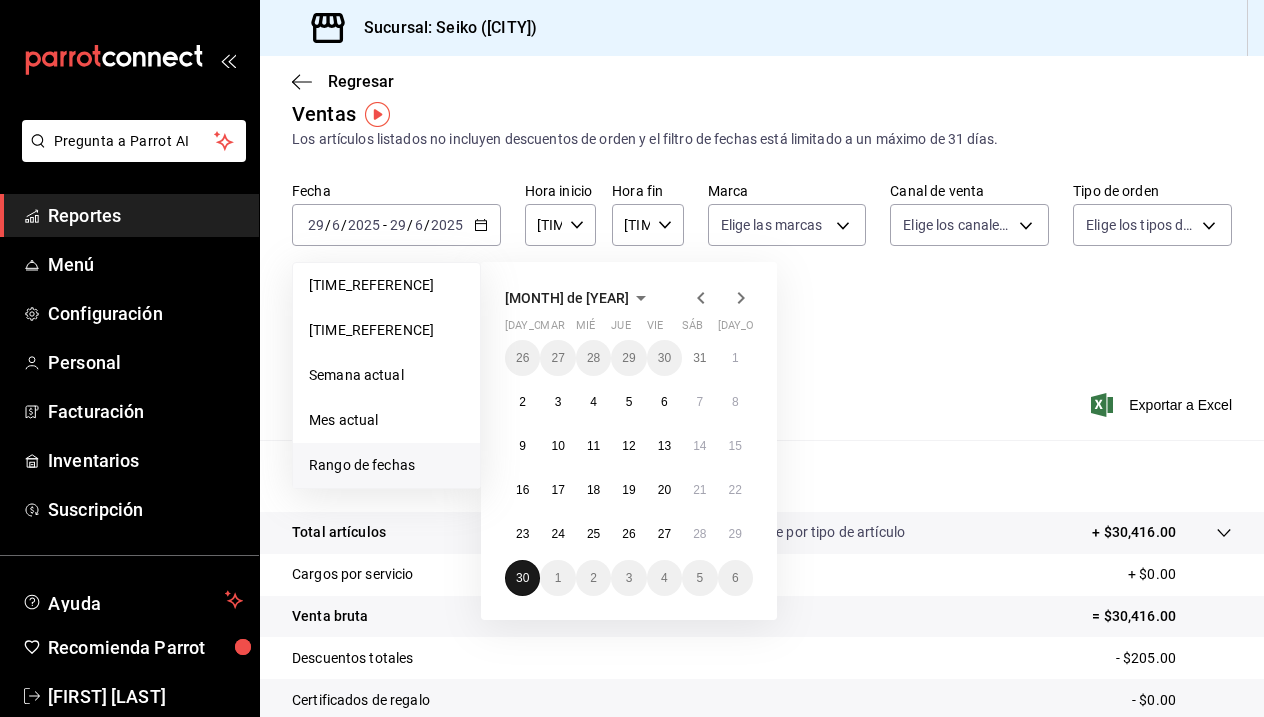 click on "30" at bounding box center [522, 578] 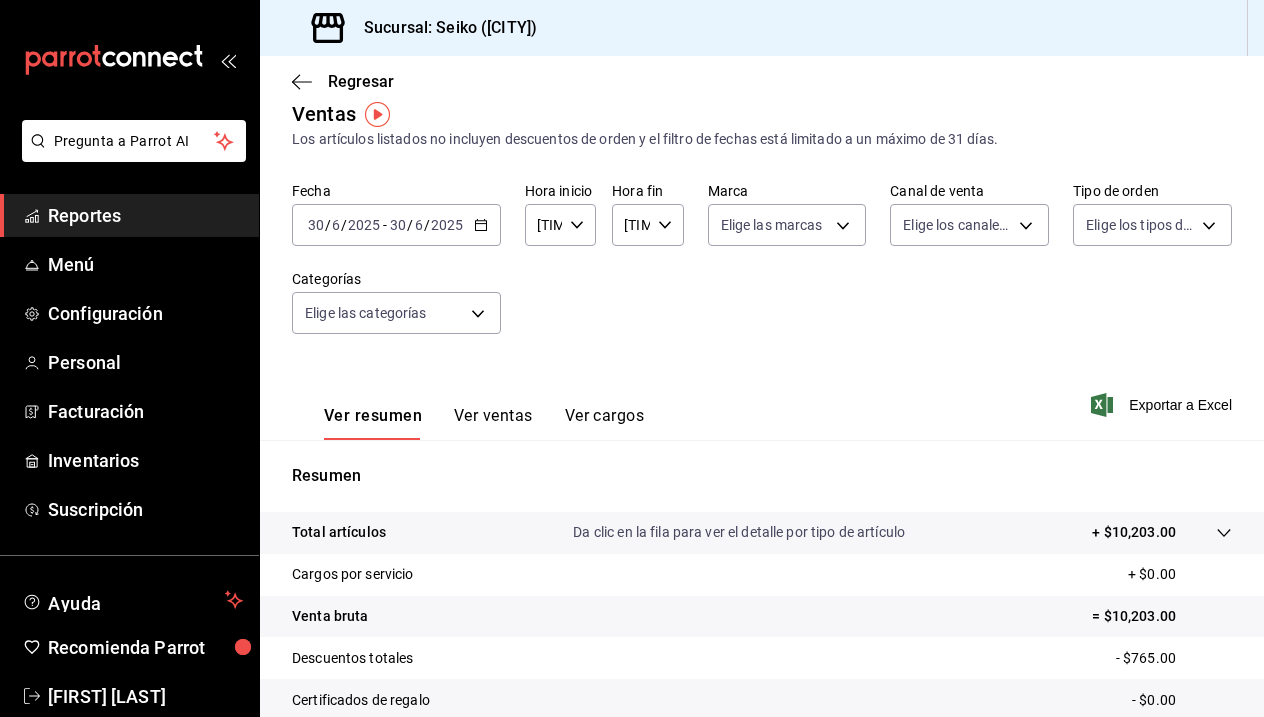click on "[DATE] [DATE] - [DATE] [DATE]" at bounding box center (396, 225) 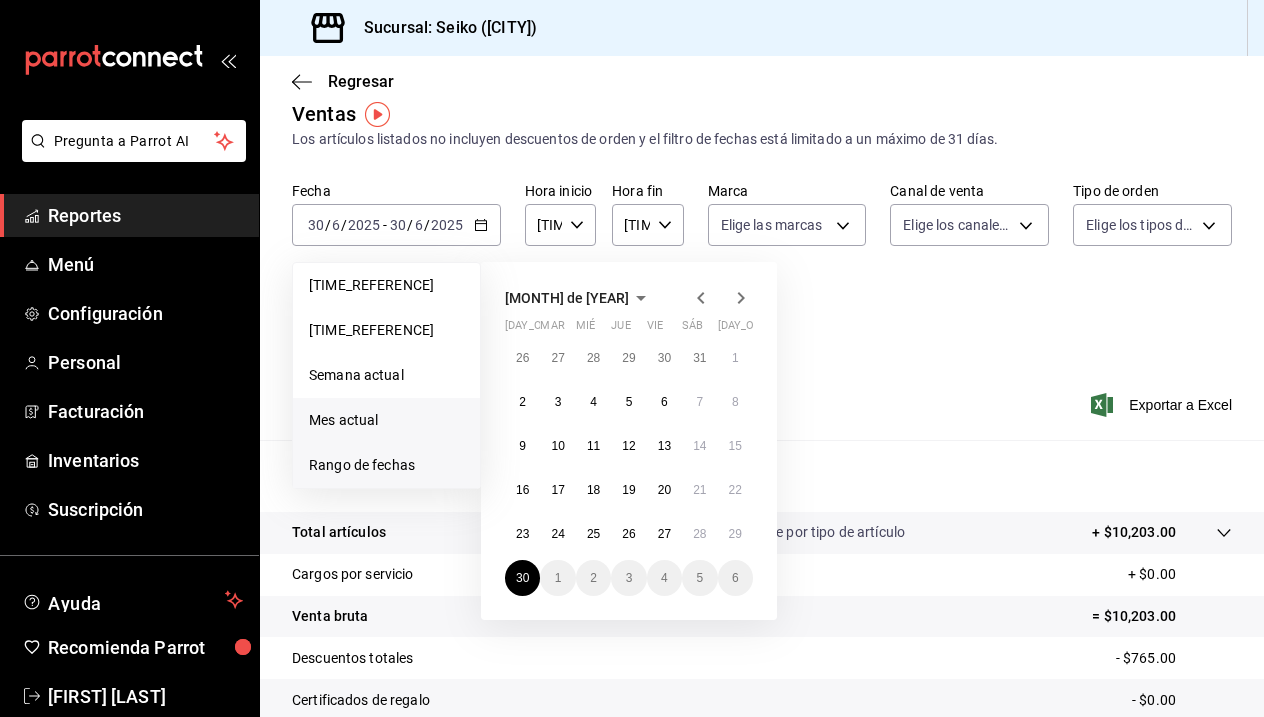 click on "Mes actual" at bounding box center (386, 285) 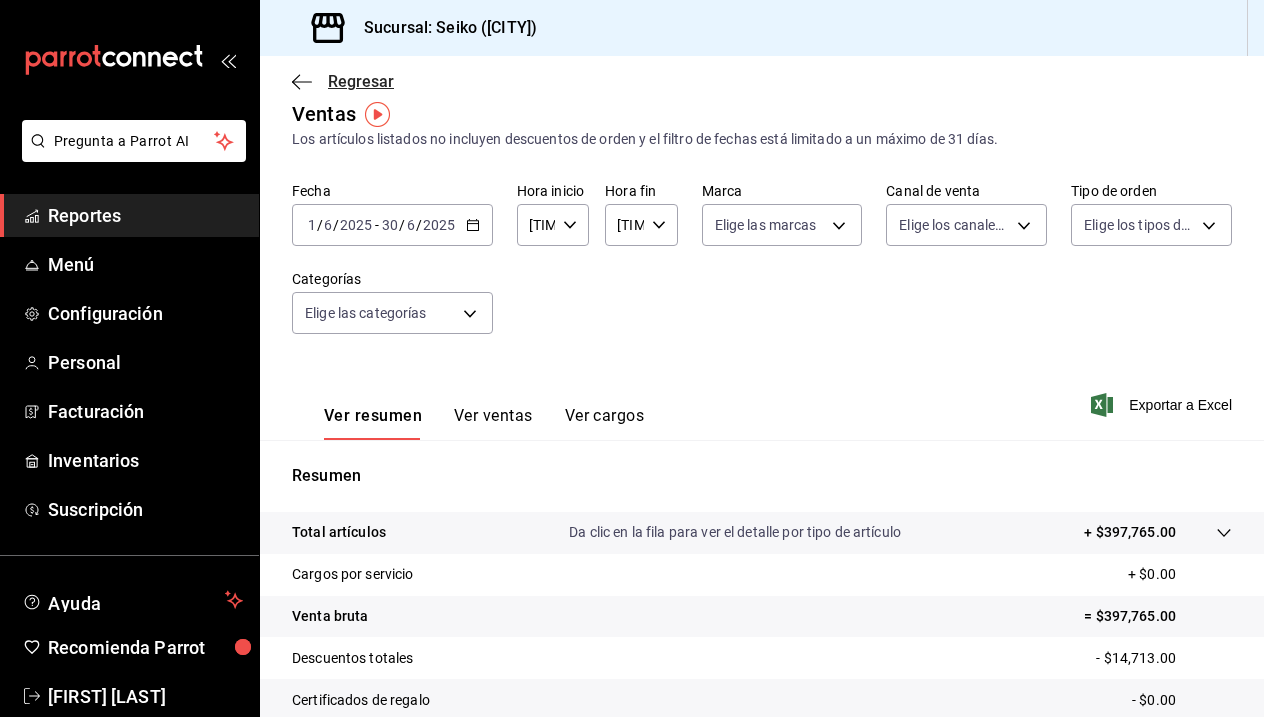 click at bounding box center [302, 82] 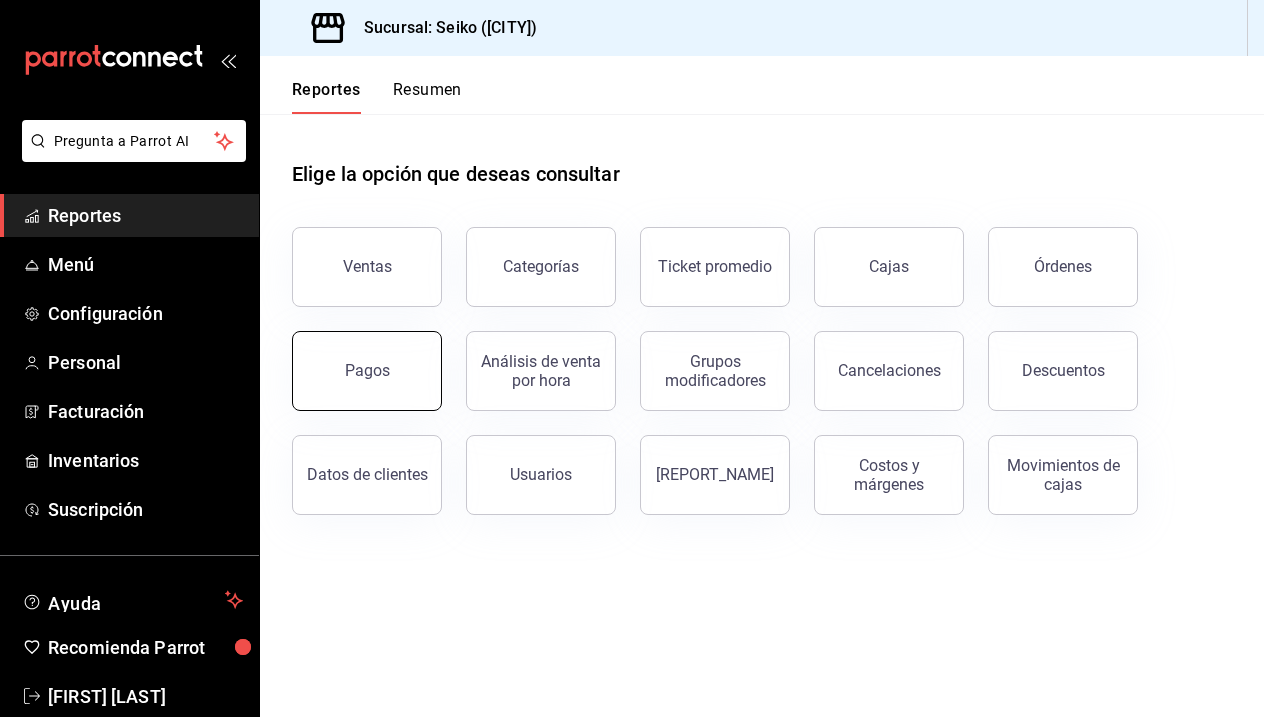 click on "Pagos" at bounding box center [367, 371] 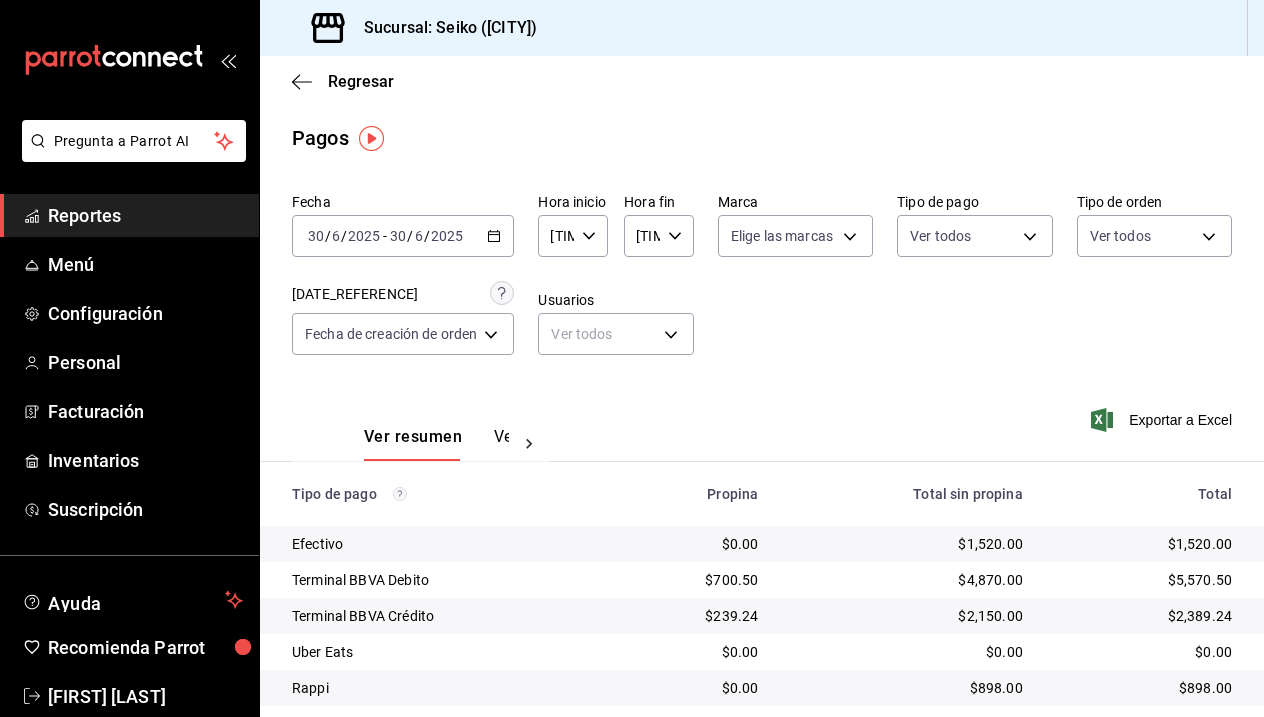 click on "[DATE] [DATE] - [DATE] [DATE]" at bounding box center (403, 236) 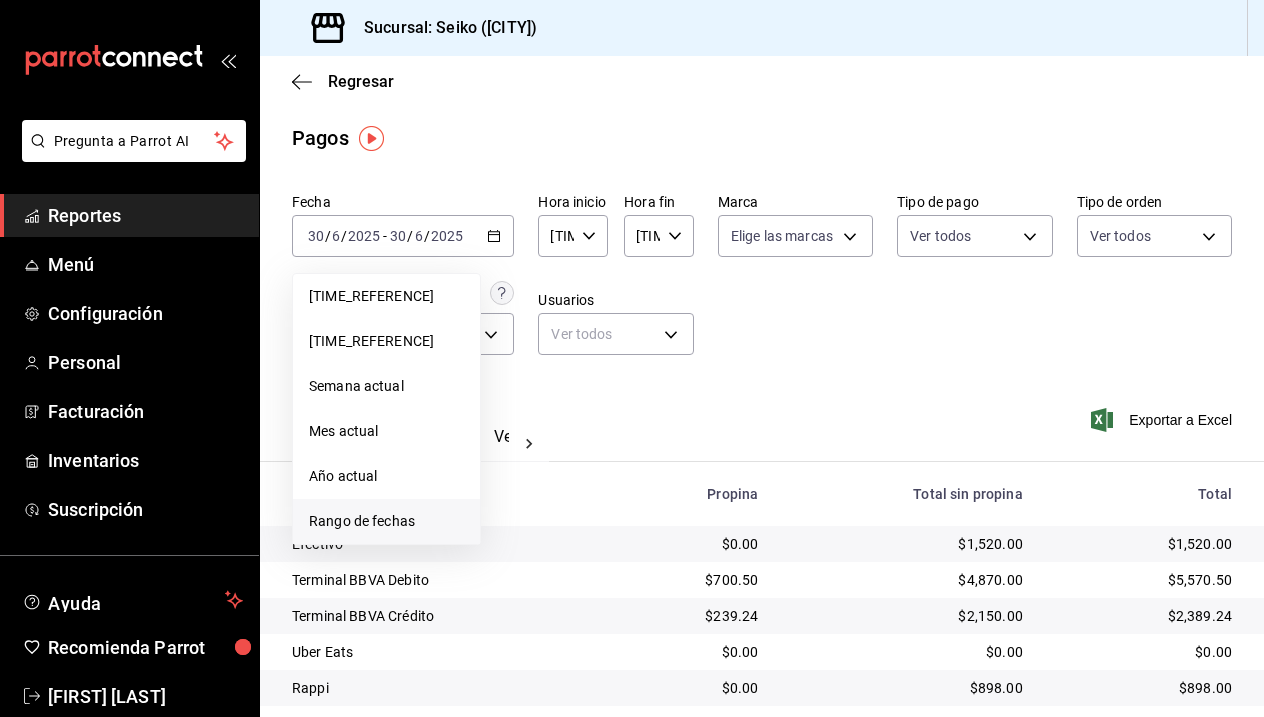 click on "Rango de fechas" at bounding box center (386, 521) 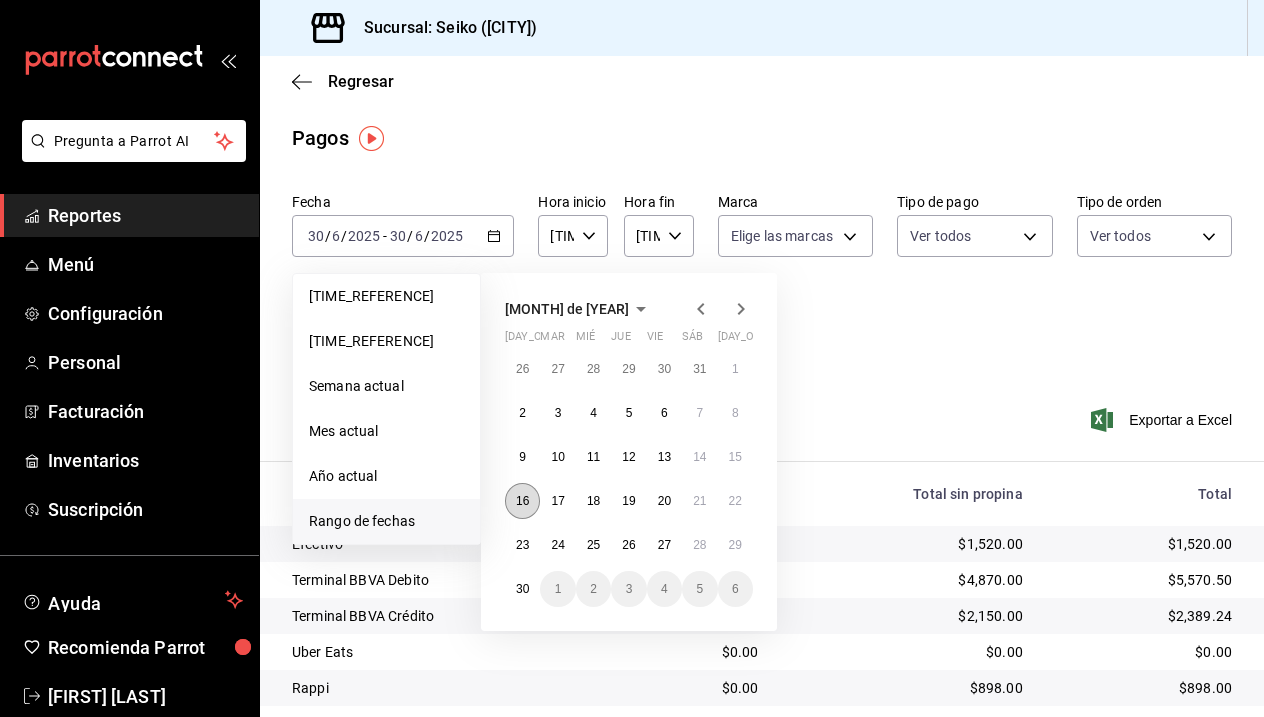 click on "16" at bounding box center [522, 501] 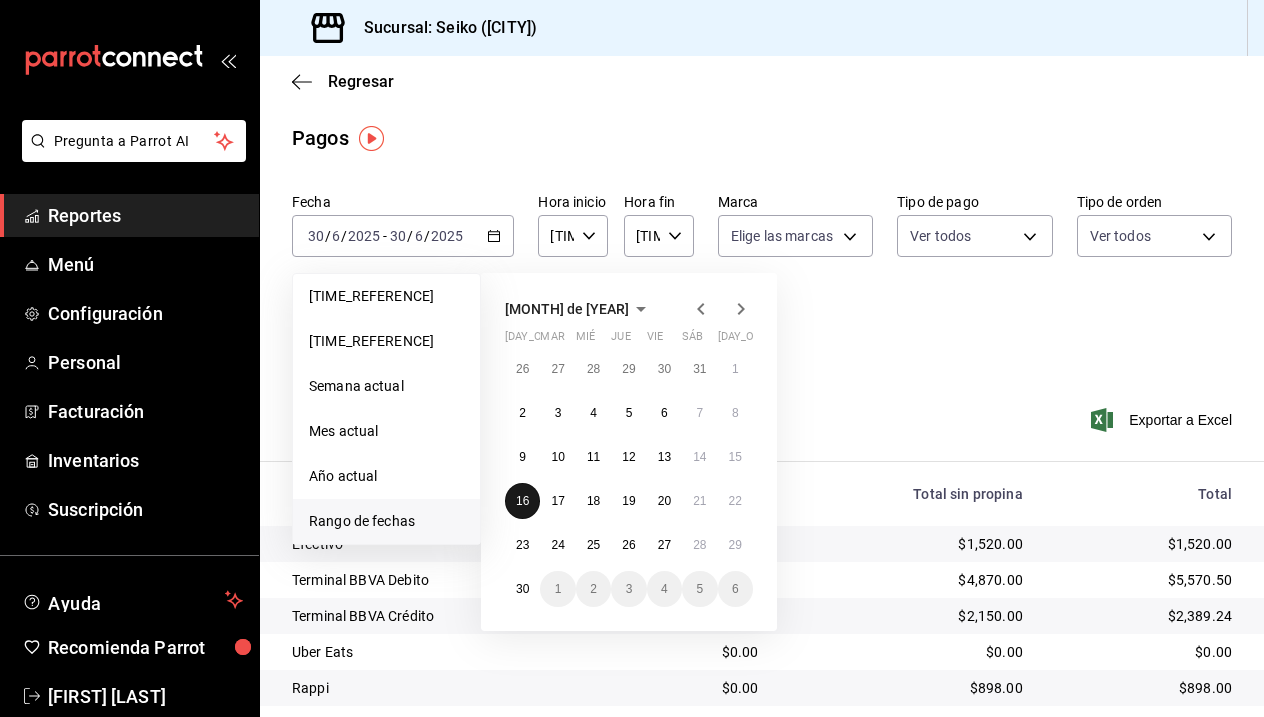 click on "16" at bounding box center (522, 501) 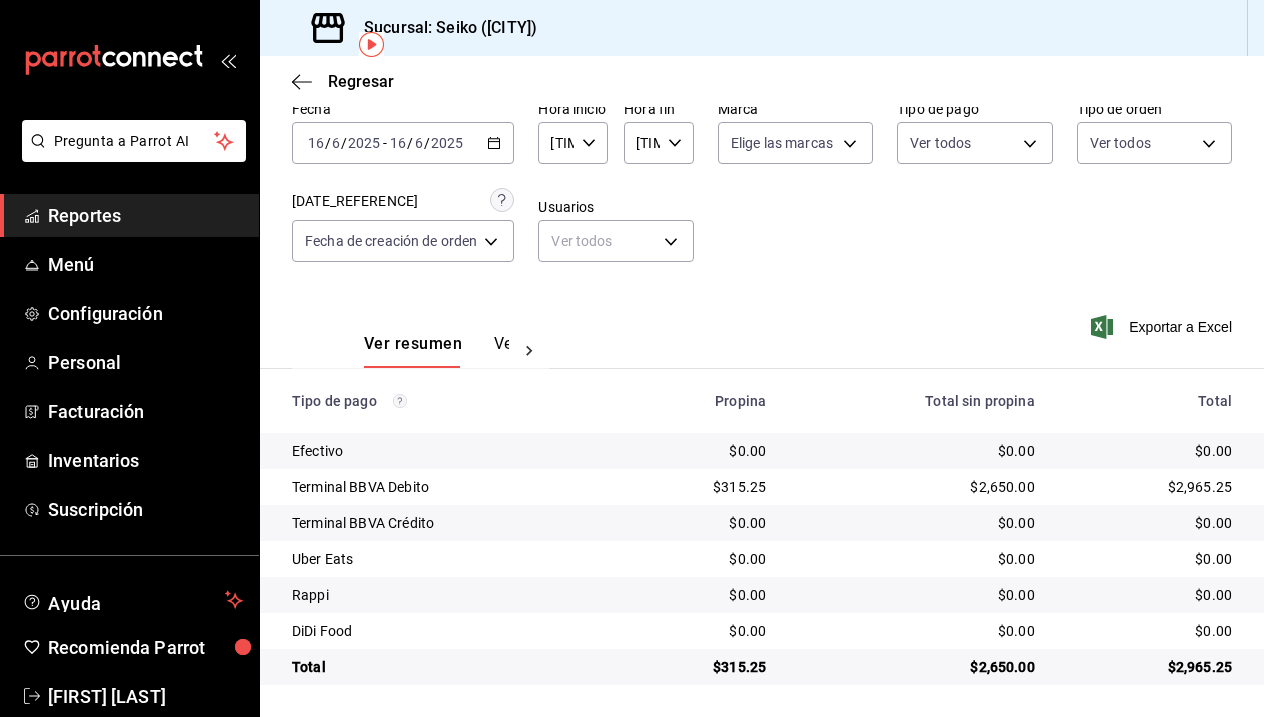 scroll, scrollTop: 93, scrollLeft: 0, axis: vertical 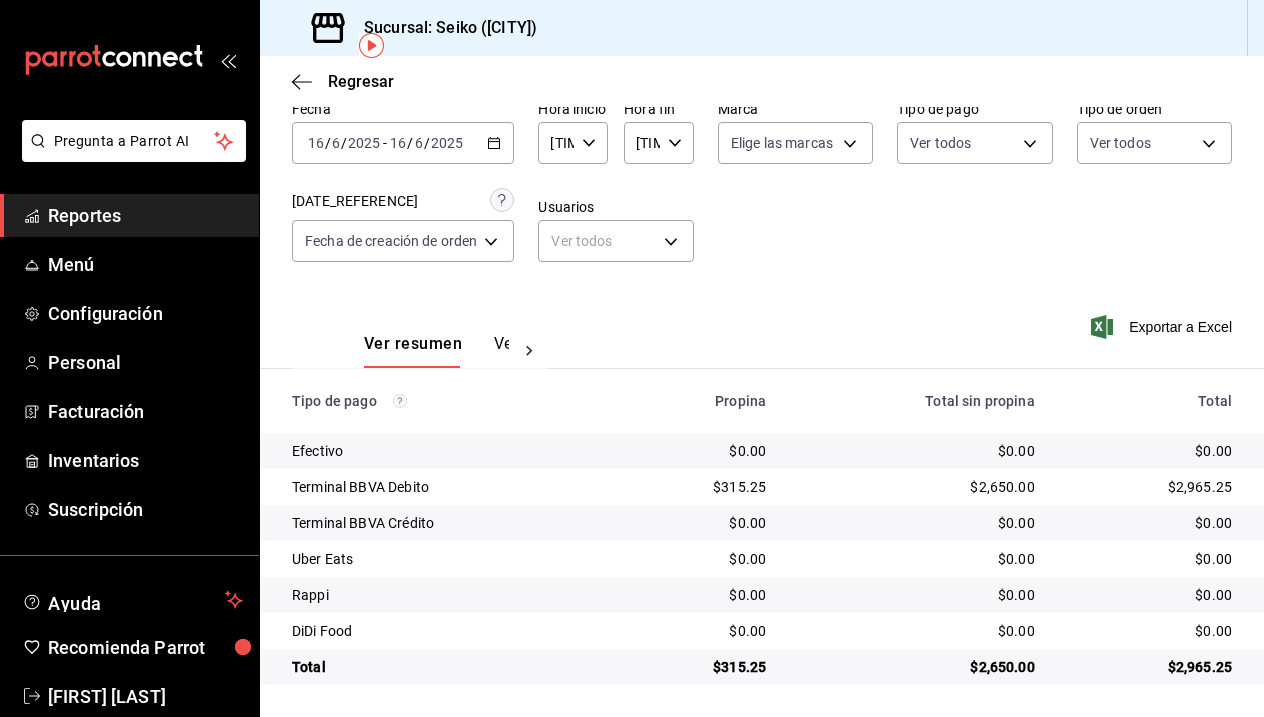 click at bounding box center (494, 143) 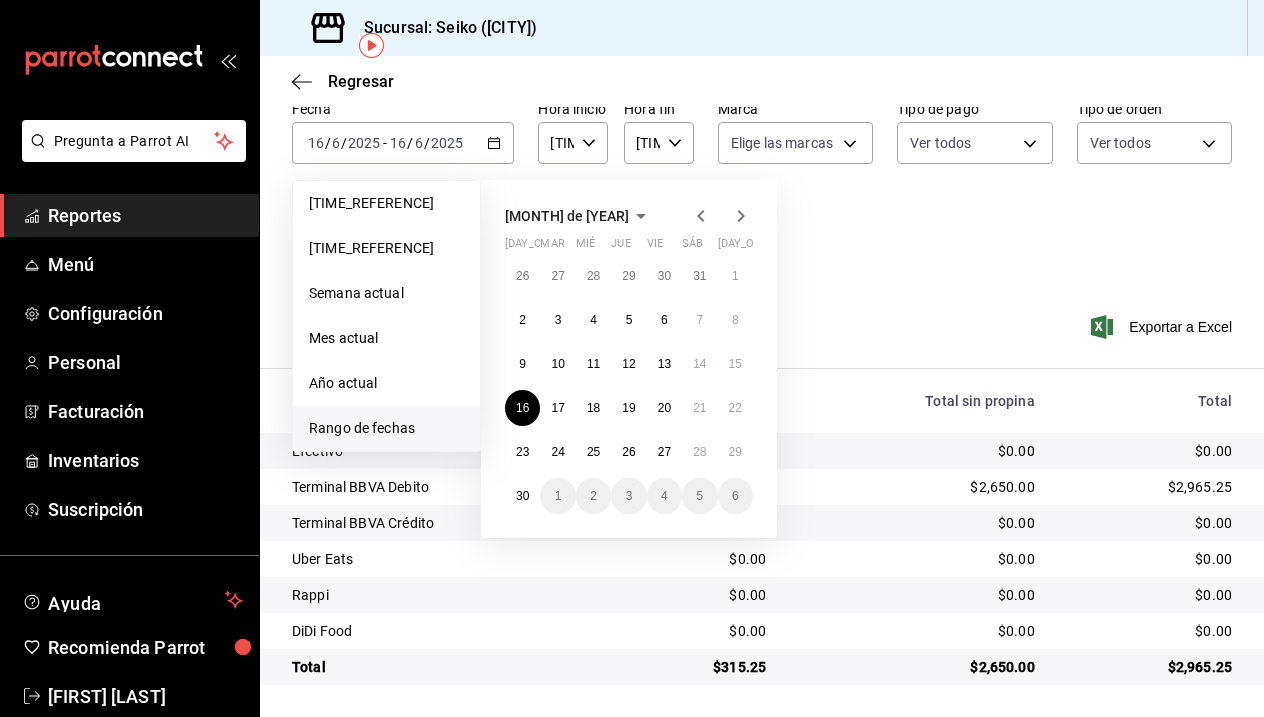 click on "Fecha [DATE] [TIME] / [MONTH] / [YEAR] - [DATE] [TIME] Hoy Ayer Semana actual Mes actual Año actual Rango de fechas [MONTH] de [YEAR] lun mar mié jue vie sáb dom 26 27 28 29 30 31 1 2 3 4 5 6 7 8 9 10 11 12 13 14 15 16 17 18 19 20 21 22 23 24 25 26 27 28 29 30 1 2 3 4 5 6 Hora inicio 00:00 Hora inicio Hora fin 23:59 Hora fin Marca Elige las marcas Tipo de pago Ver todos Tipo de orden Ver todos Fecha de creación   Fecha de creación de orden ORDER Usuarios Ver todos null" at bounding box center [762, 189] 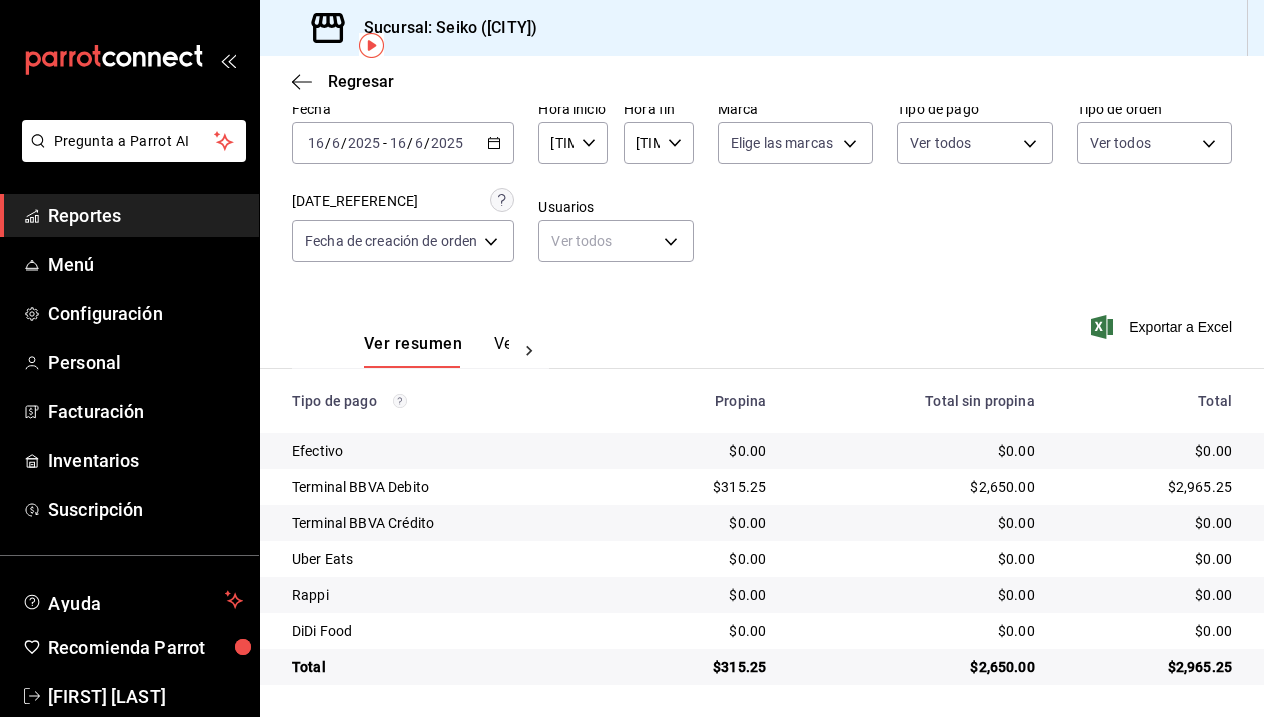 click at bounding box center (494, 143) 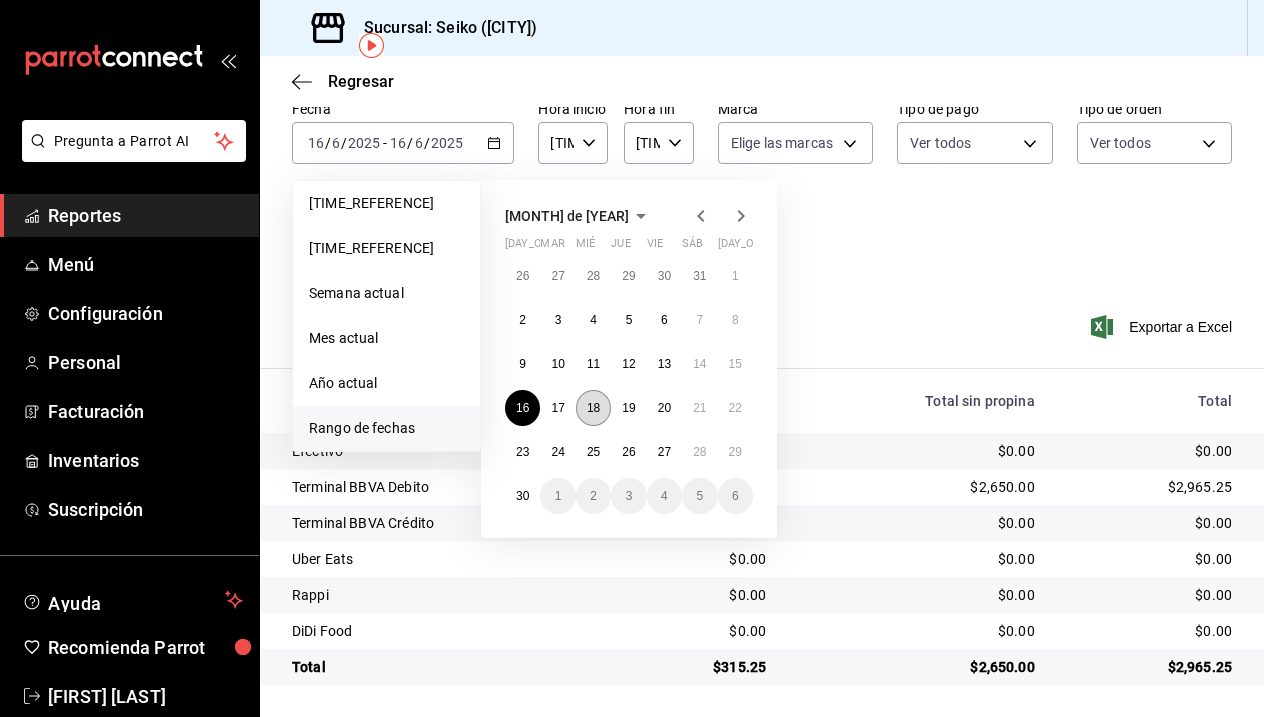 click on "18" at bounding box center [593, 408] 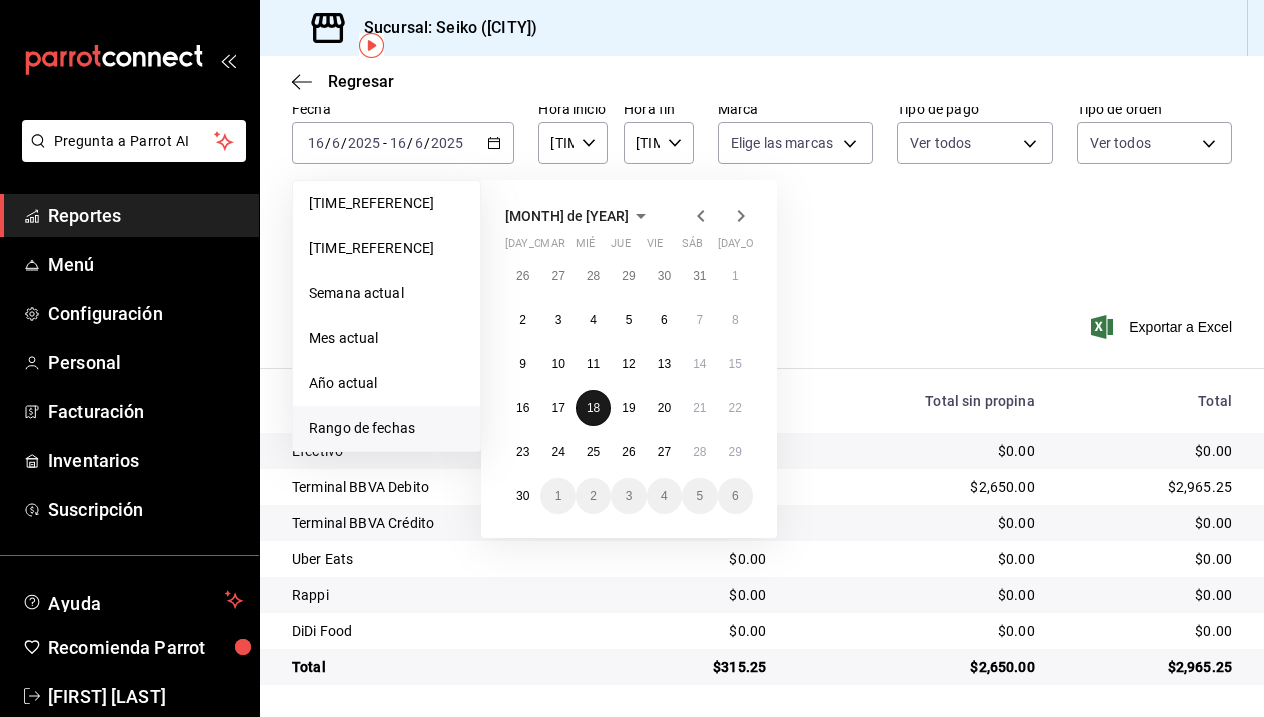 click on "18" at bounding box center (593, 408) 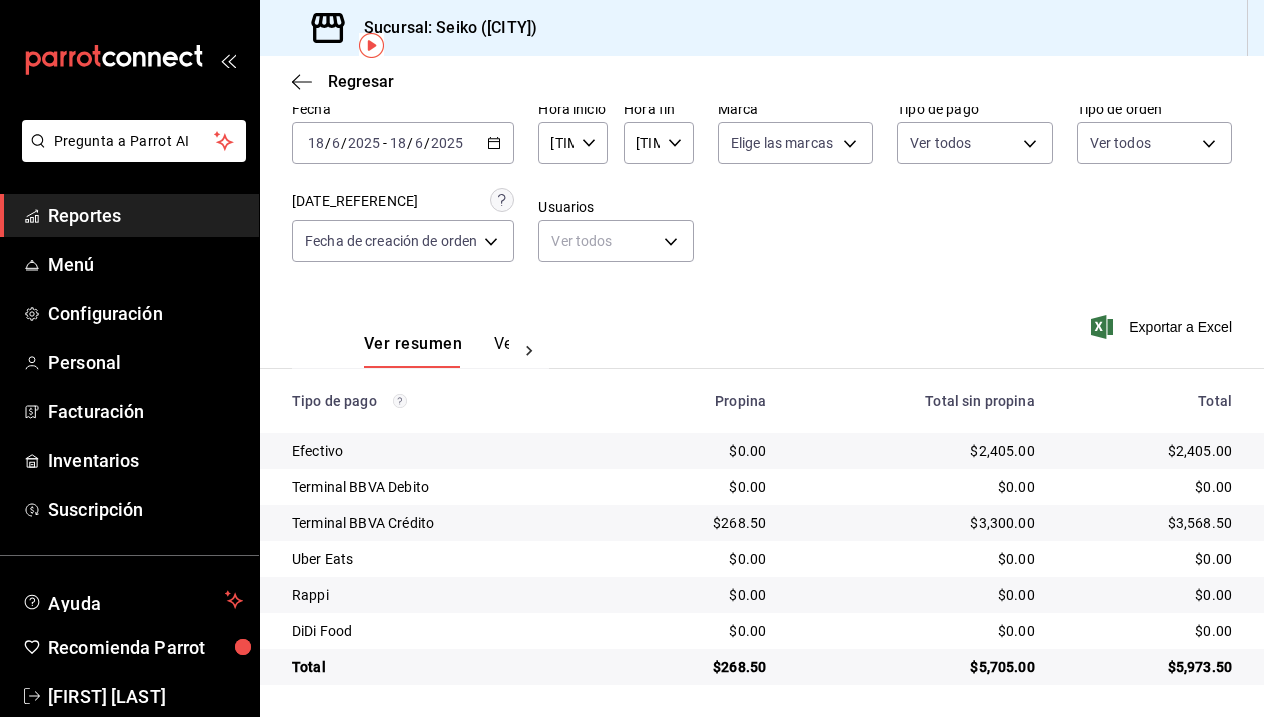 scroll, scrollTop: 0, scrollLeft: 0, axis: both 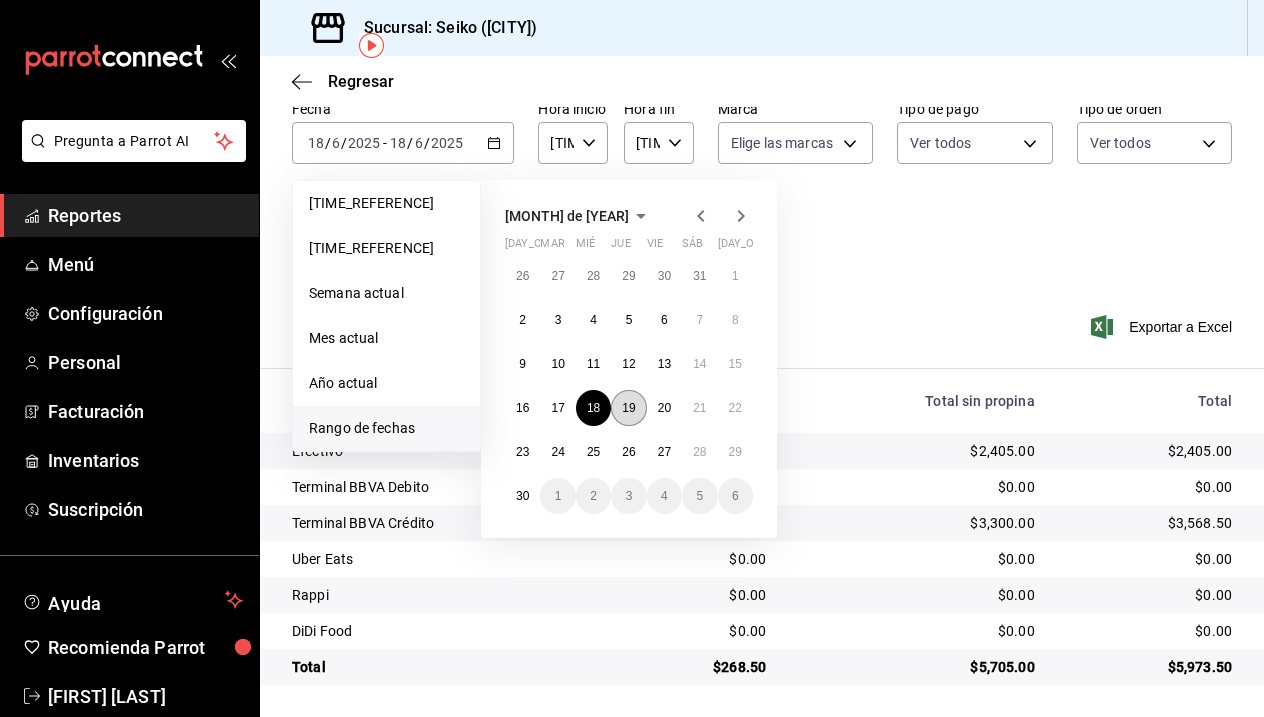 click on "19" at bounding box center [628, 408] 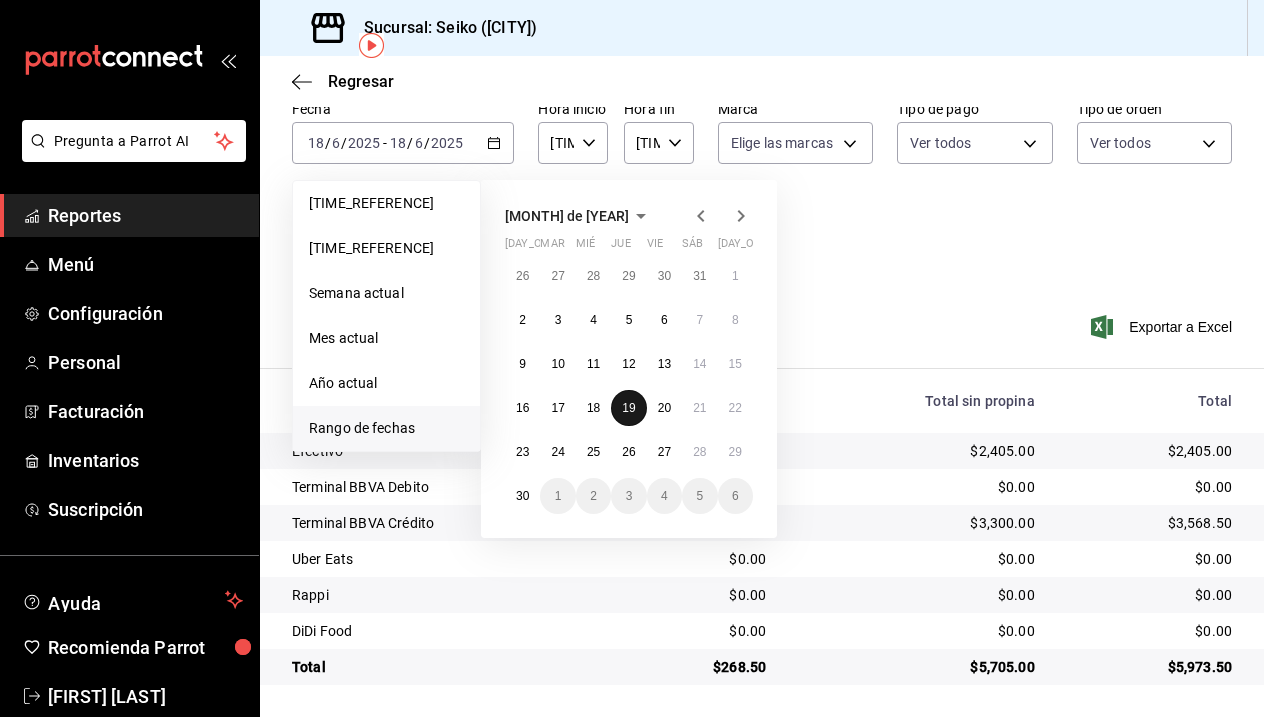 click on "19" at bounding box center (628, 408) 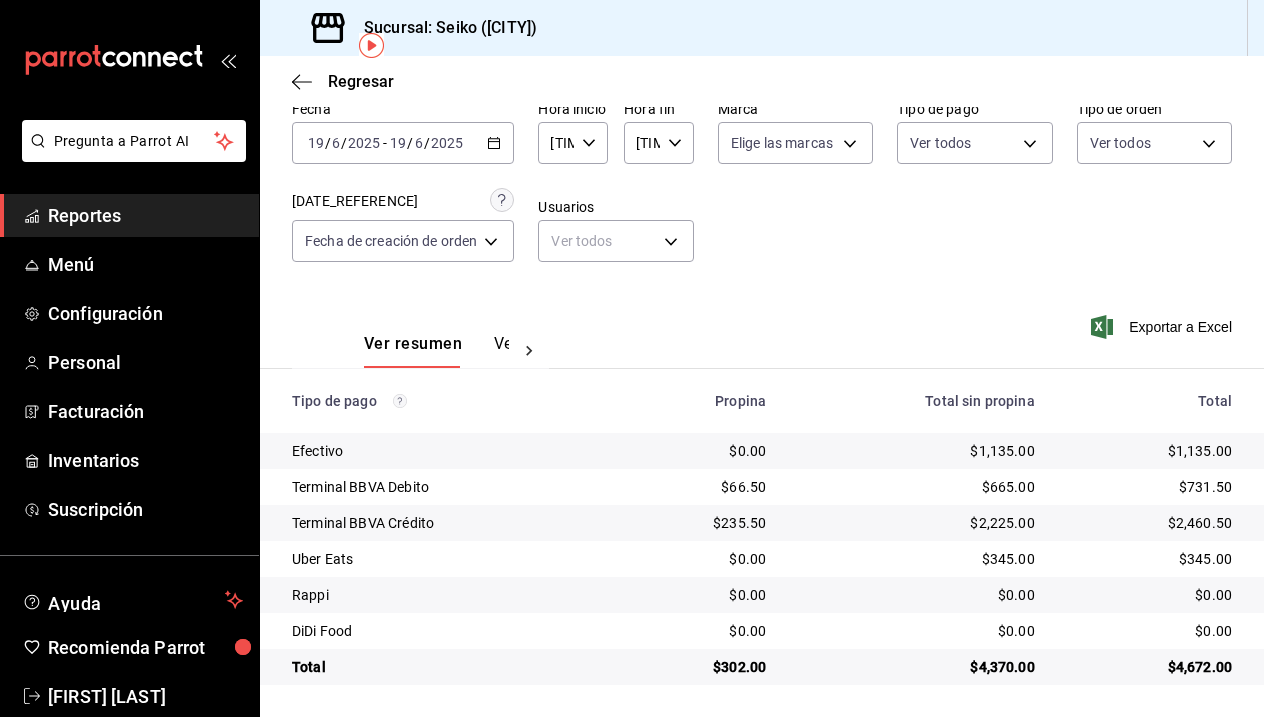 click at bounding box center [494, 143] 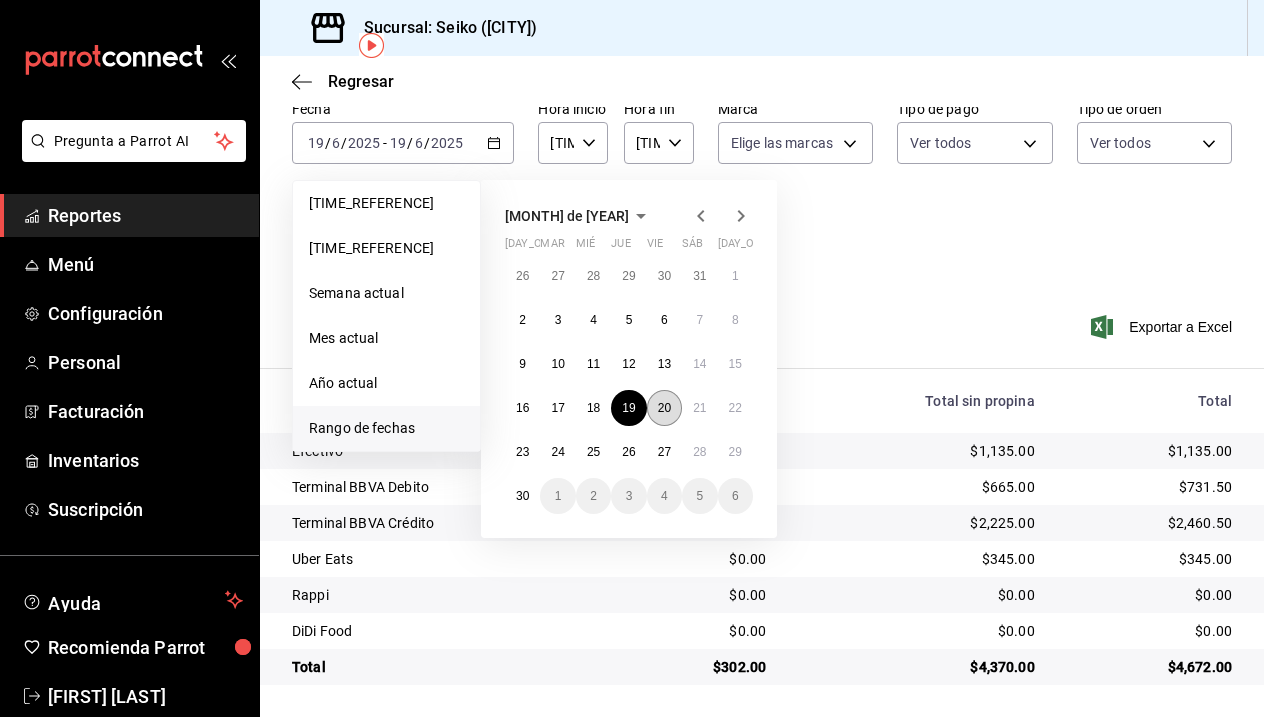 click on "20" at bounding box center [664, 408] 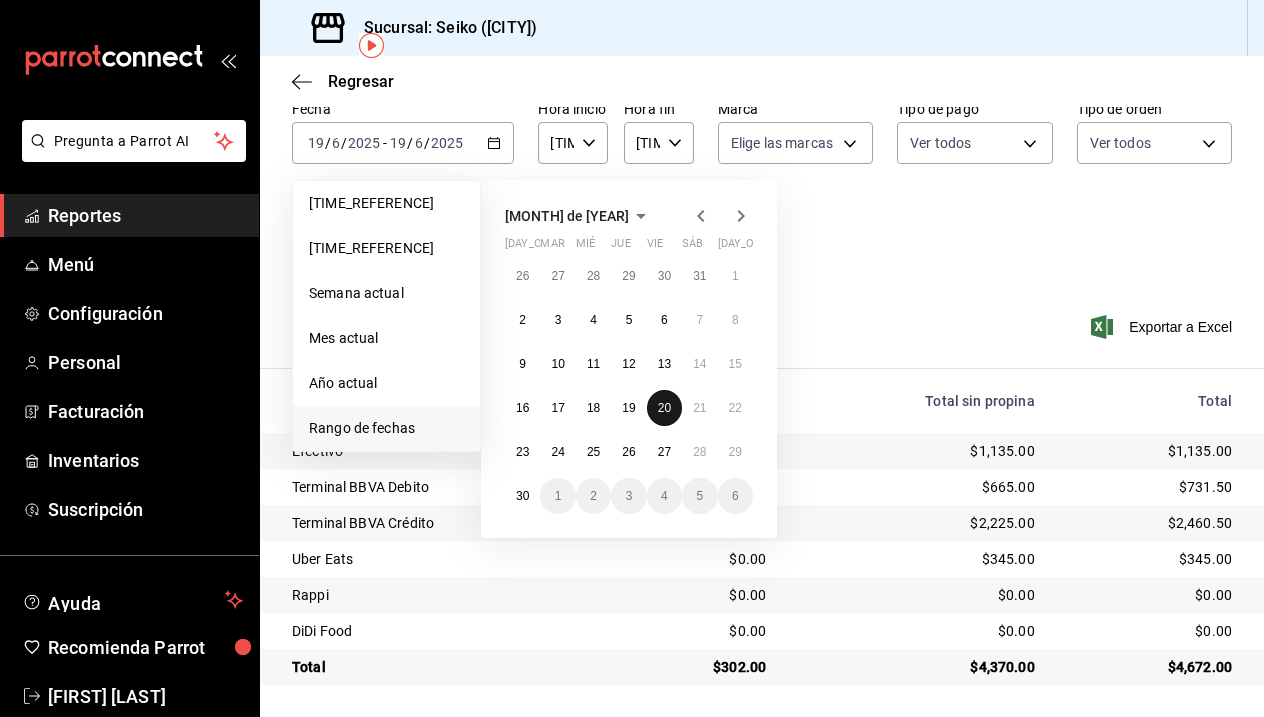 click on "20" at bounding box center [664, 408] 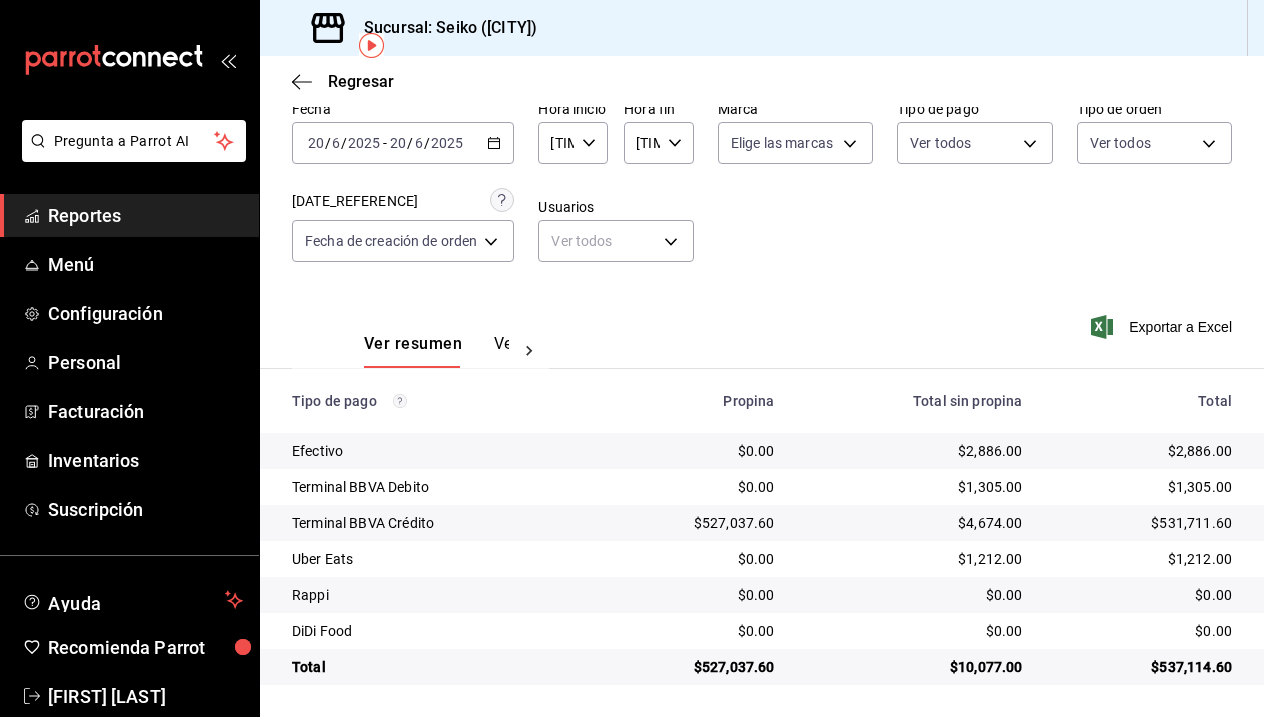 click at bounding box center [494, 143] 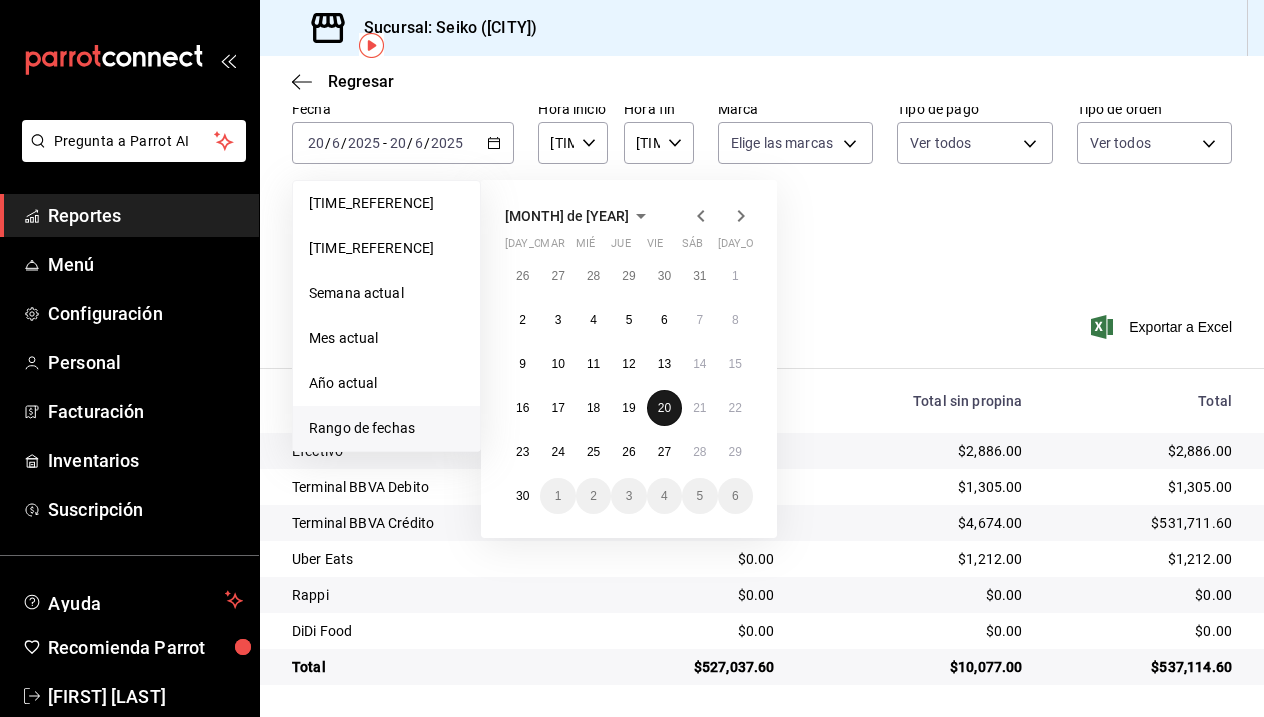 click on "20" at bounding box center [664, 408] 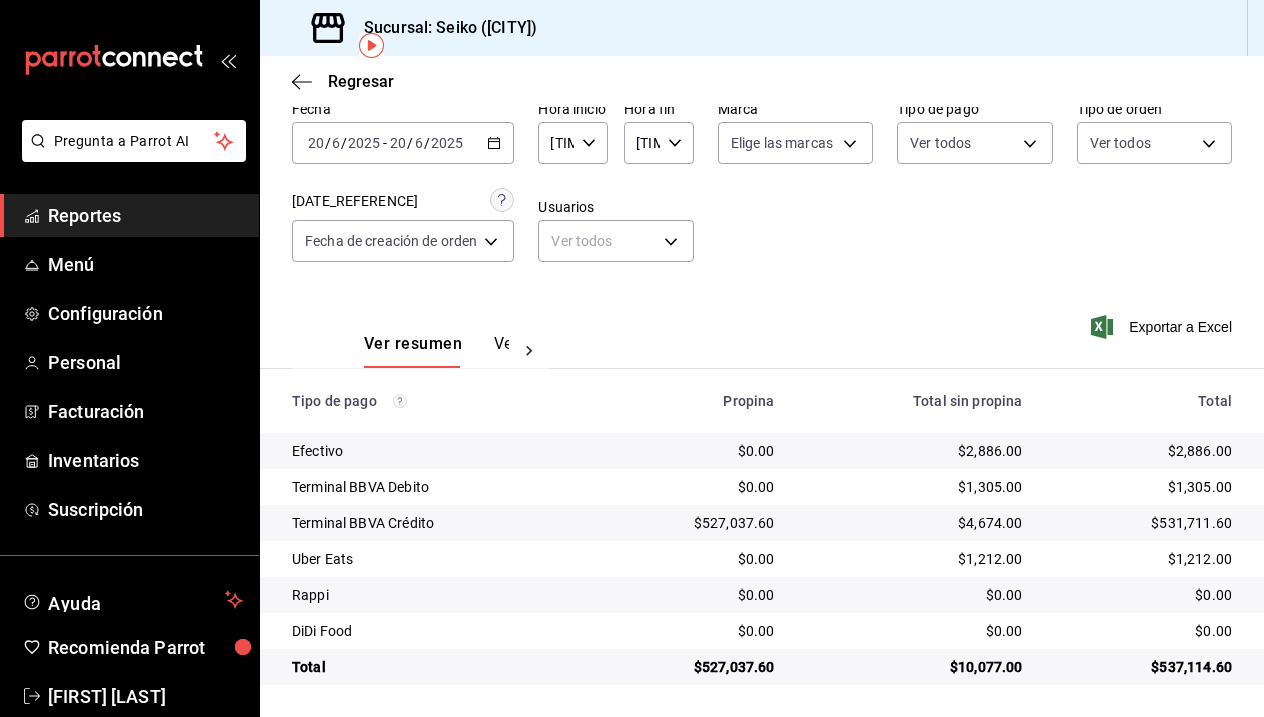 click on "[DATE] [DATE] / [DATE] / [DATE] - [DATE] [DATE] / [DATE] / [DATE]" at bounding box center (403, 143) 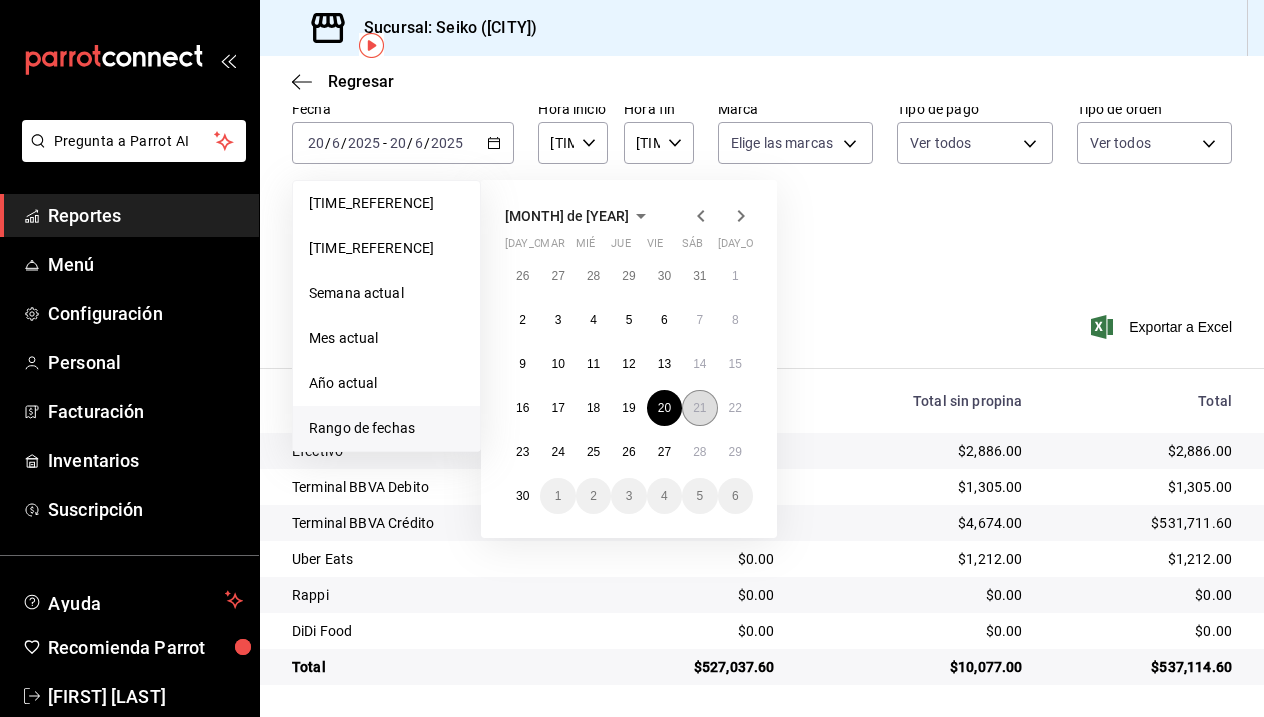 click on "21" at bounding box center (699, 408) 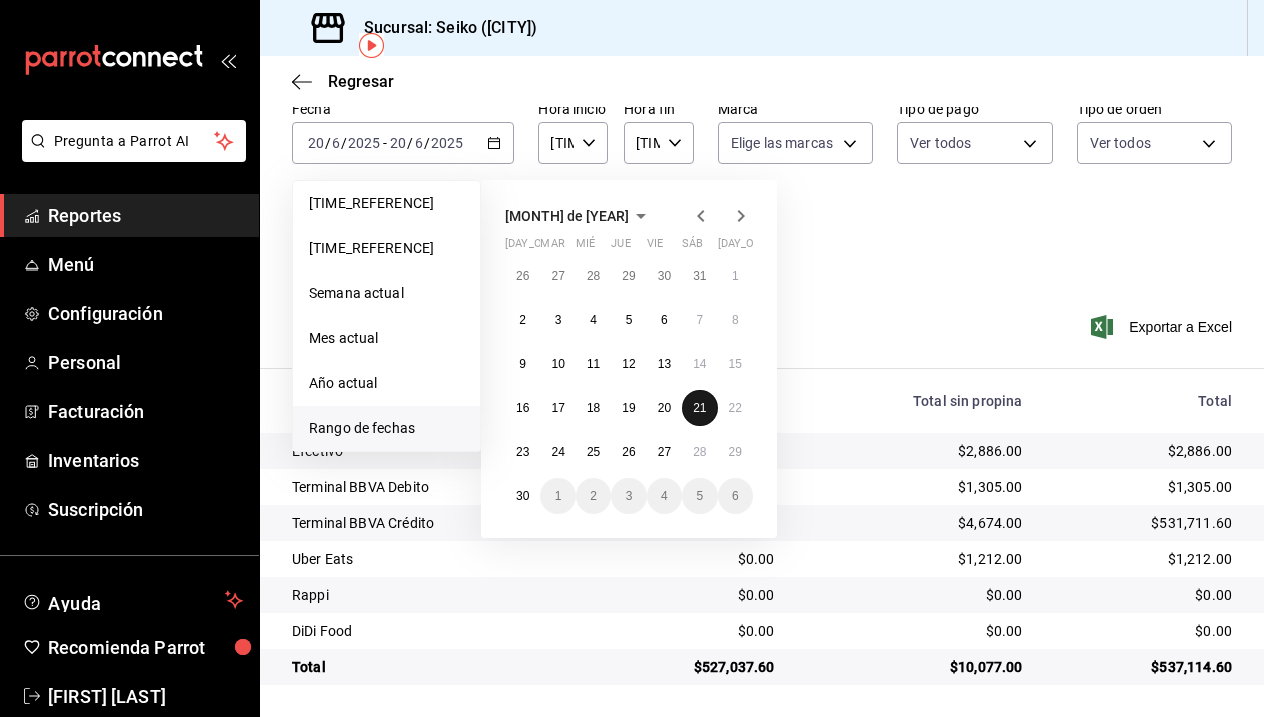 click on "21" at bounding box center (699, 408) 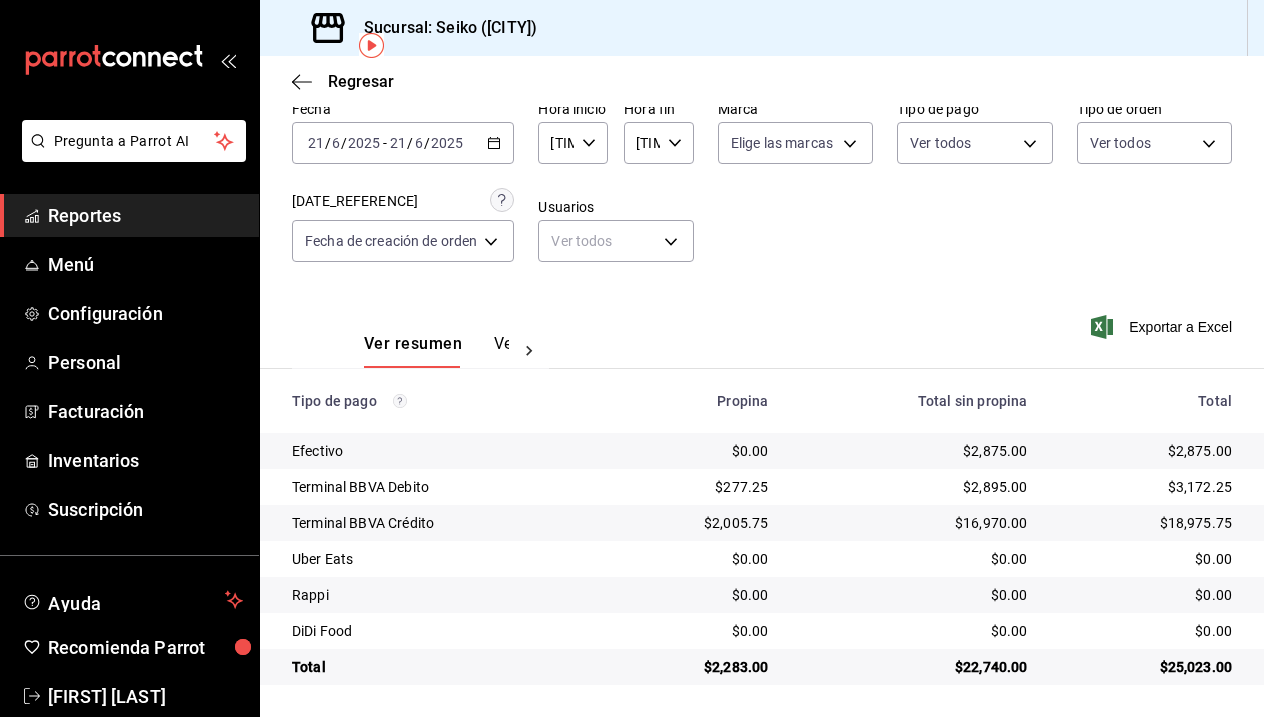 click at bounding box center (494, 143) 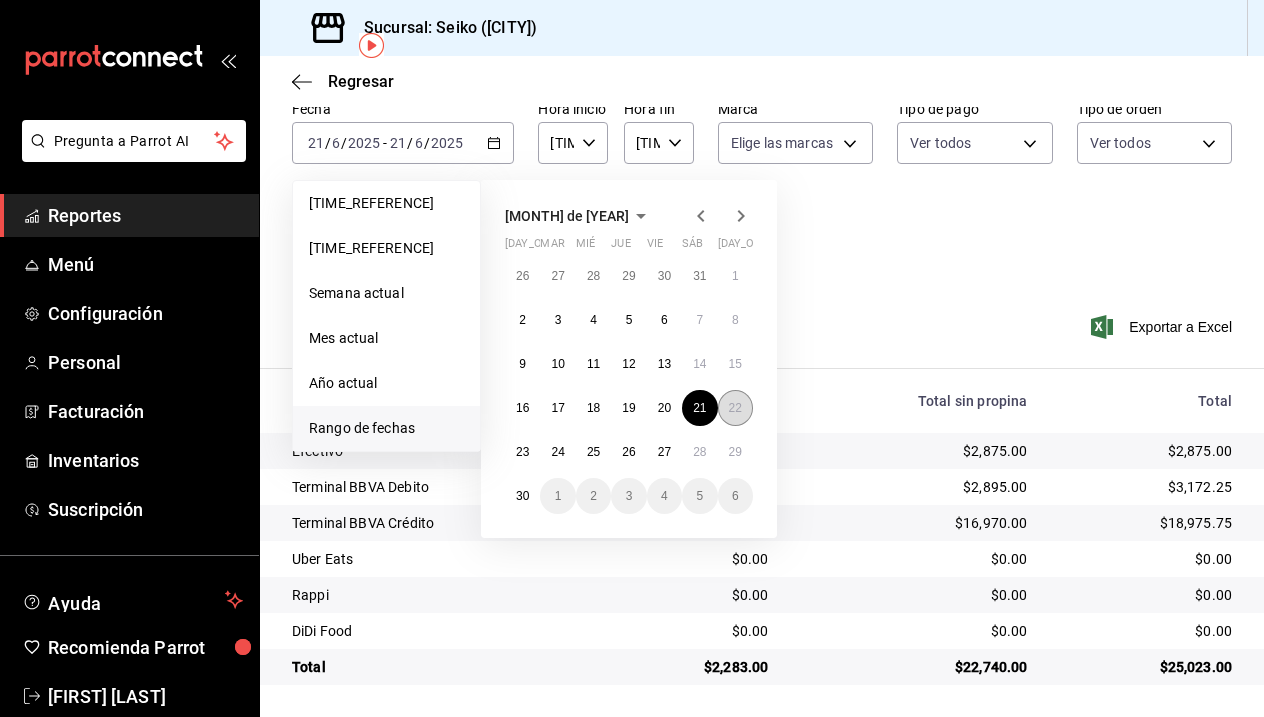 click on "22" at bounding box center [735, 408] 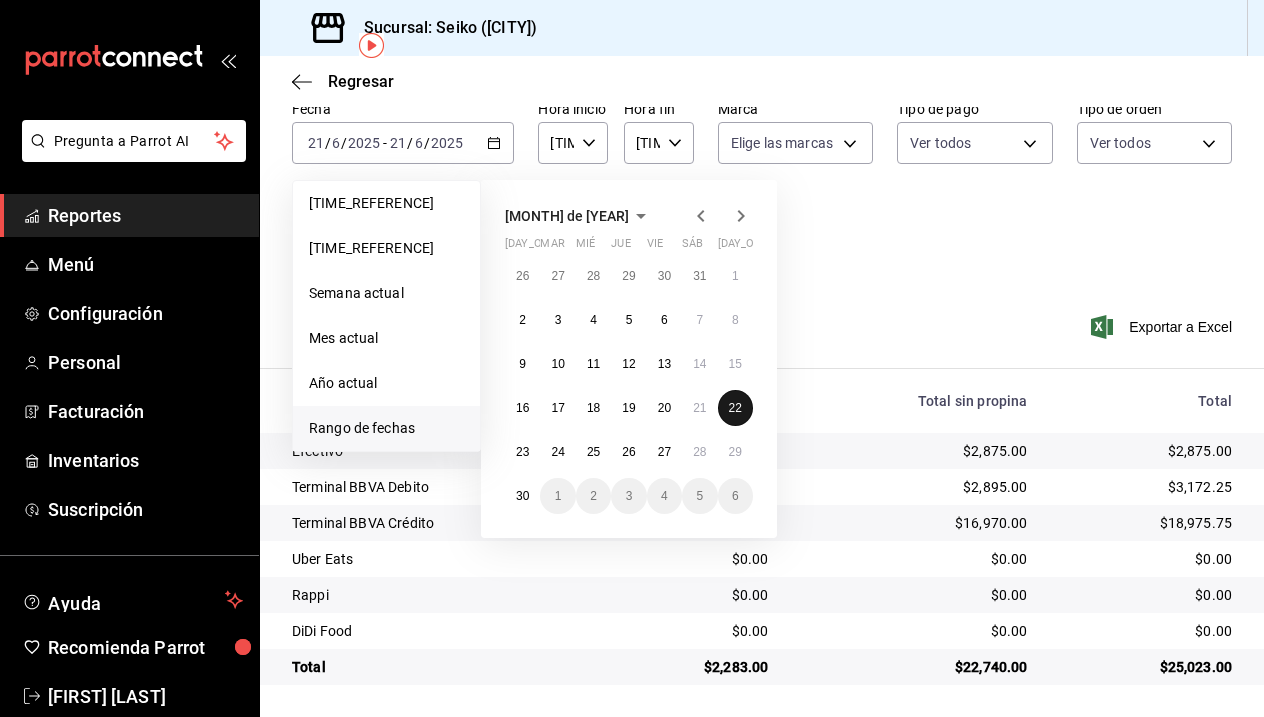 click on "22" at bounding box center (735, 408) 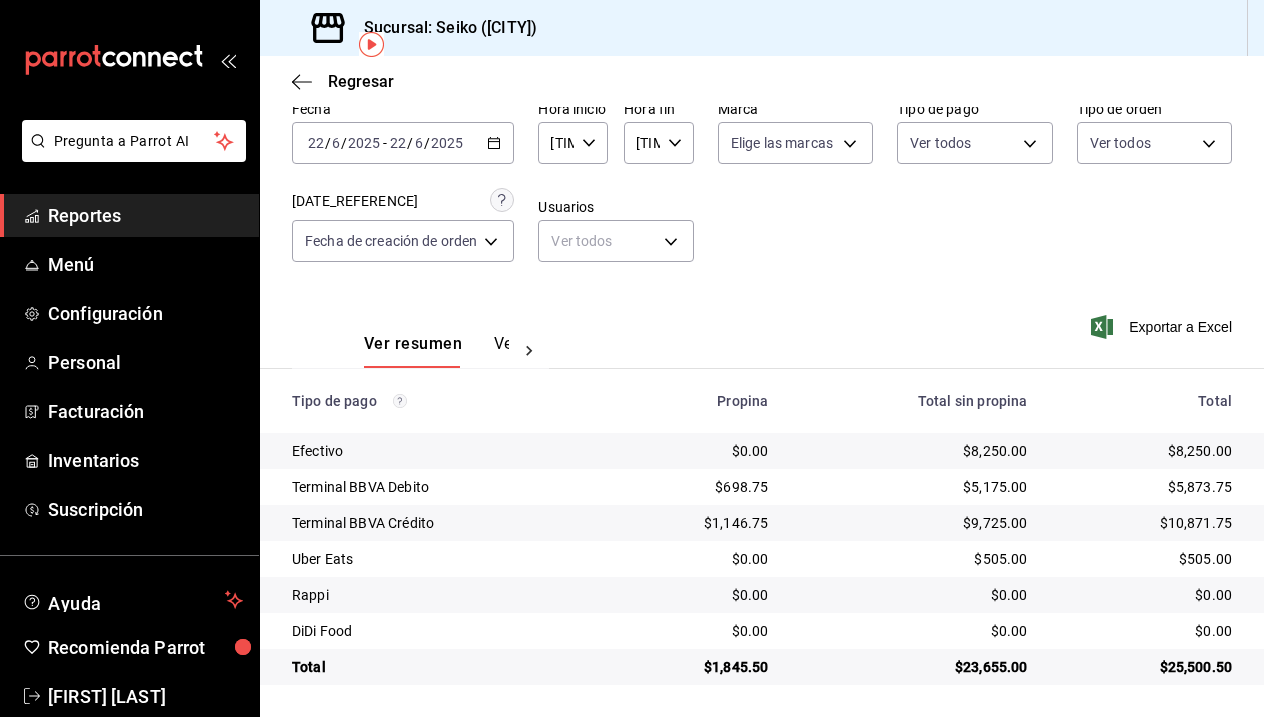 scroll, scrollTop: 0, scrollLeft: 0, axis: both 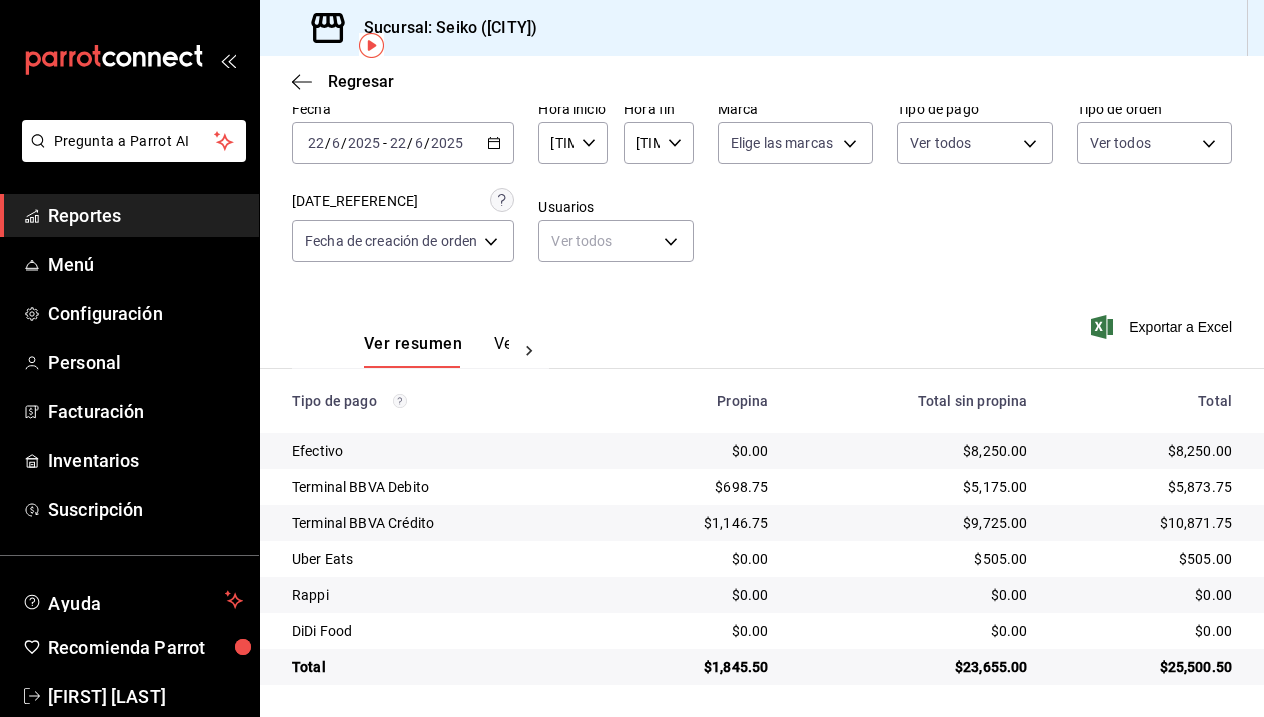 click on "[DATE] [DATE] - [DATE] [DATE]" at bounding box center [403, 143] 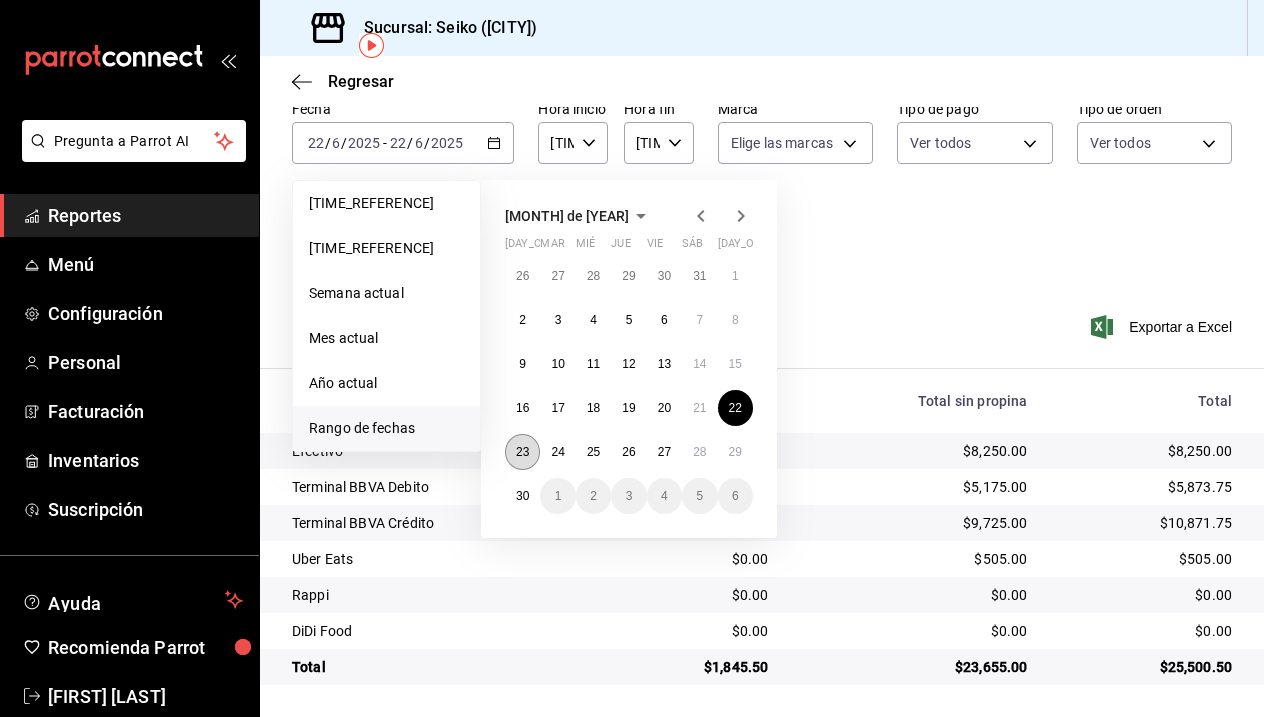 click on "23" at bounding box center [522, 452] 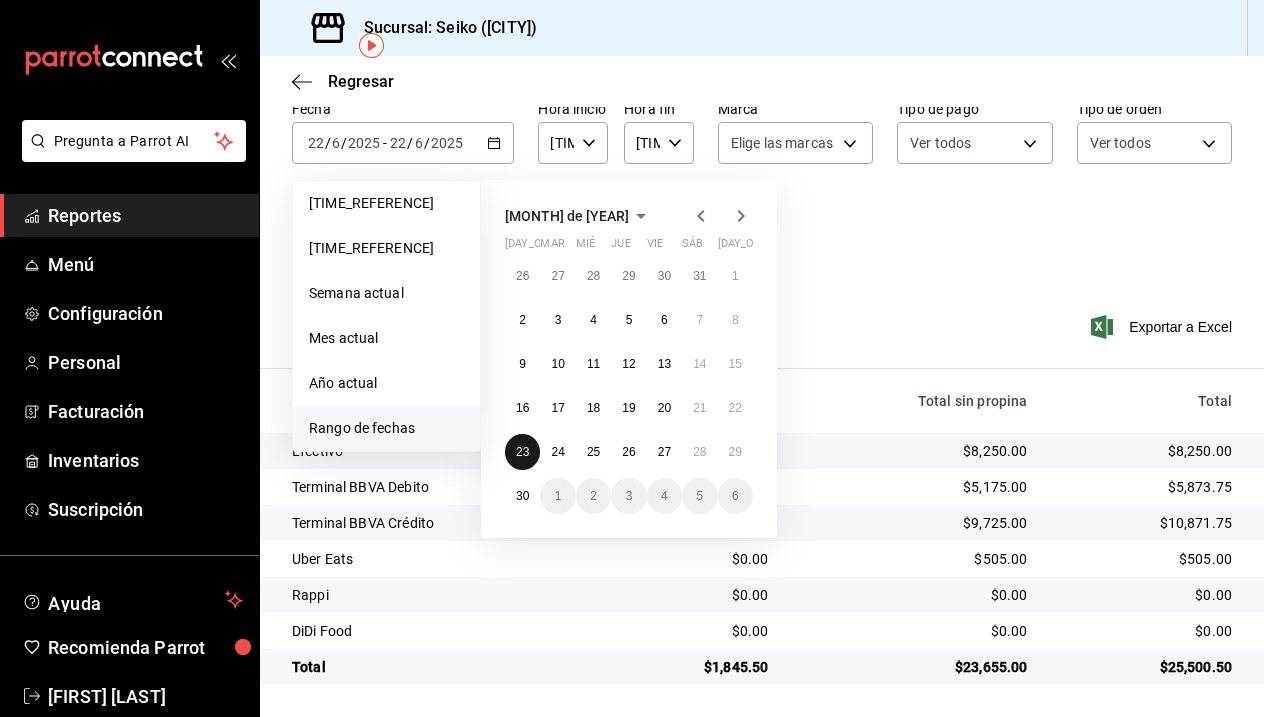 click on "23" at bounding box center (522, 452) 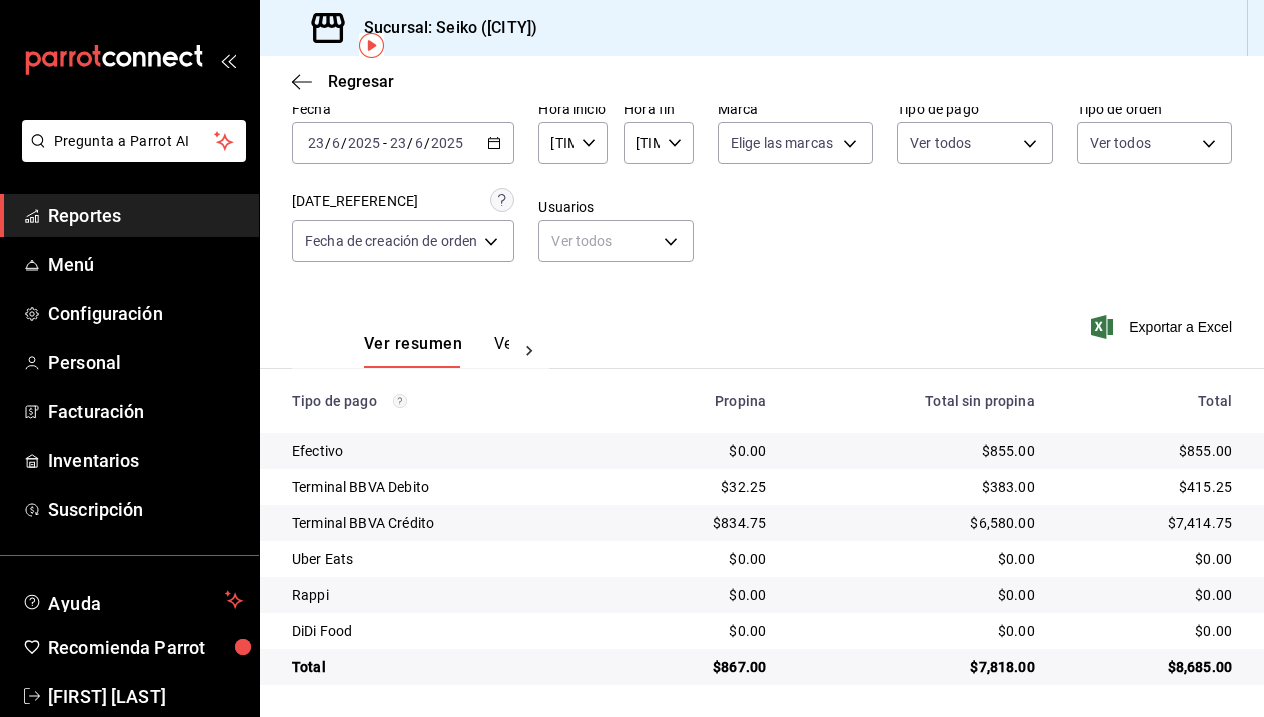 click at bounding box center (494, 143) 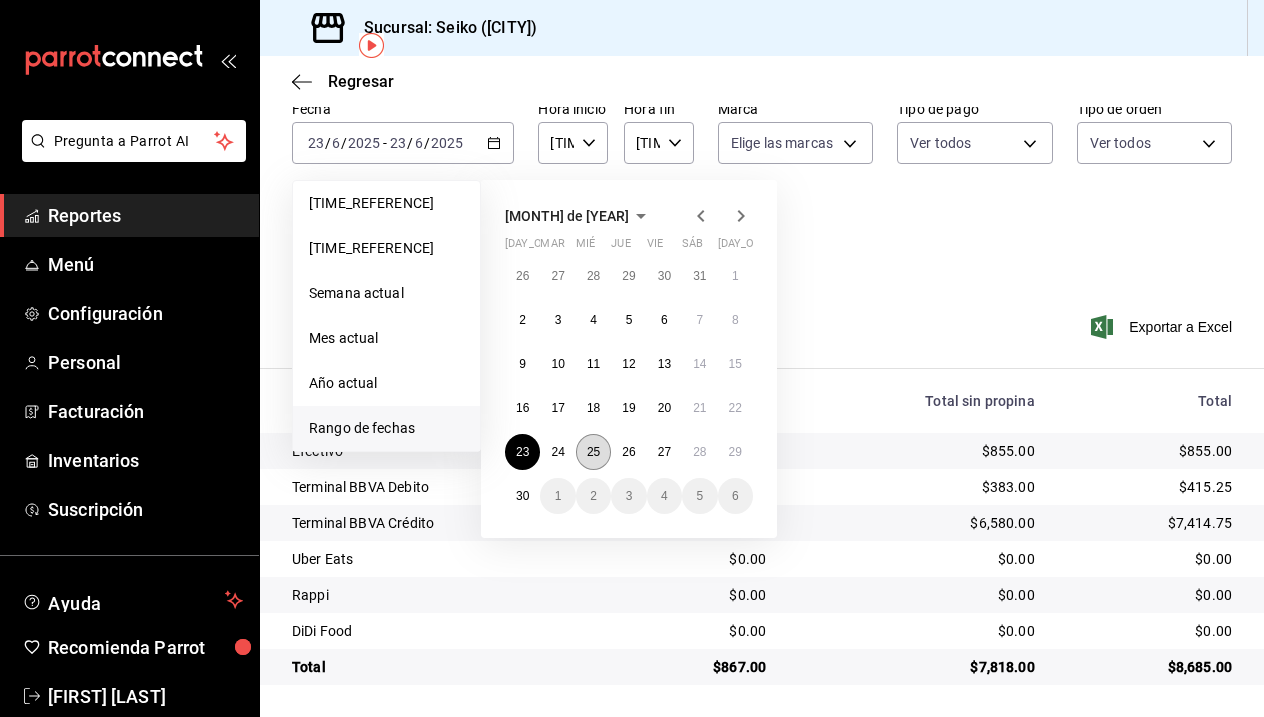 click on "25" at bounding box center [593, 452] 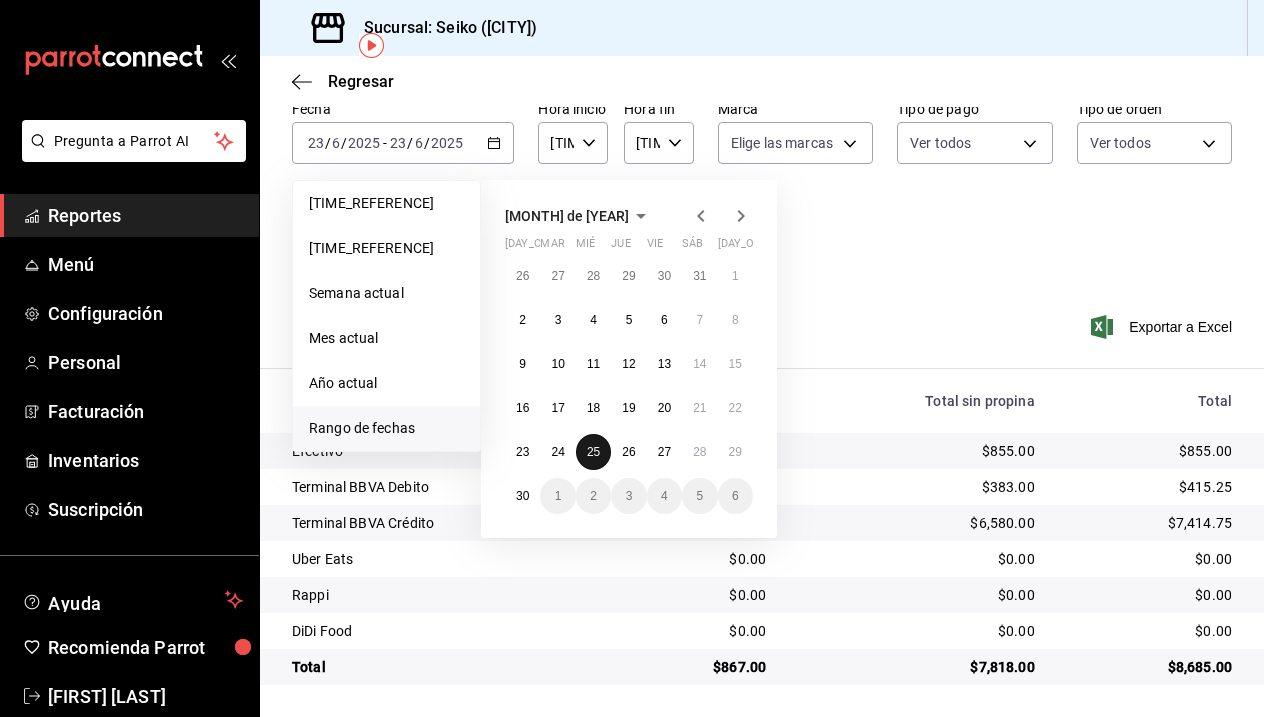 click on "25" at bounding box center [593, 452] 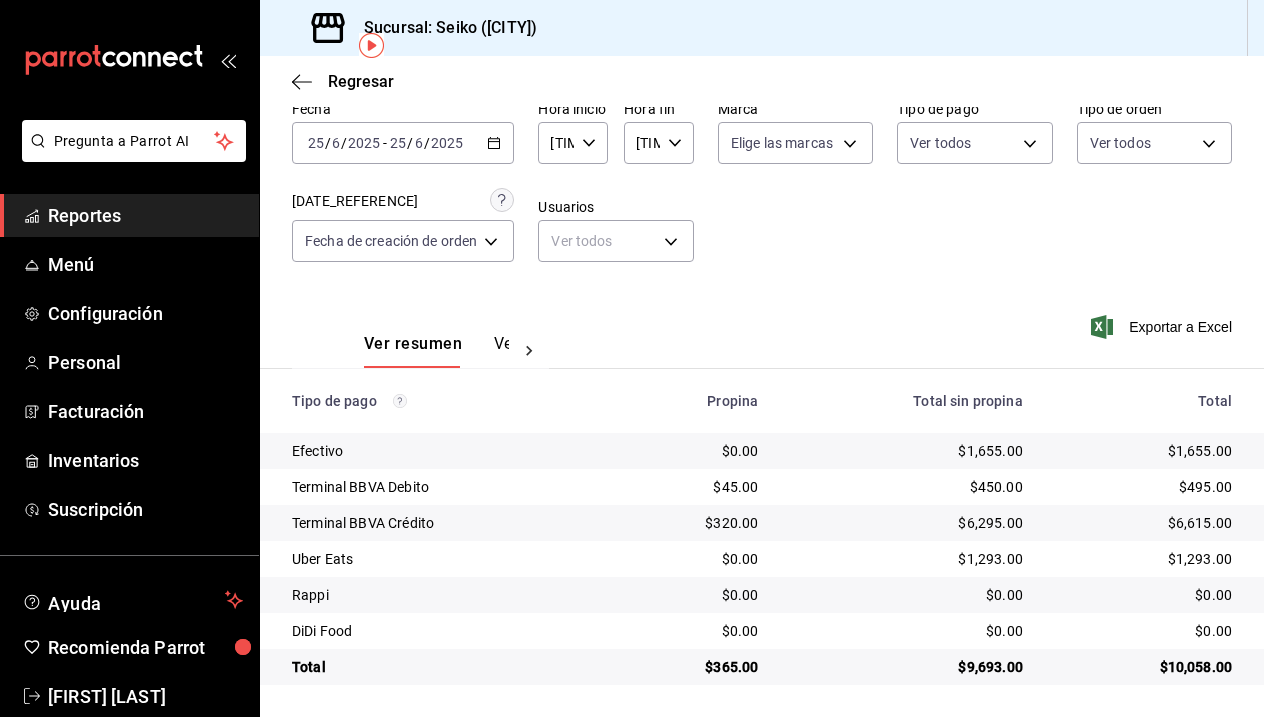 click at bounding box center [494, 143] 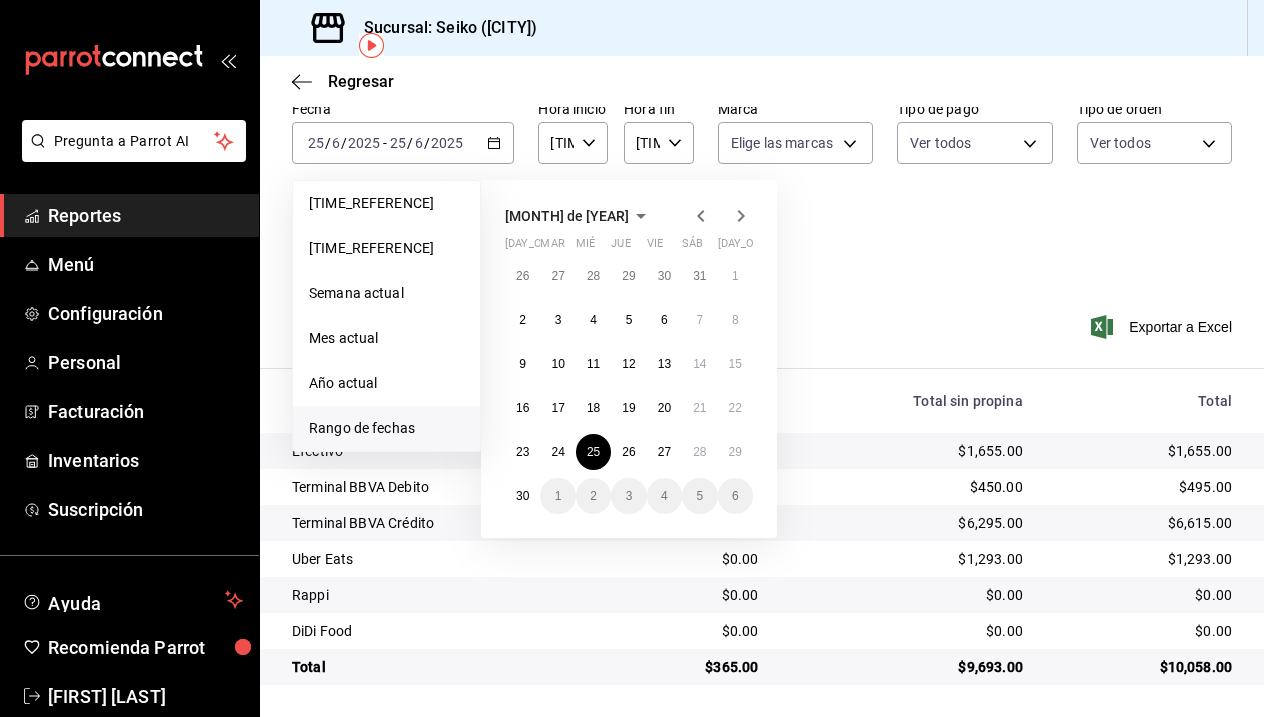 click on "Ver resumen Ver pagos Exportar a Excel" at bounding box center [762, 339] 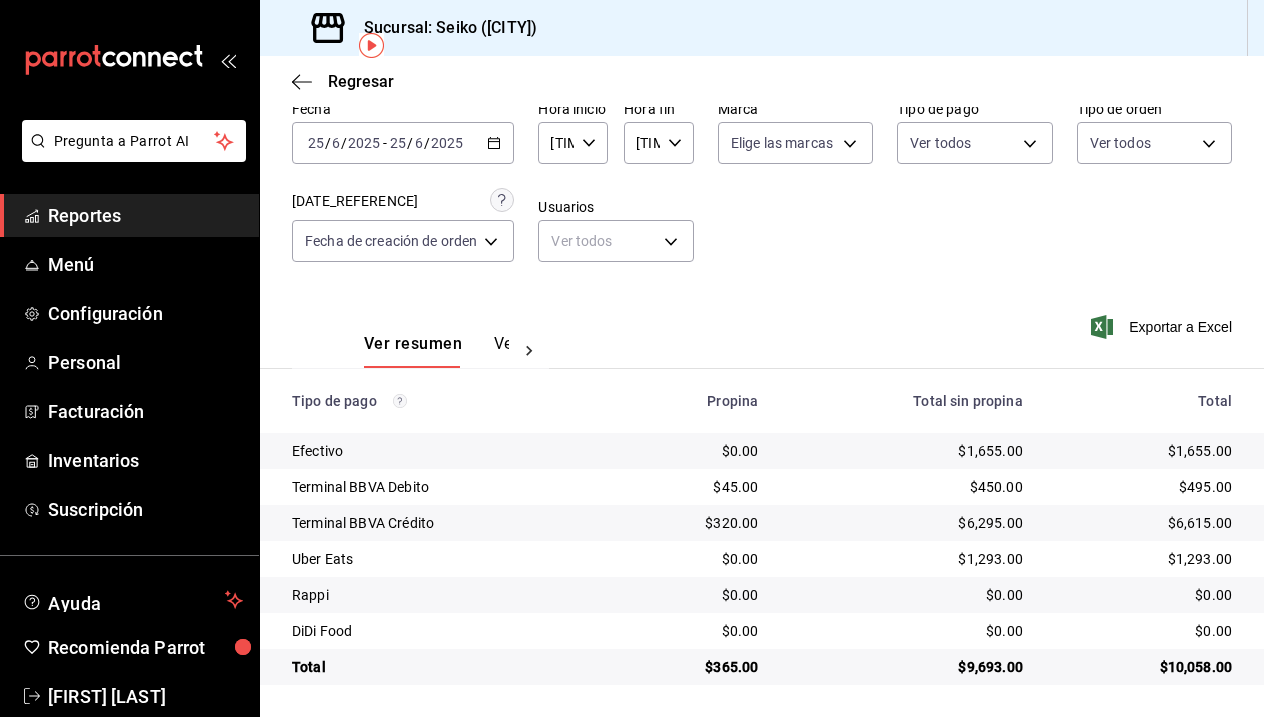 click at bounding box center (494, 143) 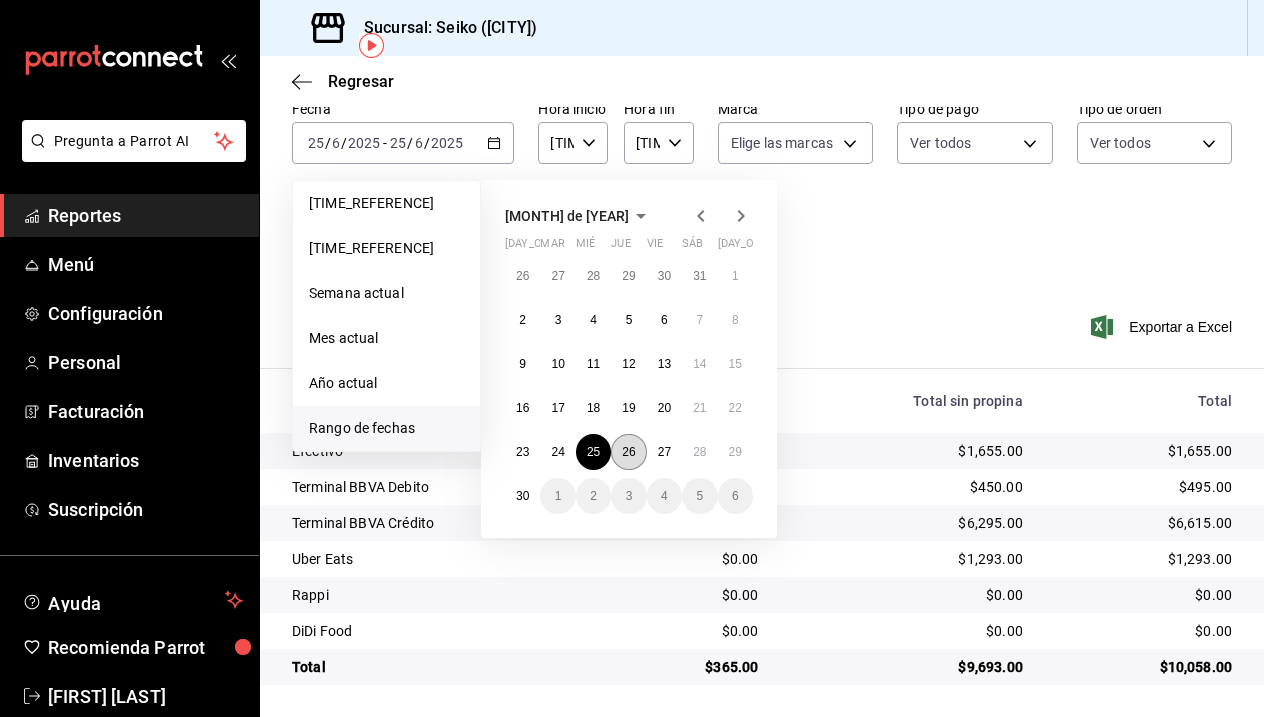 click on "26" at bounding box center [628, 452] 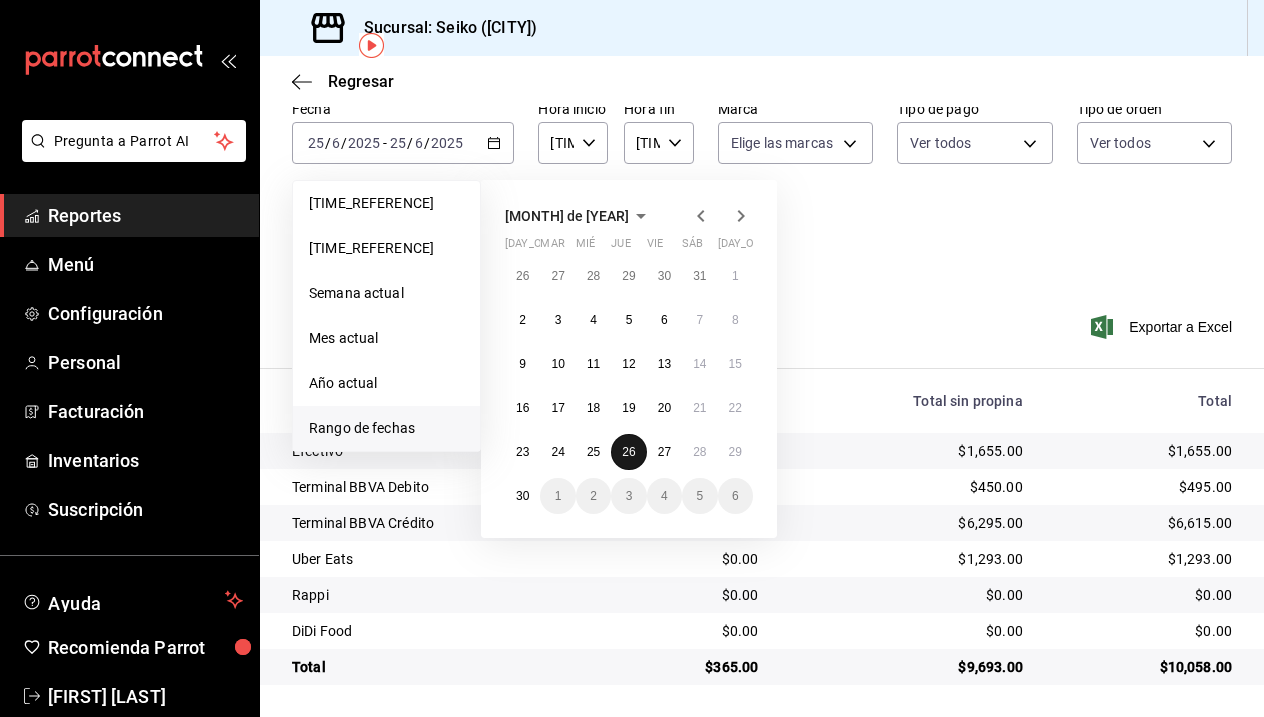 click on "26" at bounding box center (628, 452) 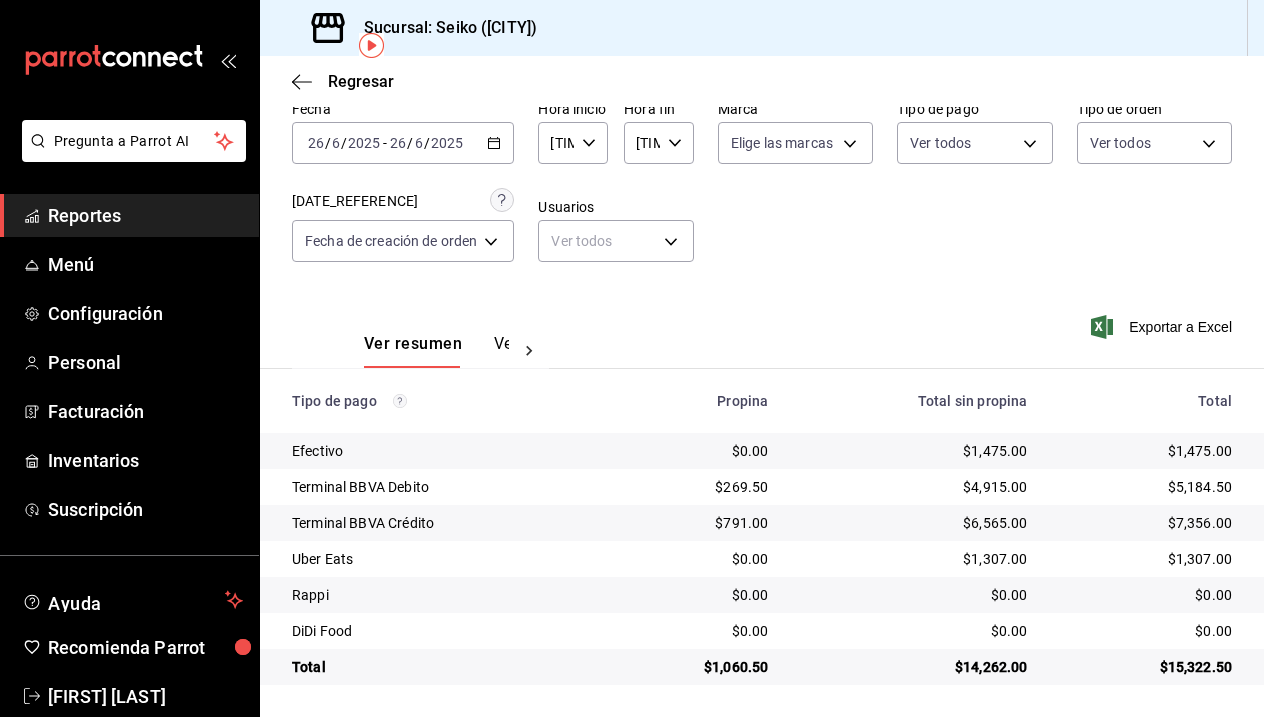 click at bounding box center [494, 143] 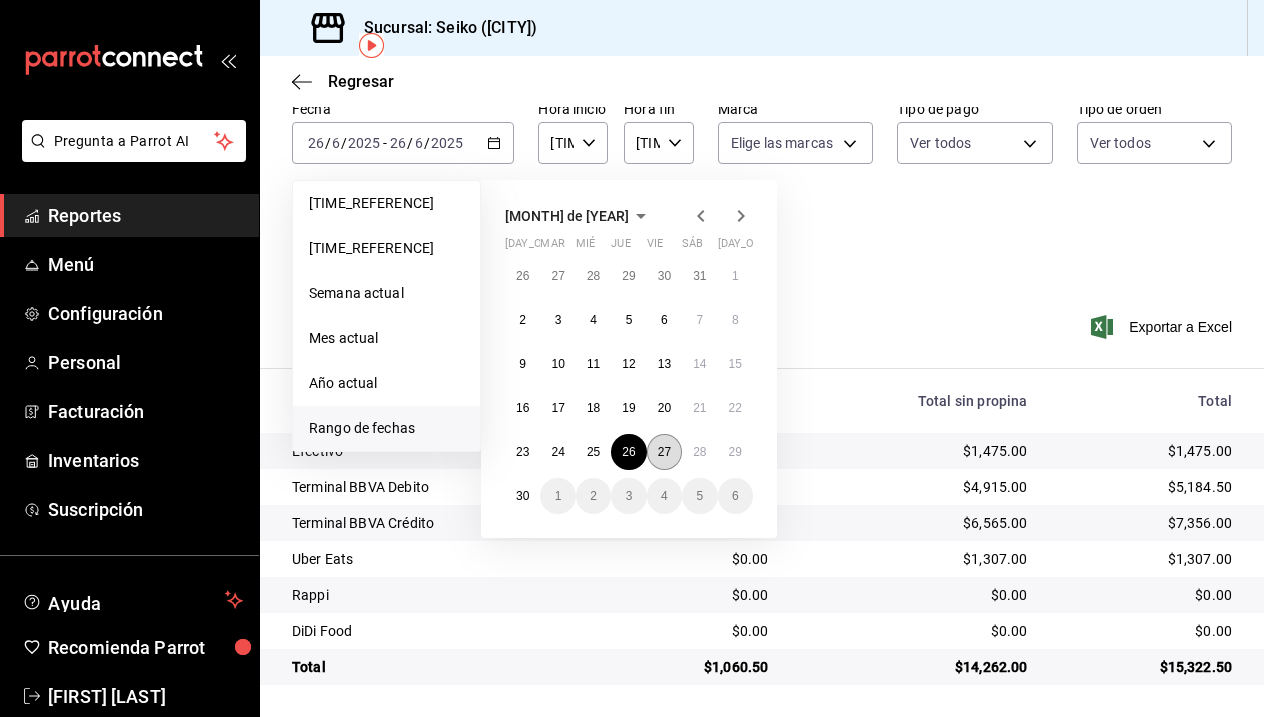 click on "27" at bounding box center [664, 452] 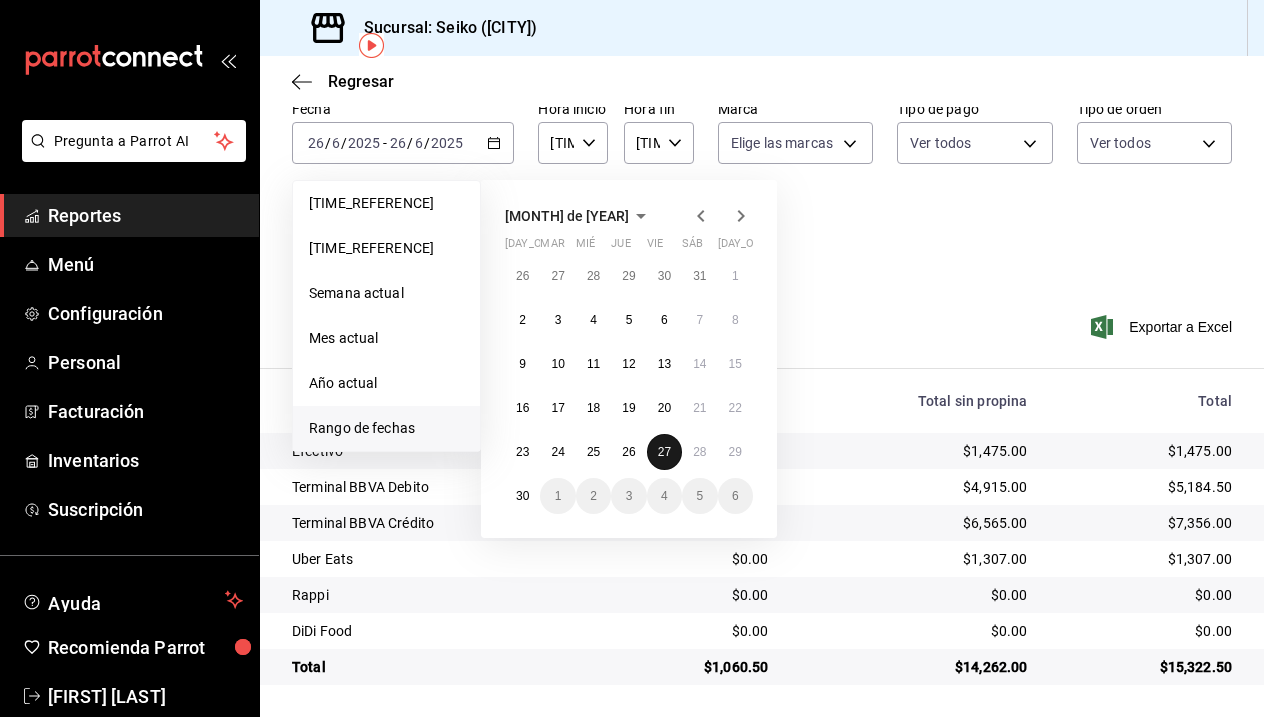 click on "27" at bounding box center [664, 452] 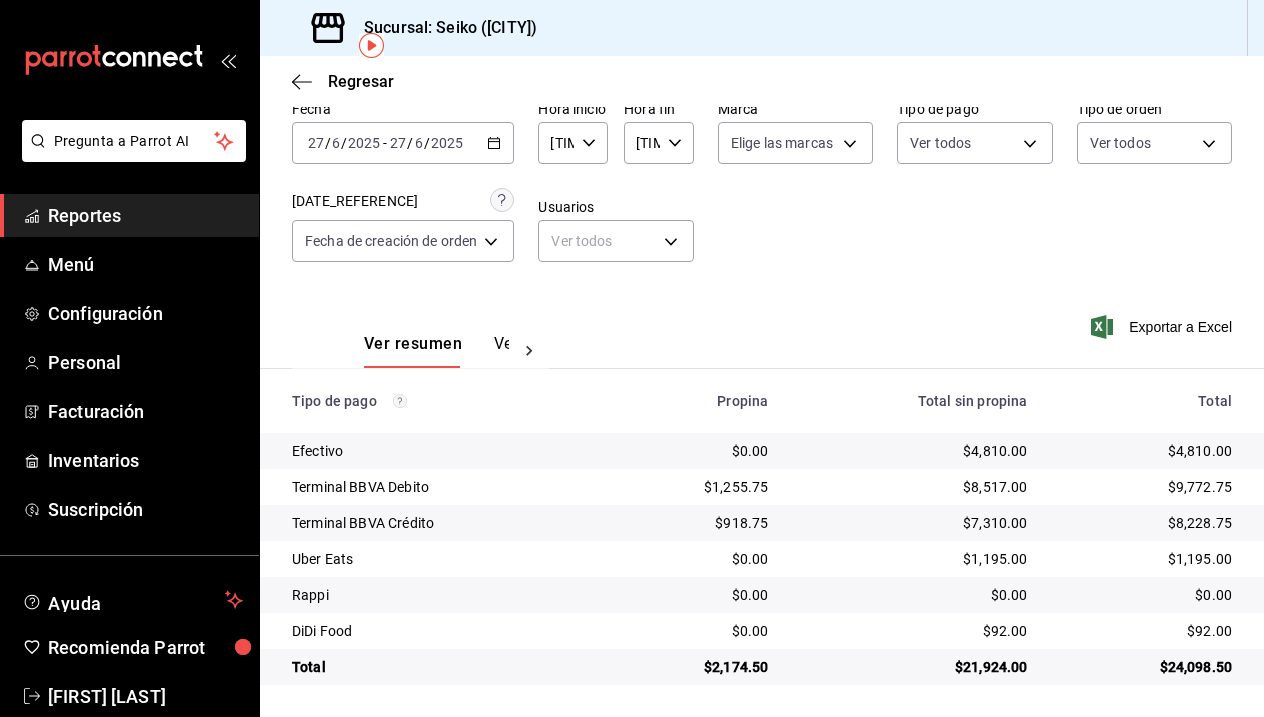 click at bounding box center [494, 143] 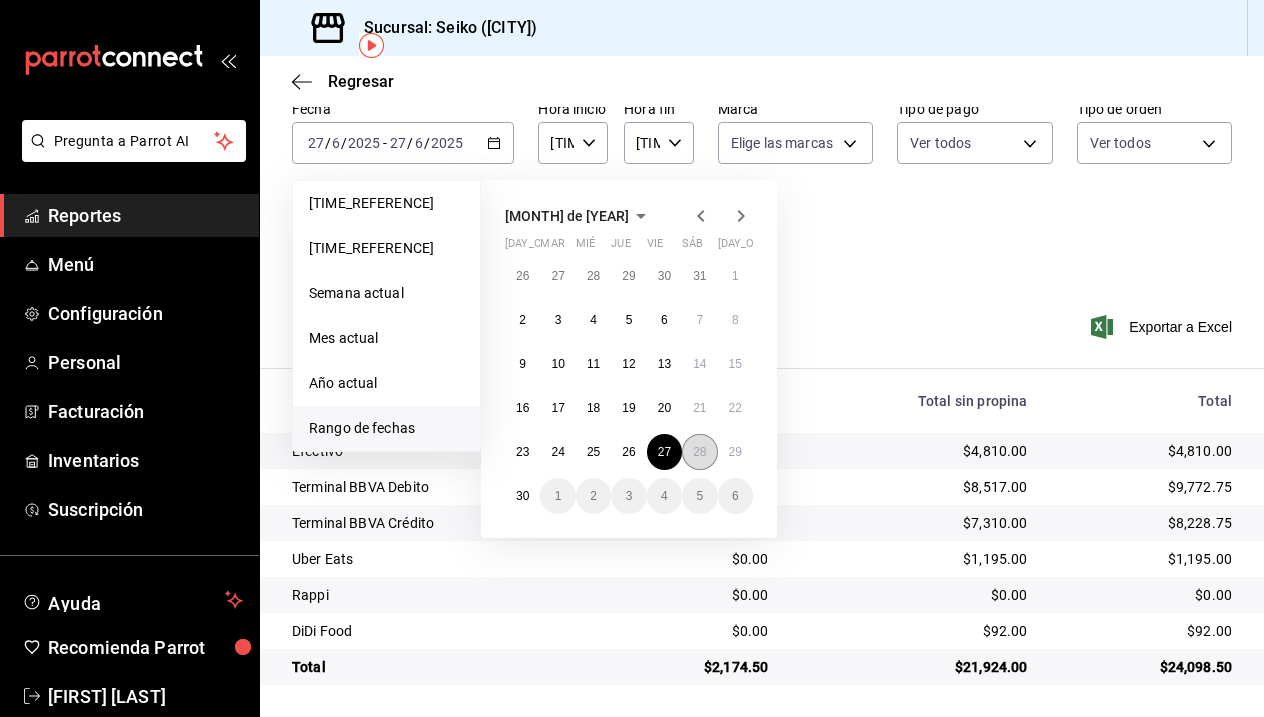 click on "28" at bounding box center [699, 452] 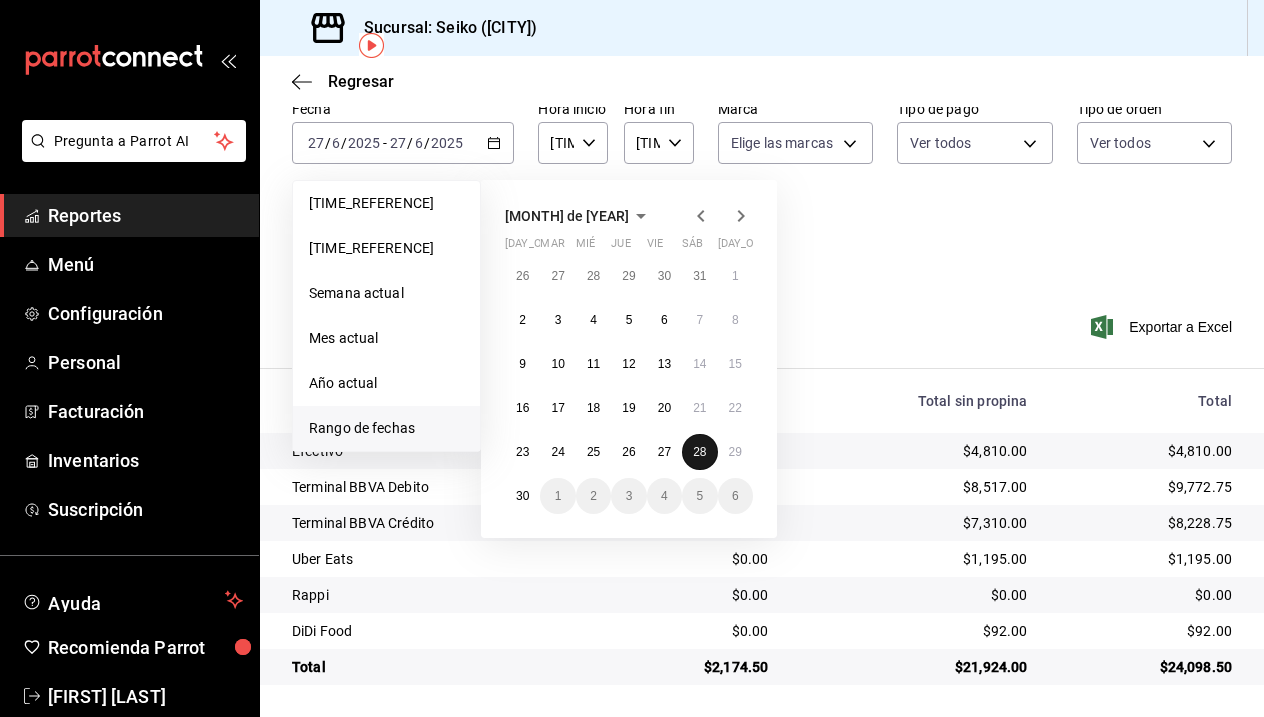 click on "28" at bounding box center (699, 452) 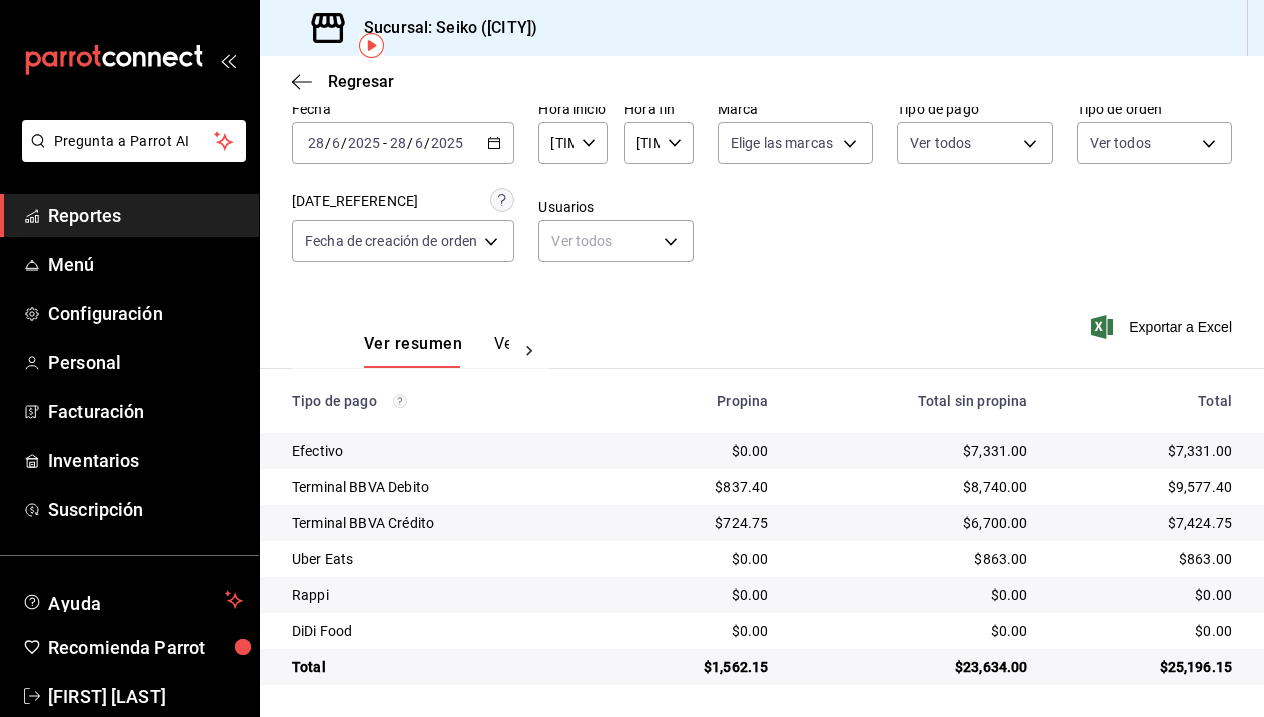click at bounding box center [494, 143] 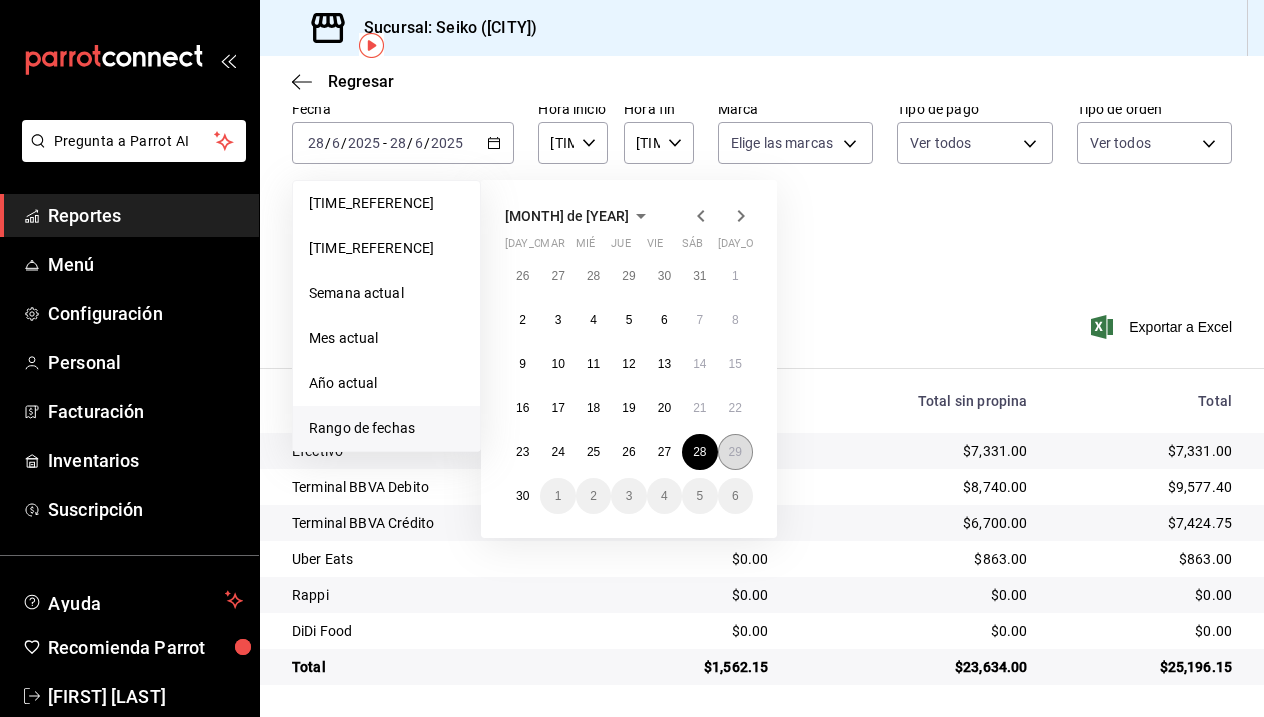 click on "29" at bounding box center [735, 452] 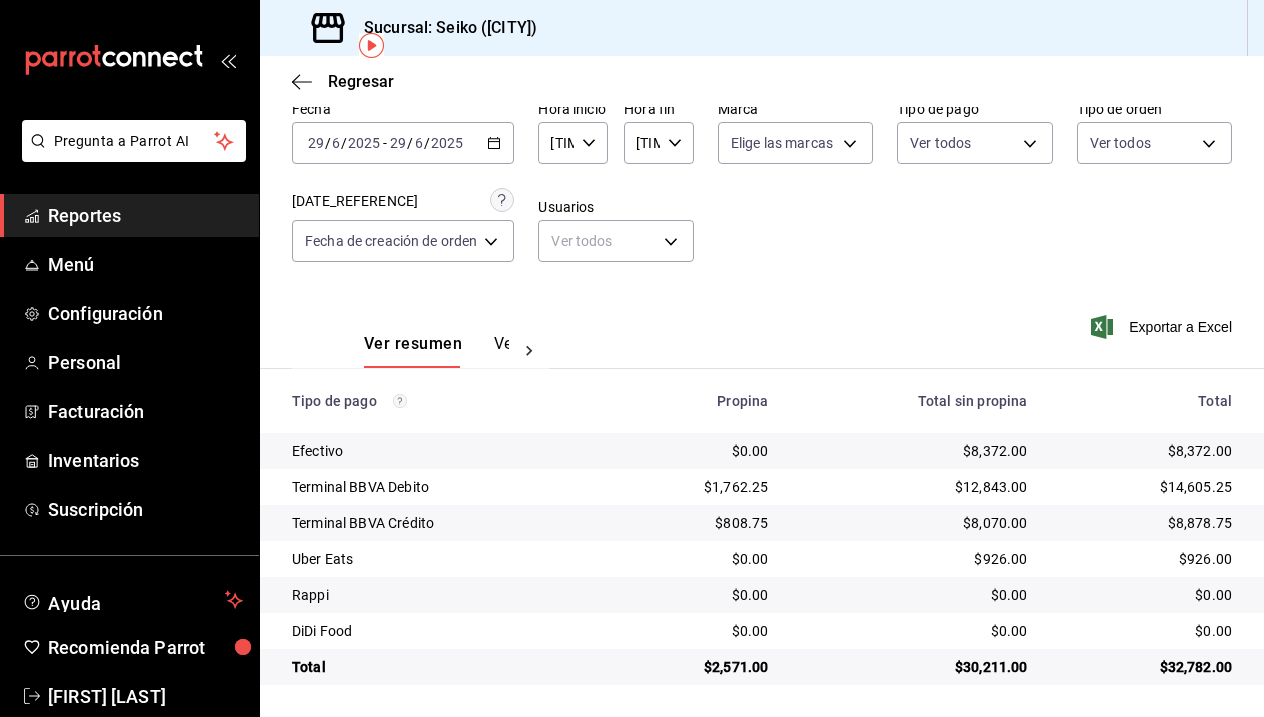 click on "[DATE] [DATE] / [DATE] / [DATE] - [DATE] [DATE] / [DATE] / [DATE]" at bounding box center (403, 143) 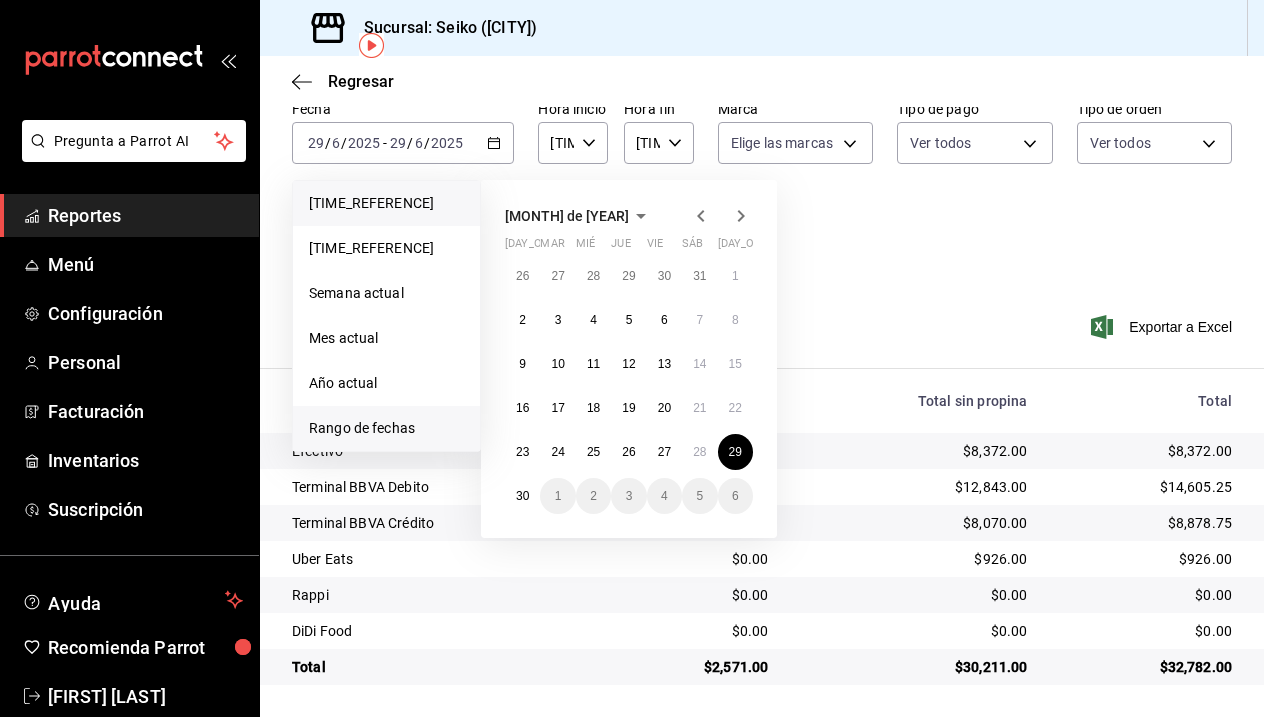 click on "[TIME_REFERENCE]" at bounding box center (386, 203) 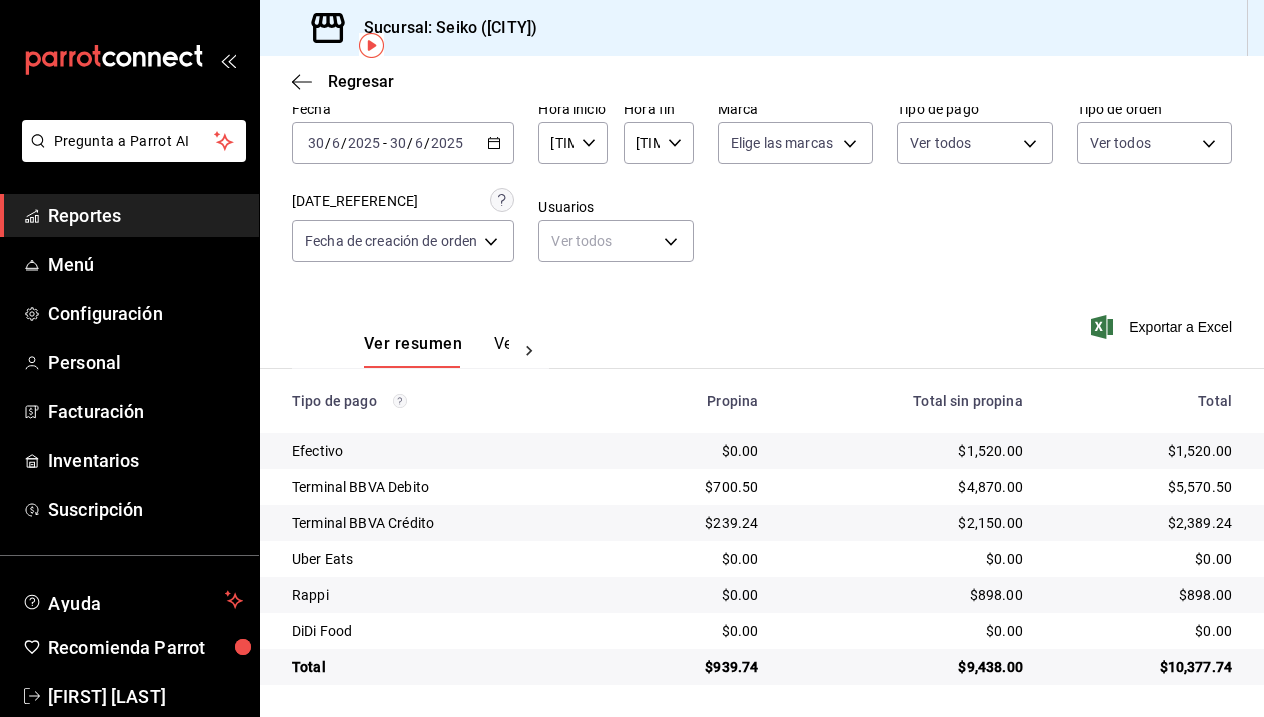 scroll, scrollTop: 0, scrollLeft: 0, axis: both 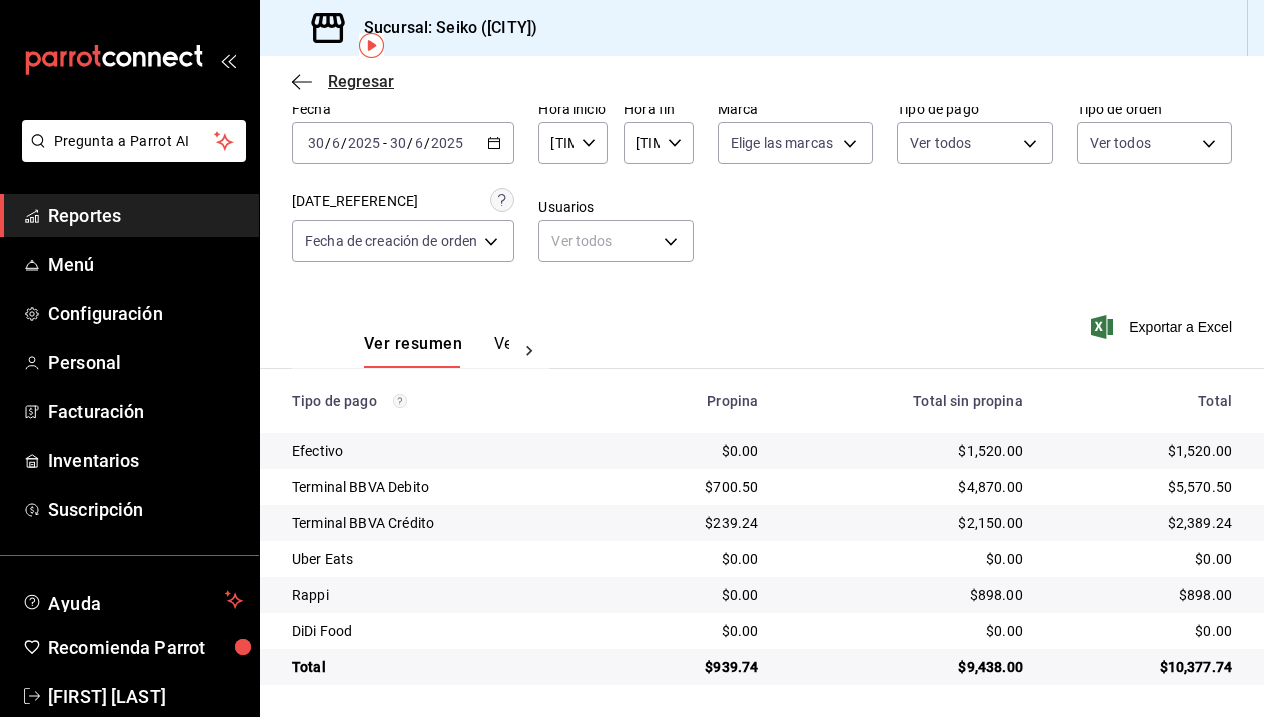 click at bounding box center (302, 82) 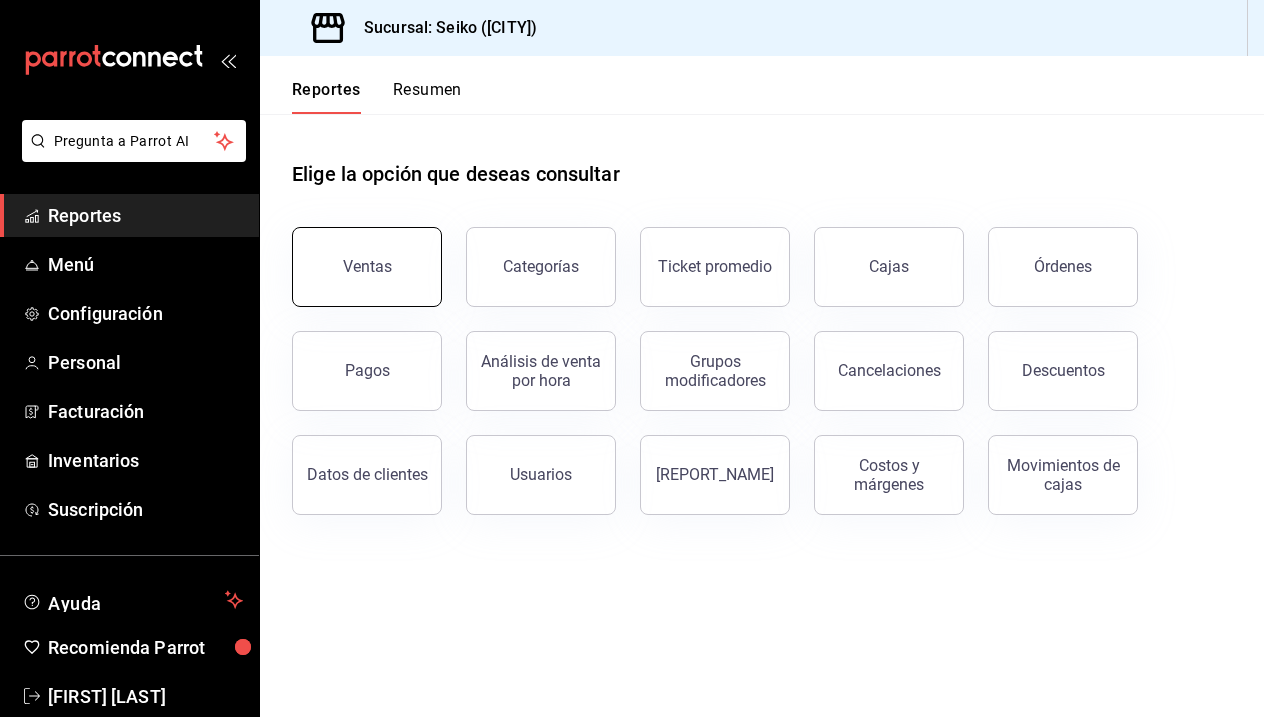 click on "Ventas" at bounding box center [367, 267] 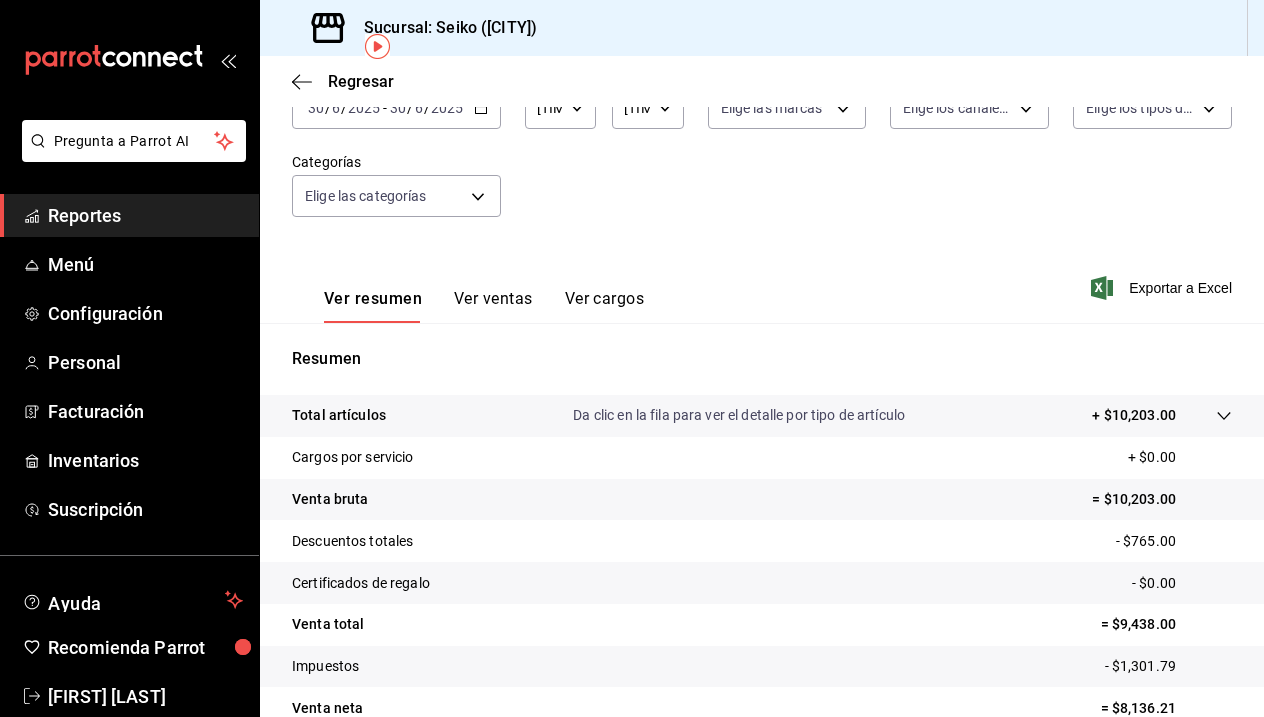 scroll, scrollTop: 81, scrollLeft: 0, axis: vertical 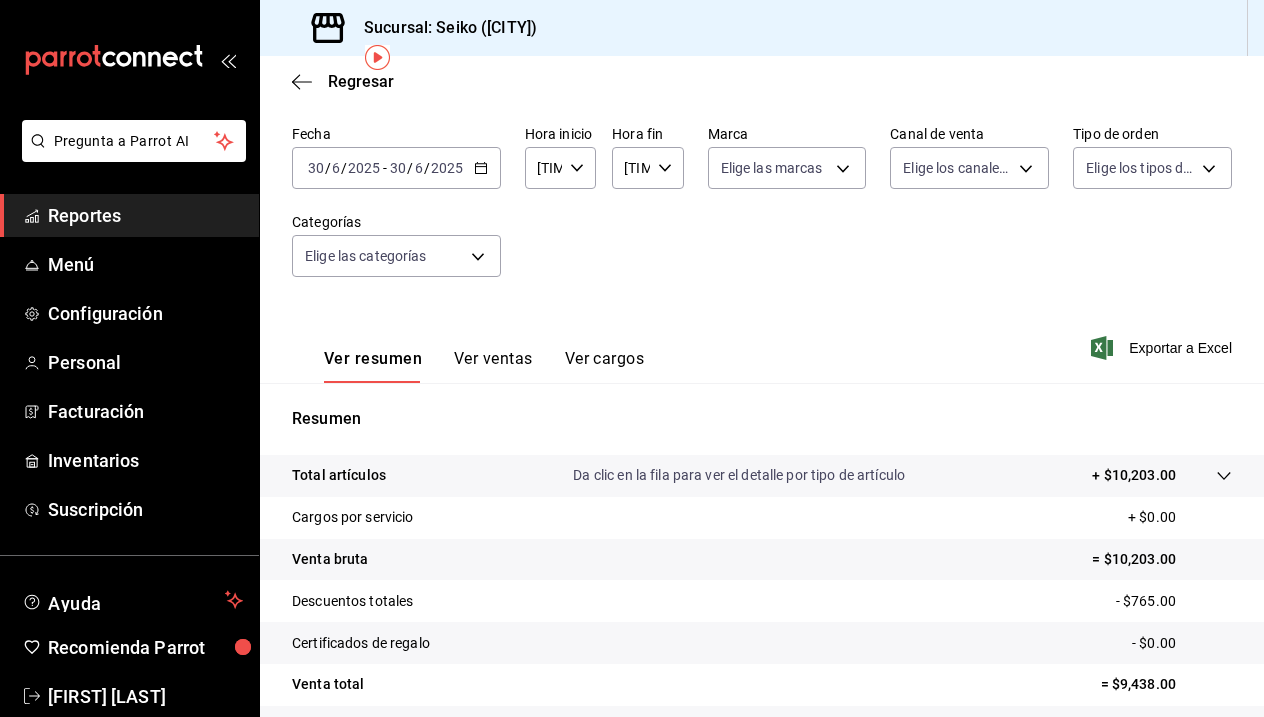 click on "Regresar" at bounding box center (762, 81) 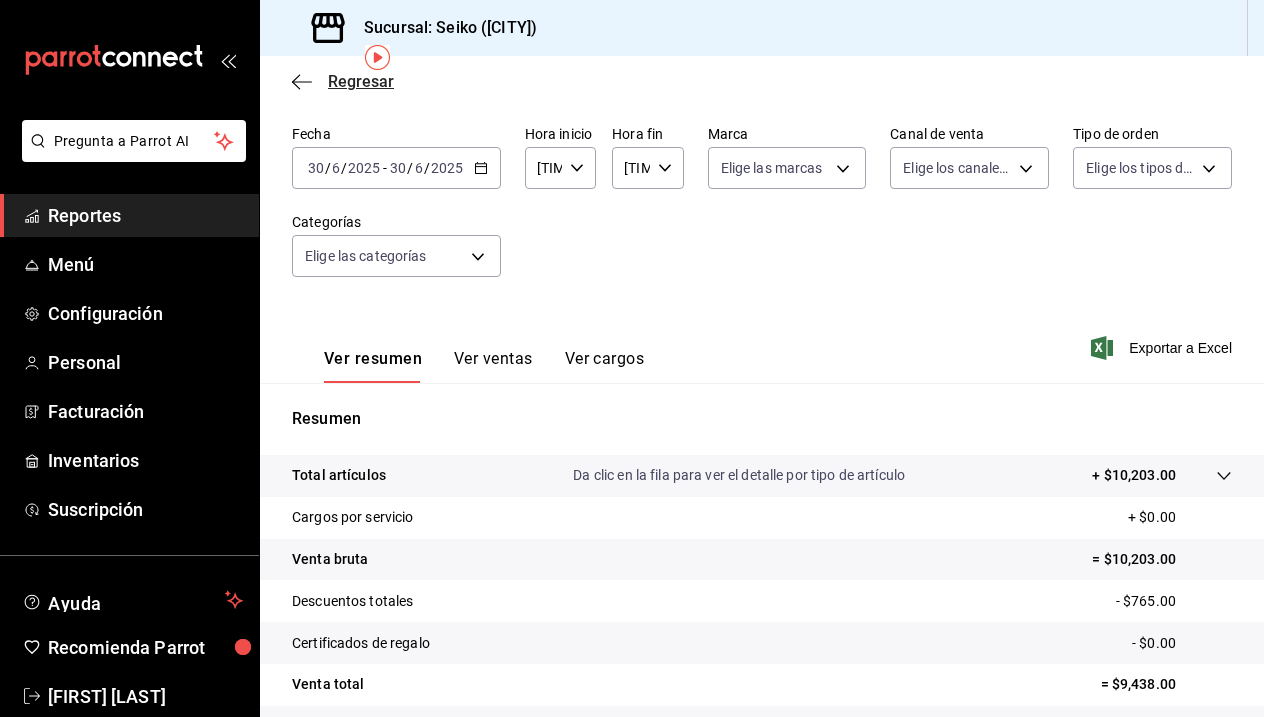 click at bounding box center (302, 81) 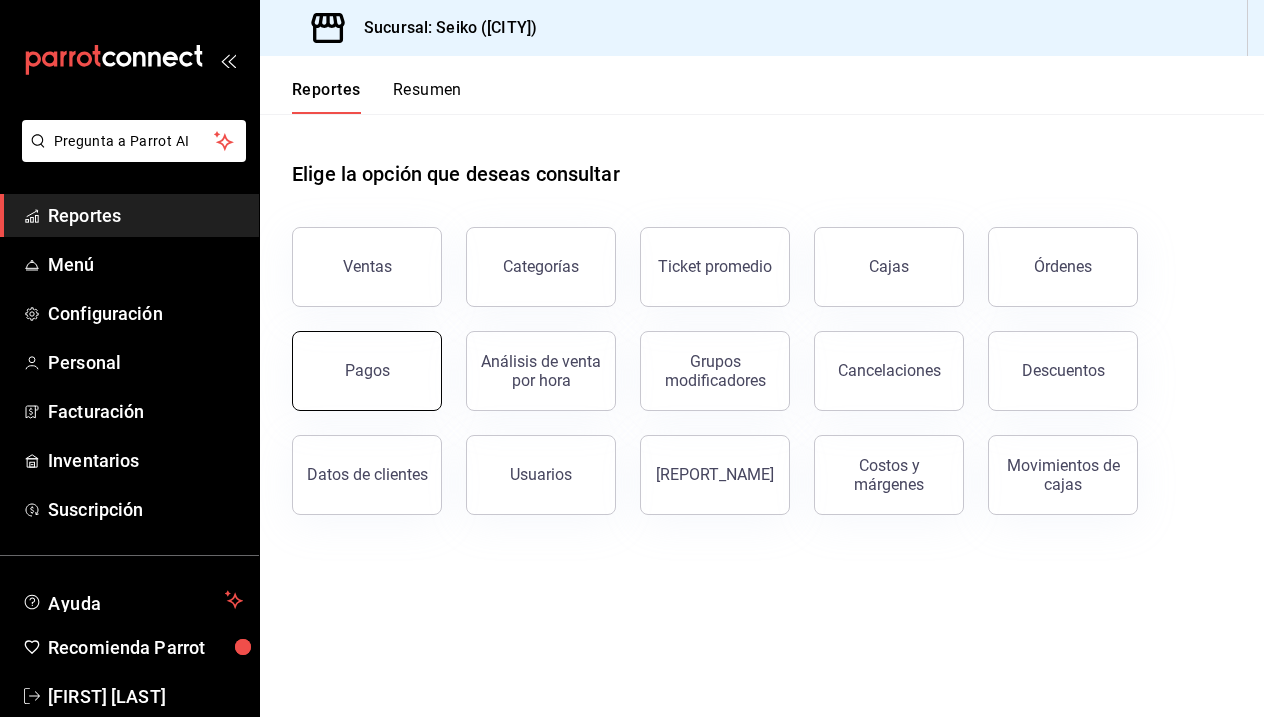 click on "Pagos" at bounding box center [367, 370] 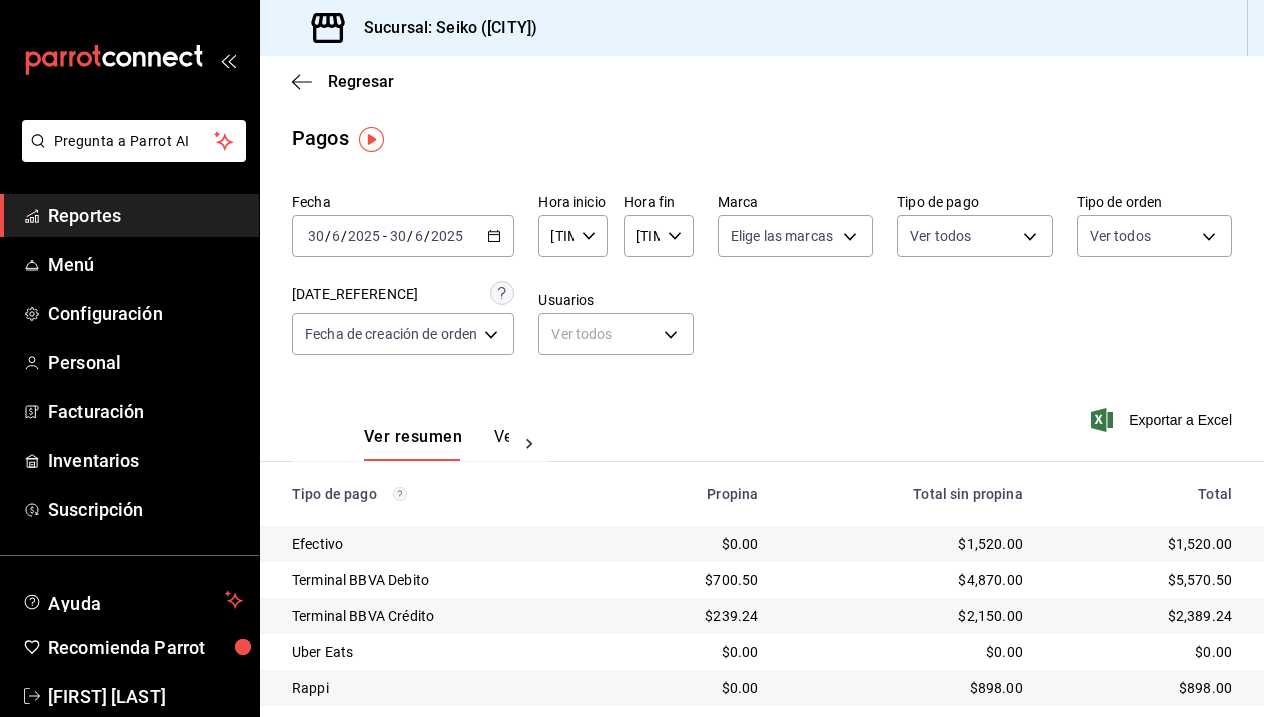 scroll, scrollTop: 0, scrollLeft: 0, axis: both 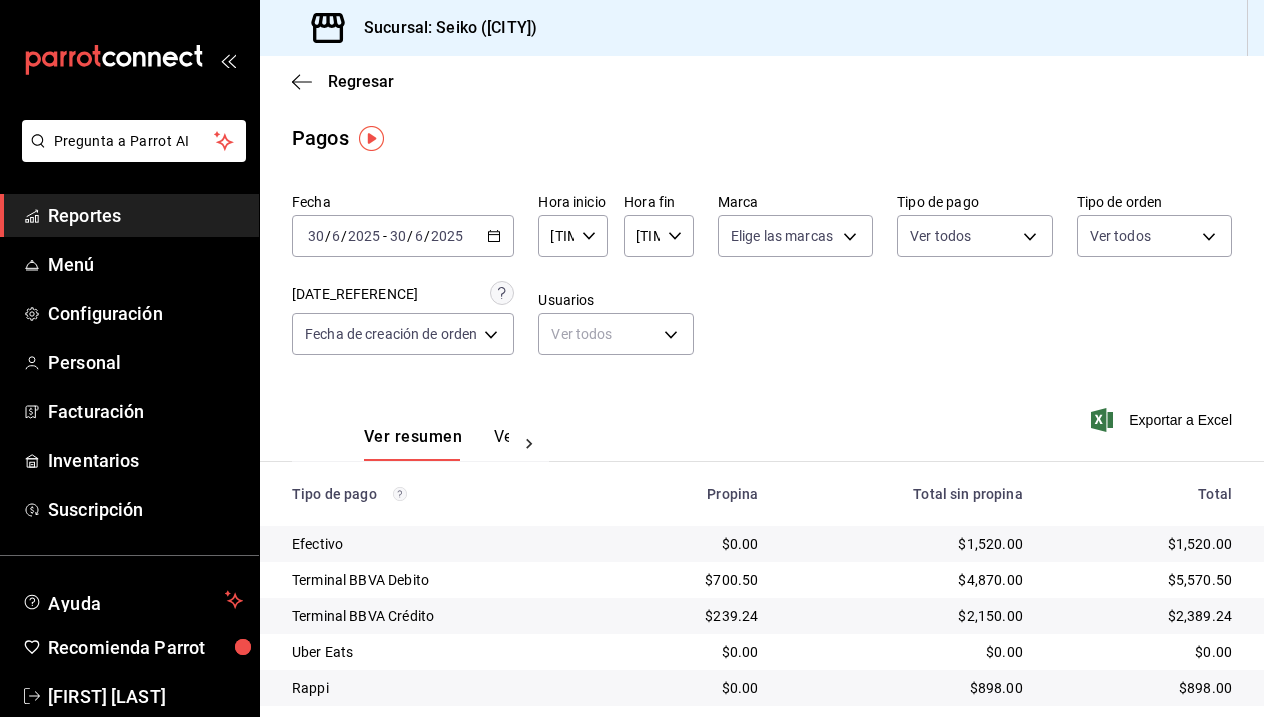 click on "Reportes" at bounding box center (145, 215) 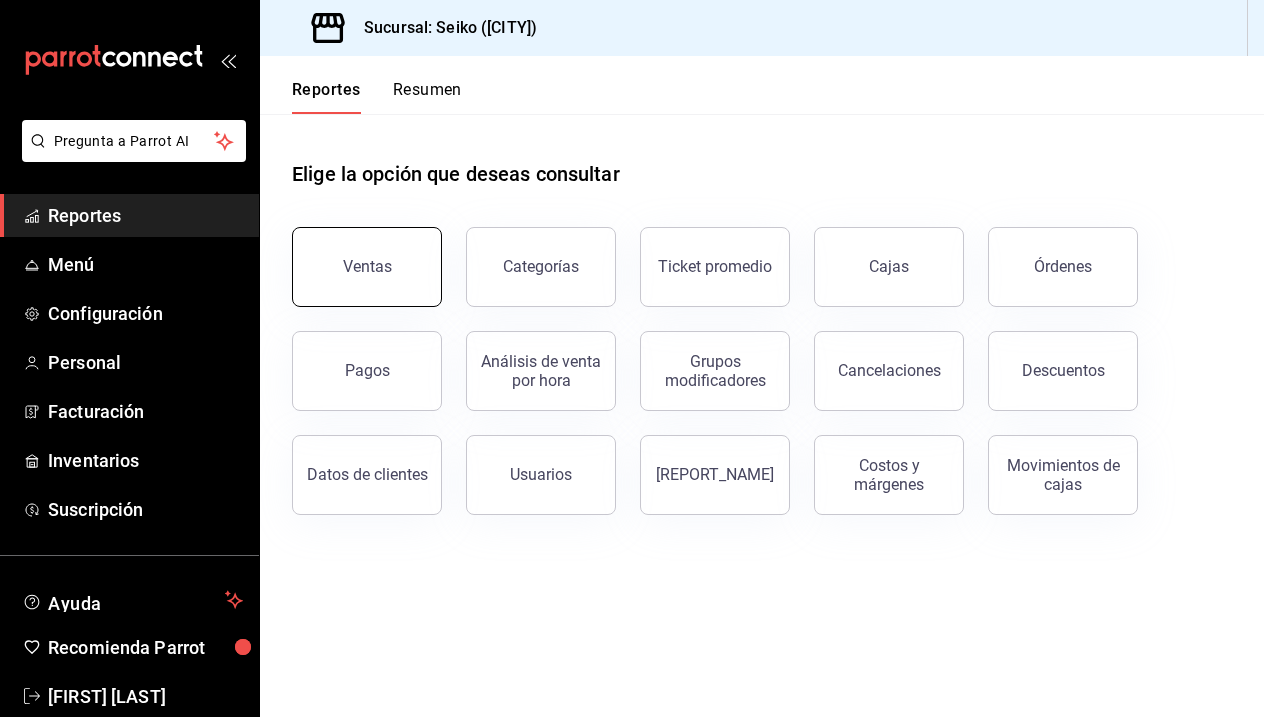 click on "Ventas" at bounding box center [367, 267] 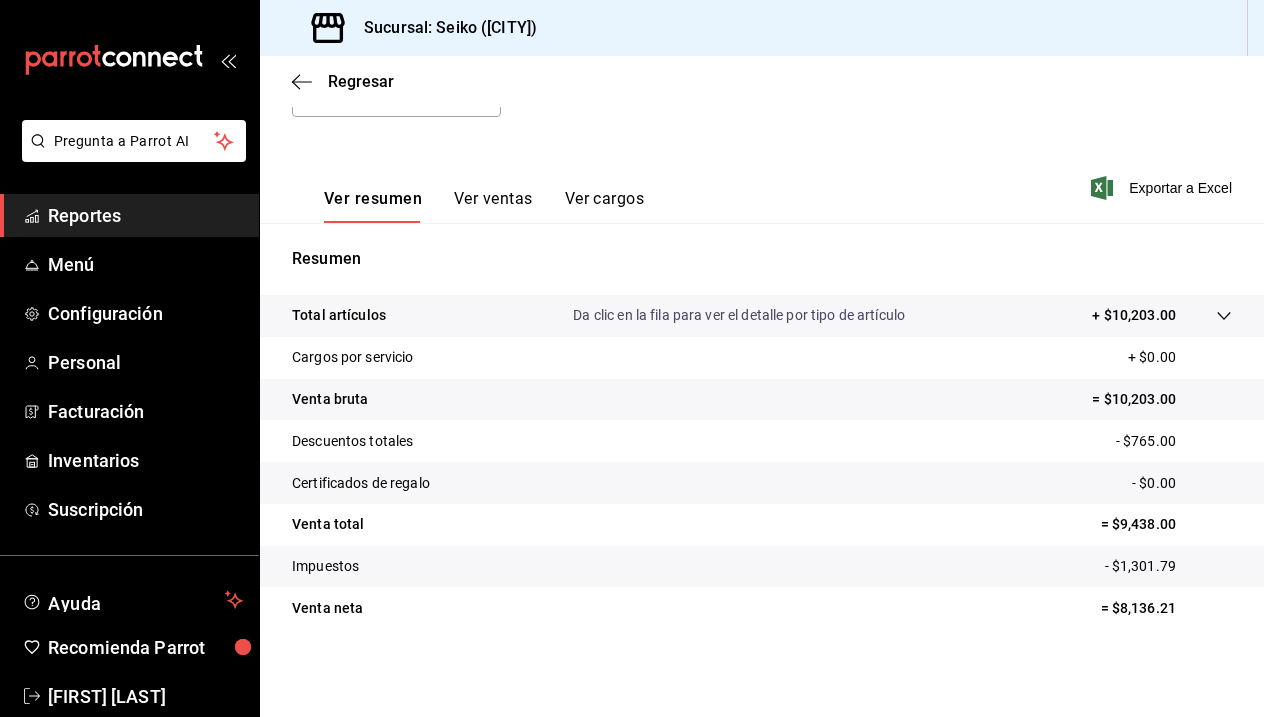 scroll, scrollTop: 241, scrollLeft: 0, axis: vertical 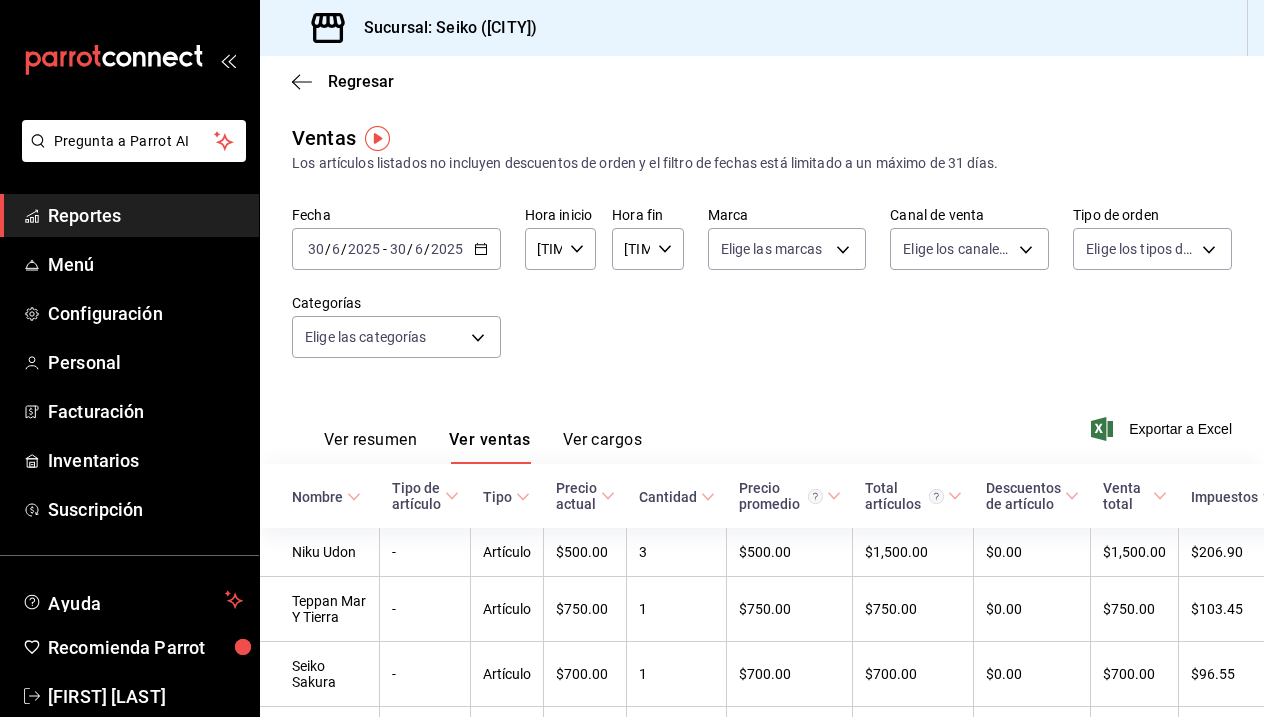 click at bounding box center [708, 497] 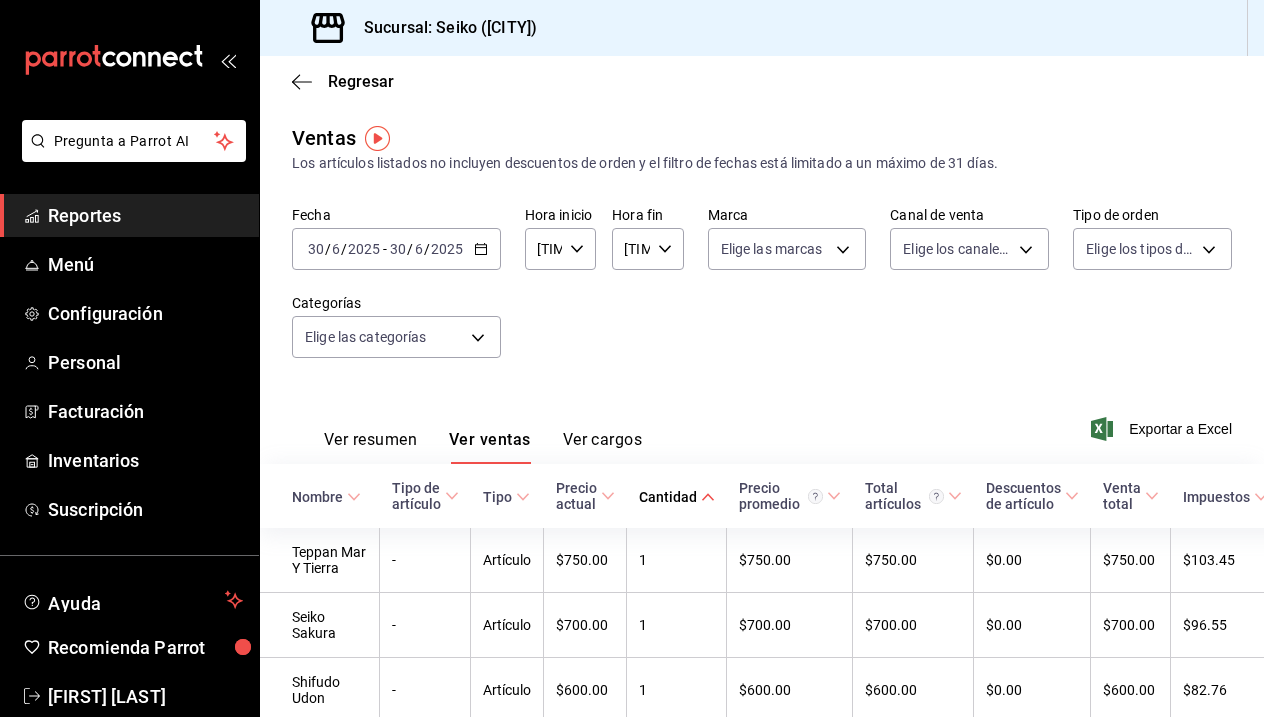click at bounding box center [708, 497] 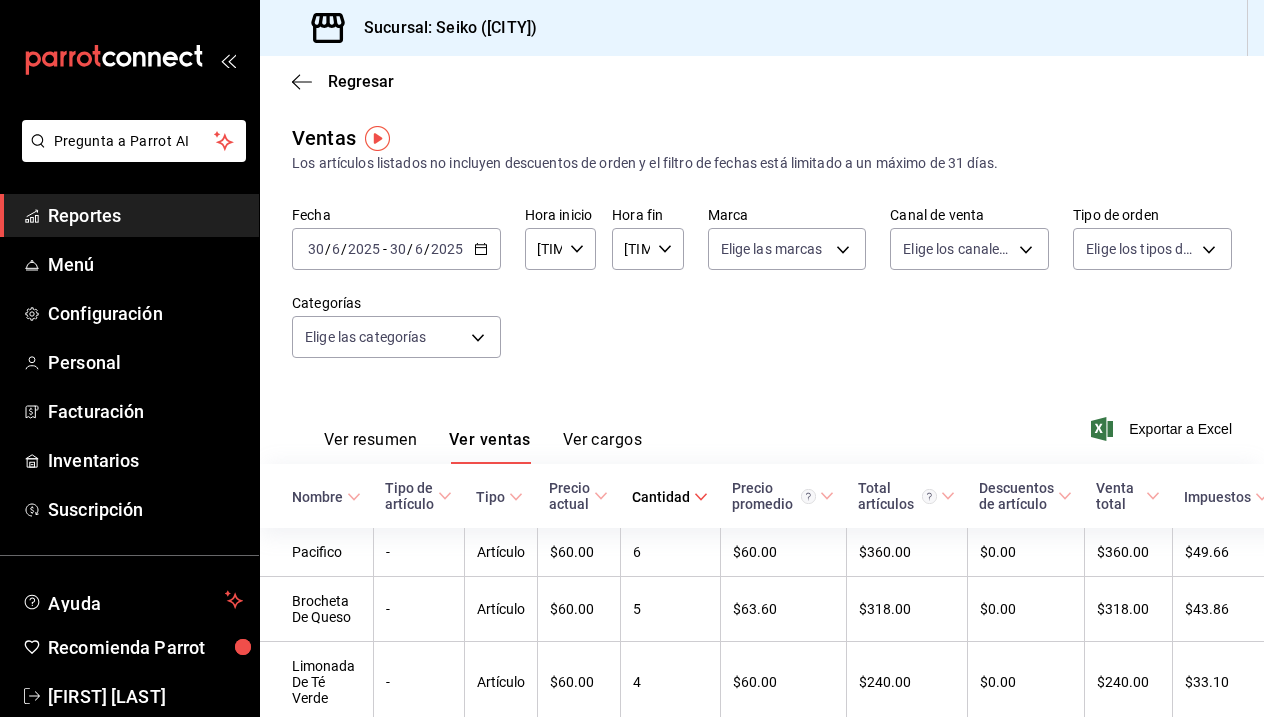 scroll, scrollTop: 0, scrollLeft: 0, axis: both 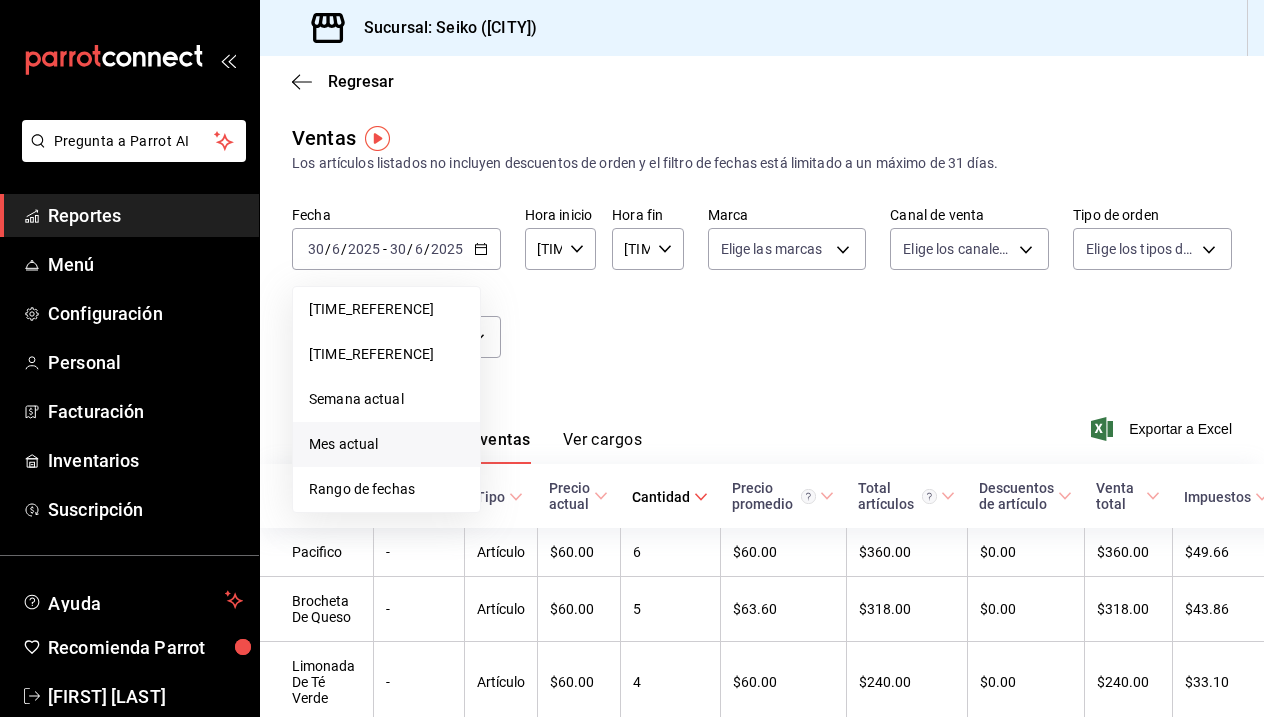 click on "Mes actual" at bounding box center [386, 309] 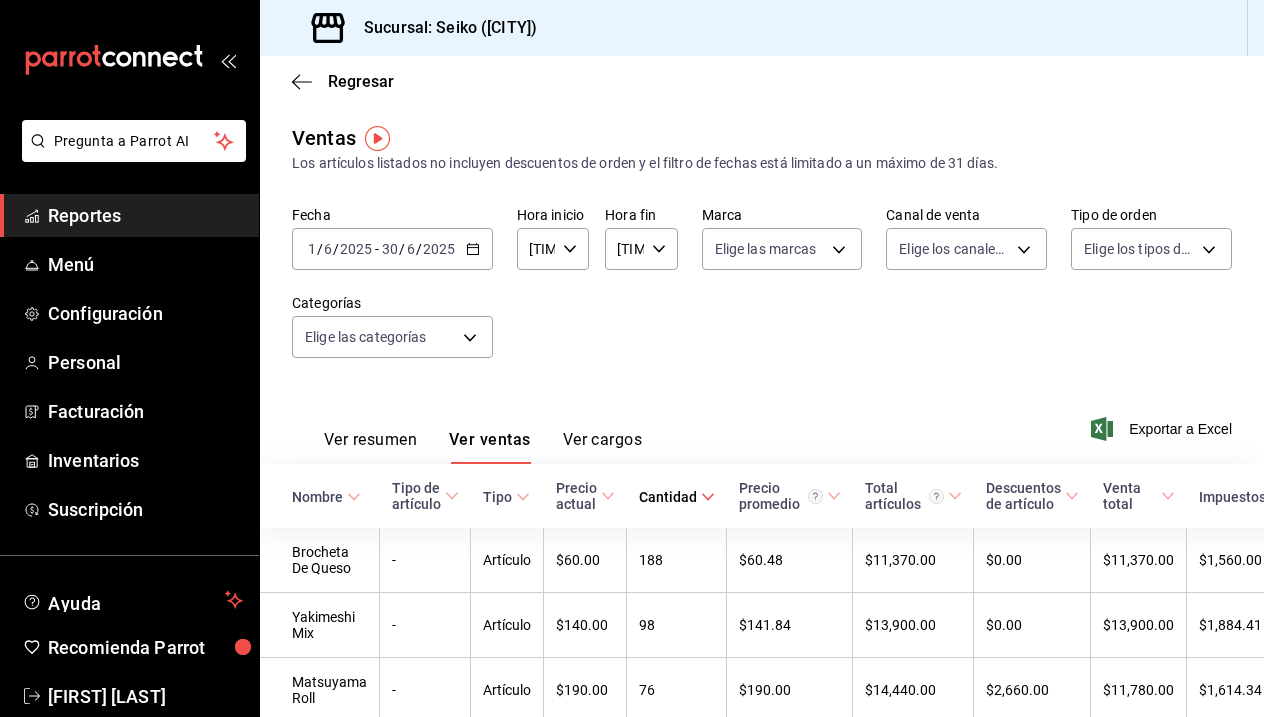 scroll, scrollTop: 0, scrollLeft: 0, axis: both 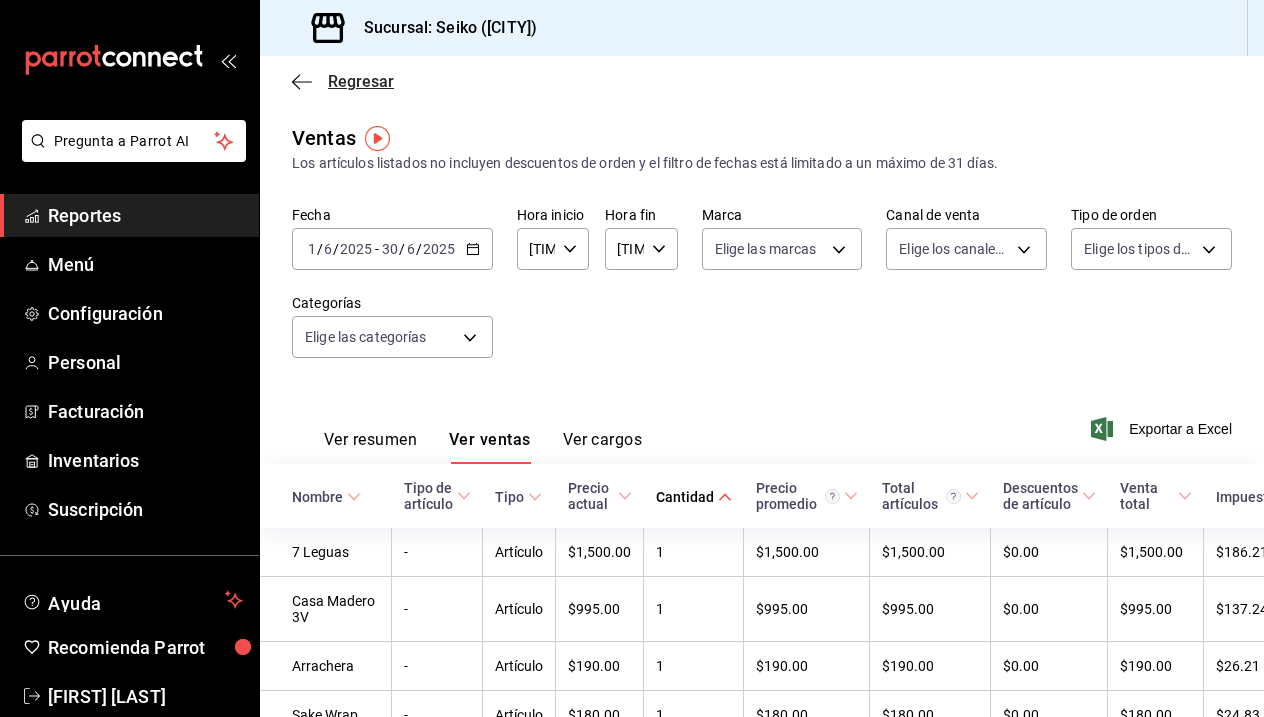 click at bounding box center [302, 82] 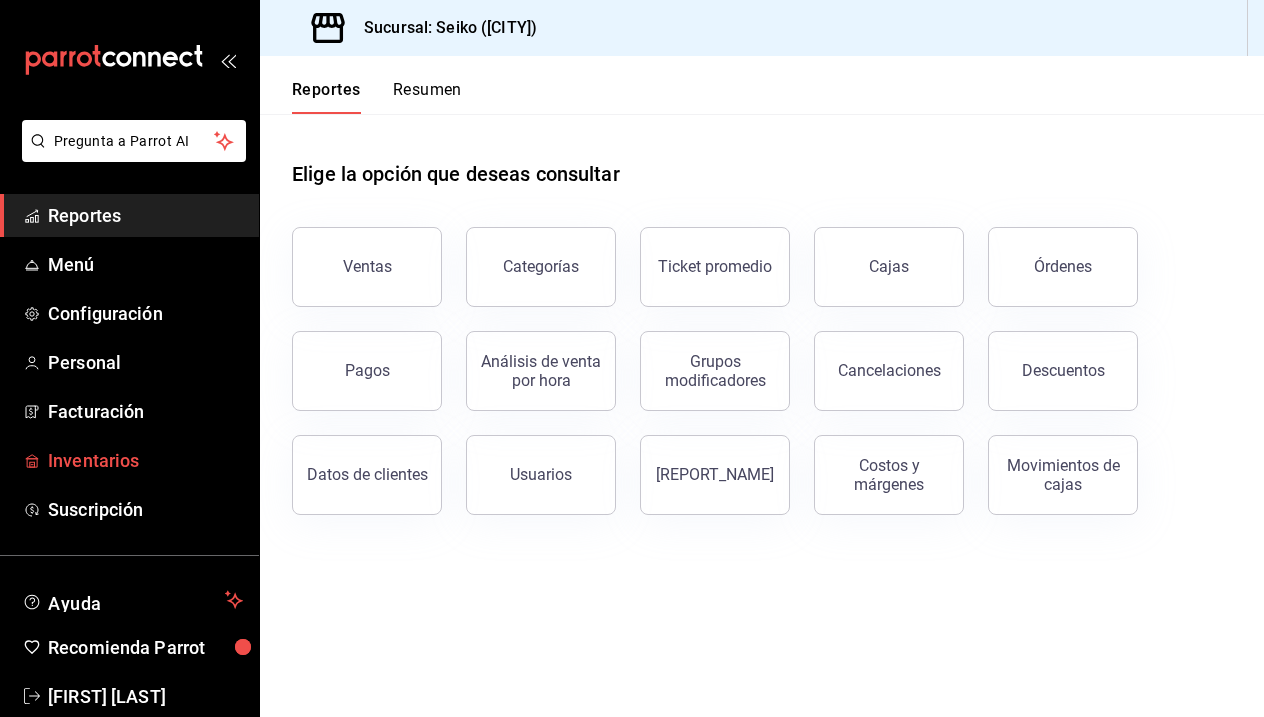 click on "Inventarios" at bounding box center (129, 460) 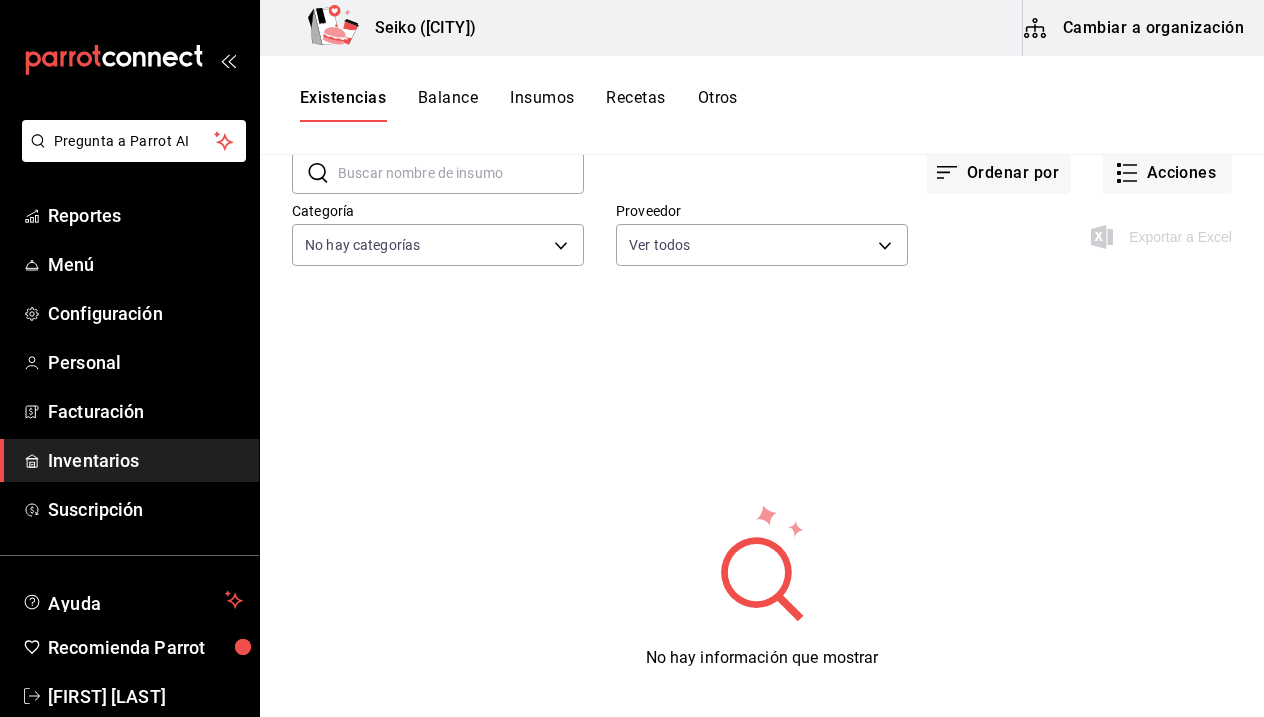 scroll, scrollTop: 98, scrollLeft: 0, axis: vertical 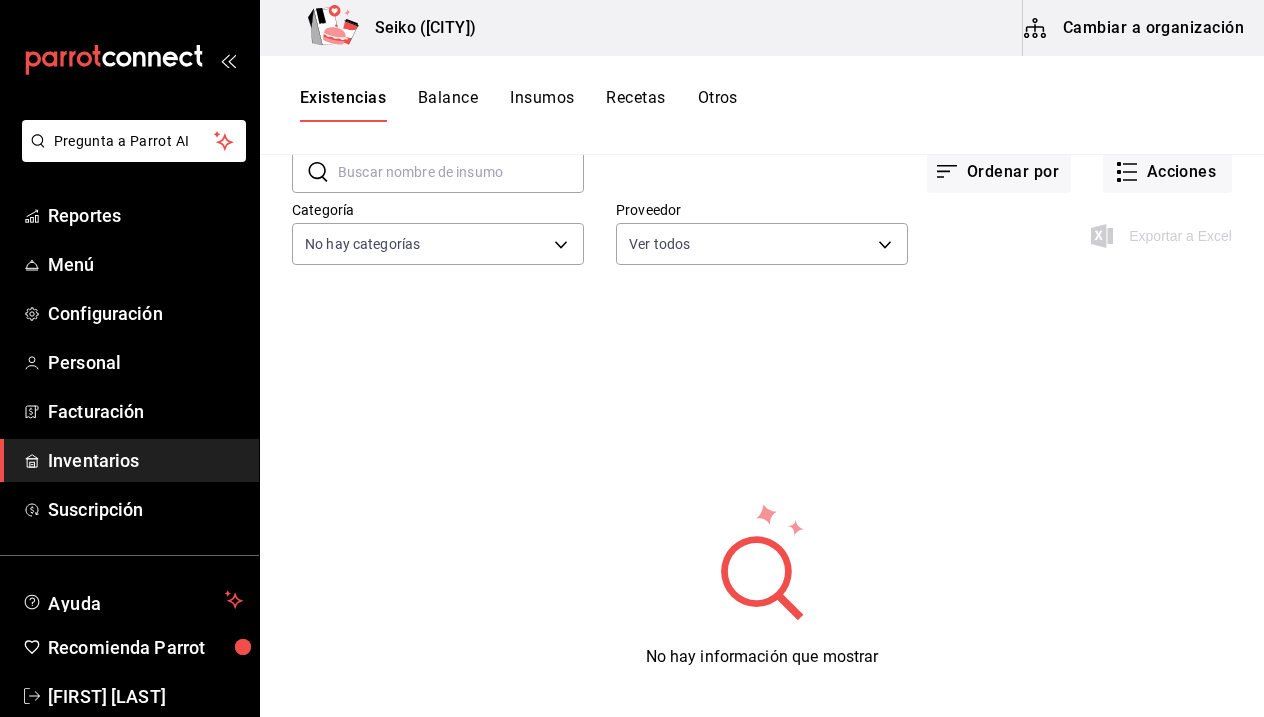 click on "Balance" at bounding box center (448, 105) 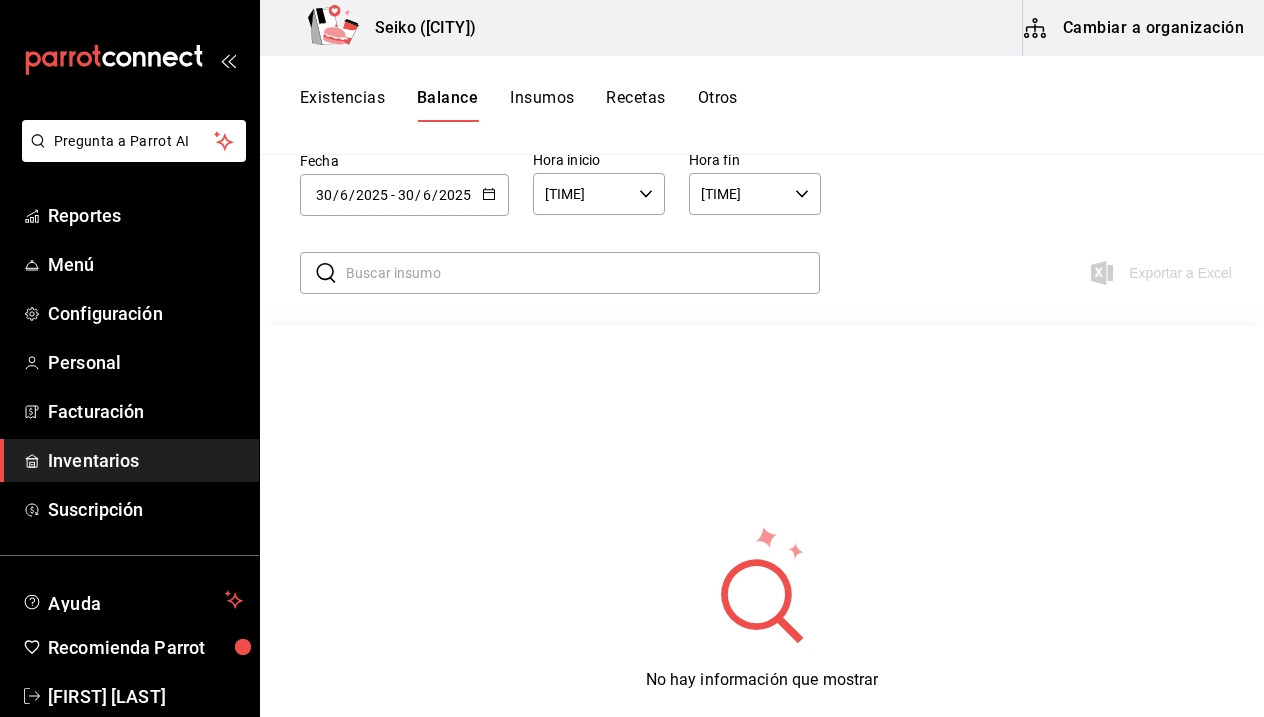 click on "Existencias" at bounding box center (342, 105) 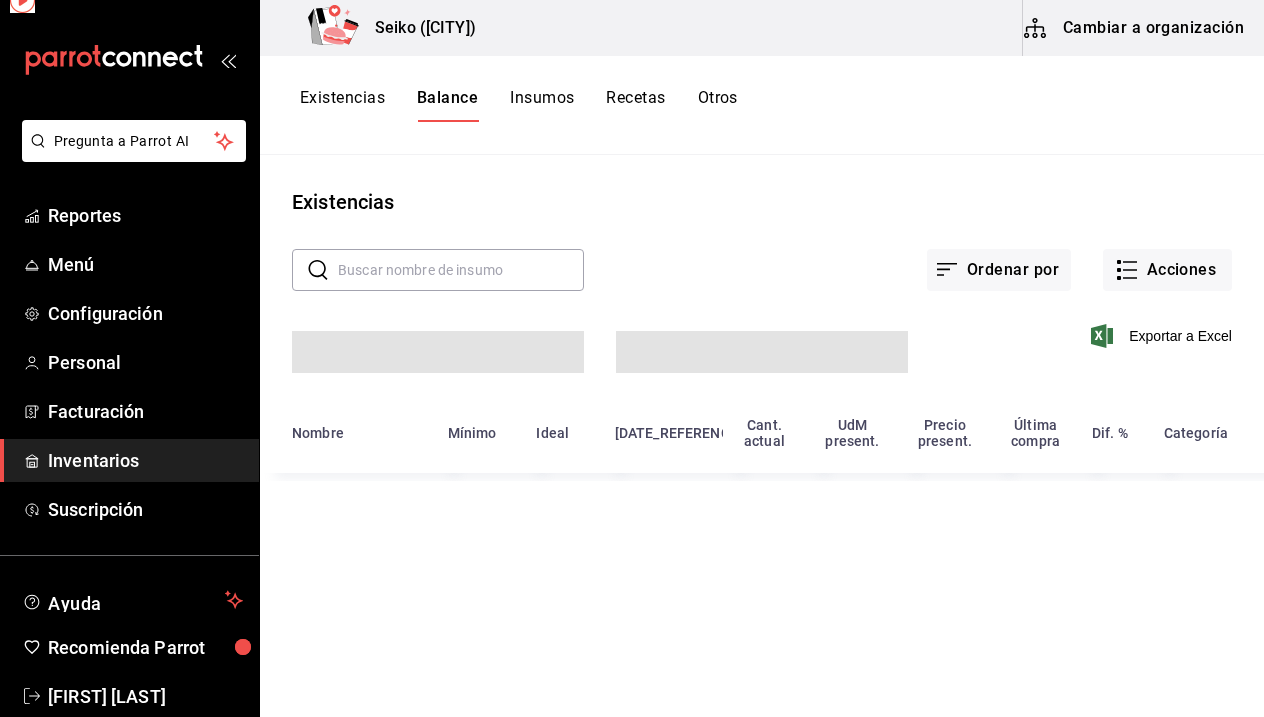 scroll, scrollTop: 0, scrollLeft: 0, axis: both 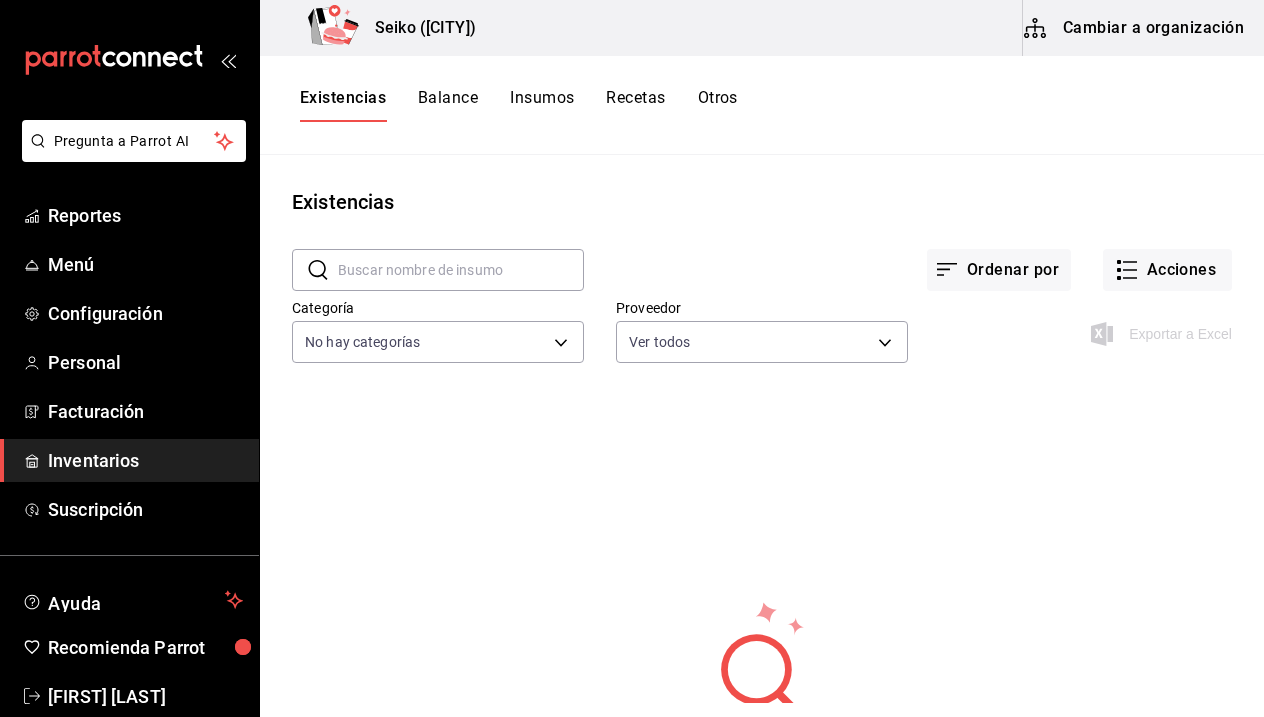 click on "Insumos" at bounding box center (542, 105) 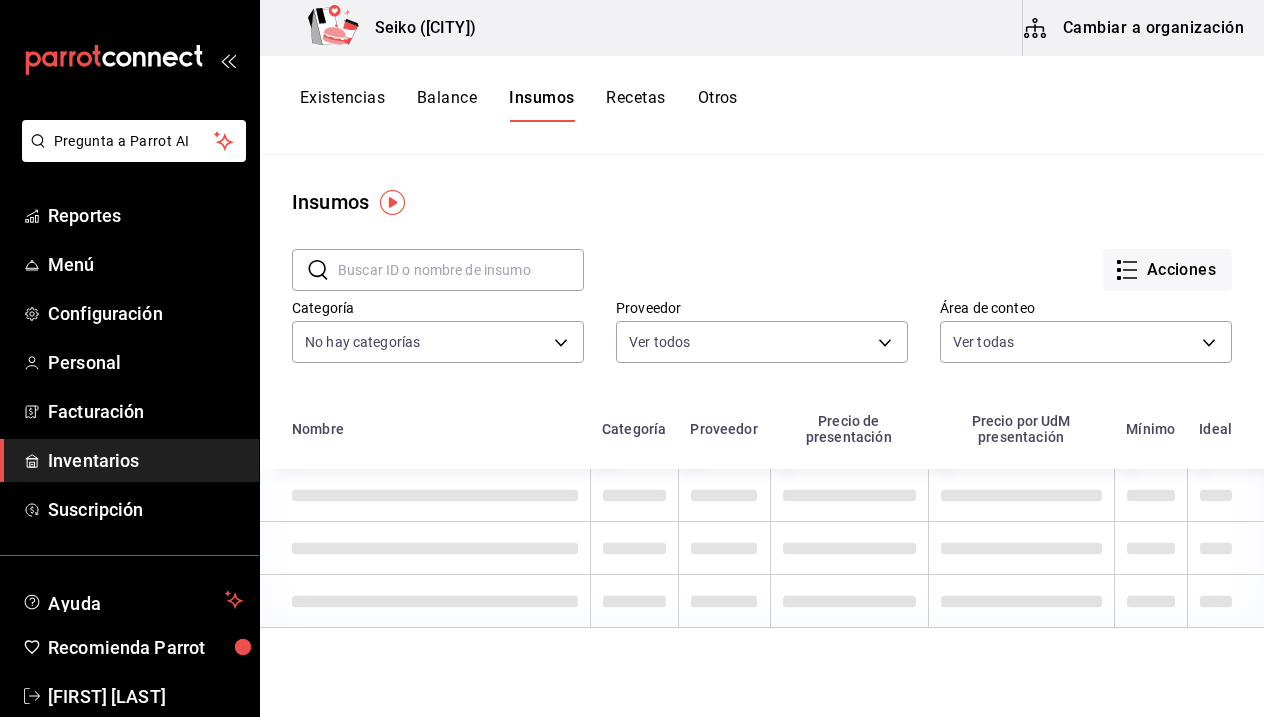 click on "Recetas" at bounding box center (635, 105) 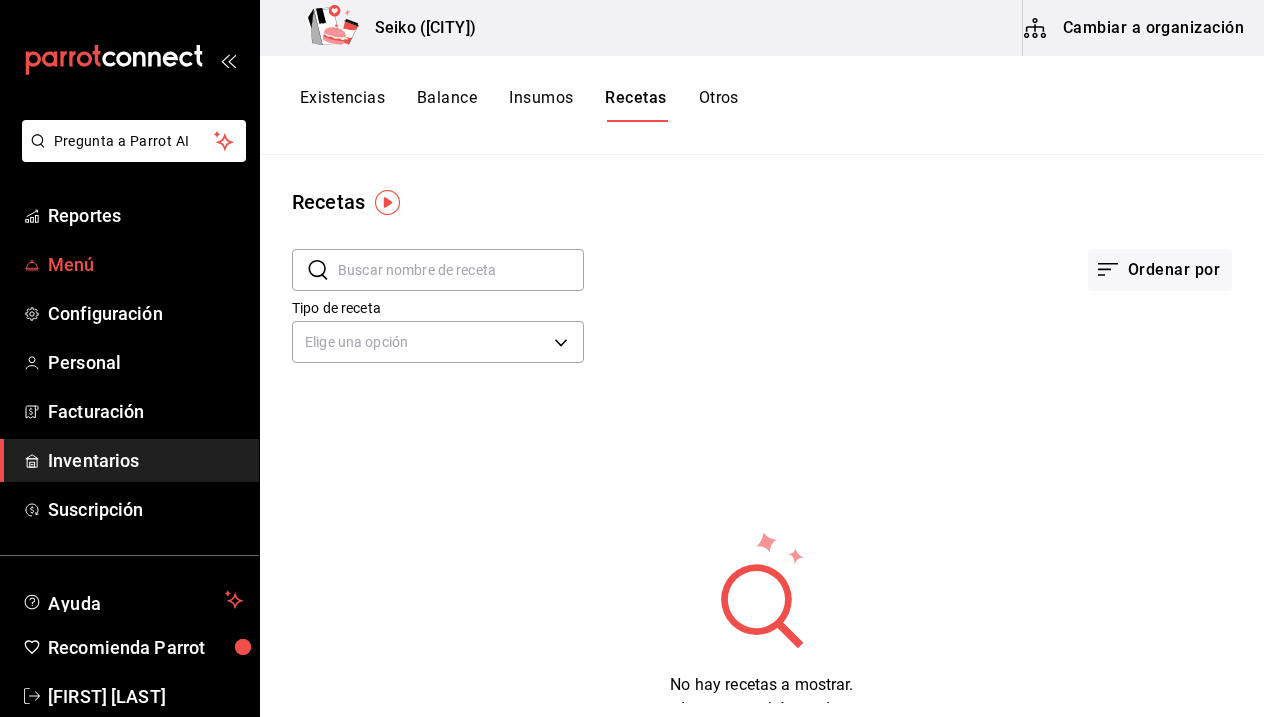 click on "Menú" at bounding box center (145, 264) 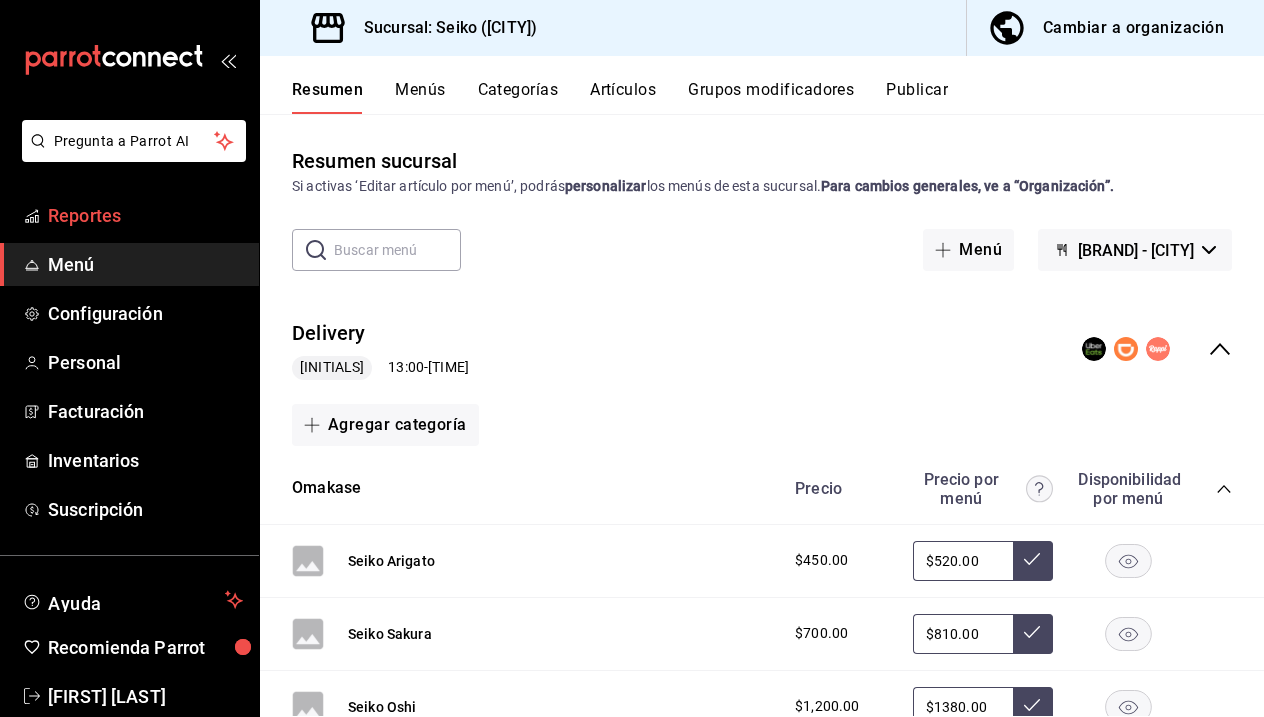 click on "Reportes" at bounding box center (145, 215) 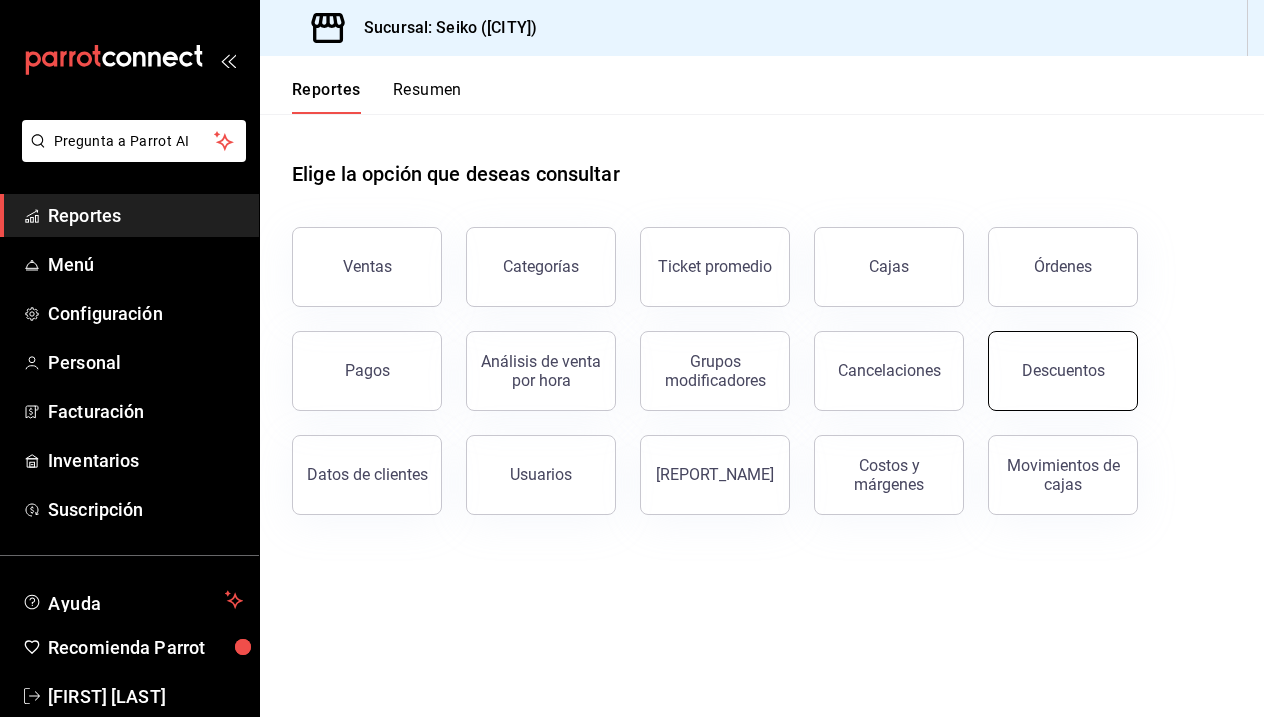 click on "Descuentos" at bounding box center (1063, 371) 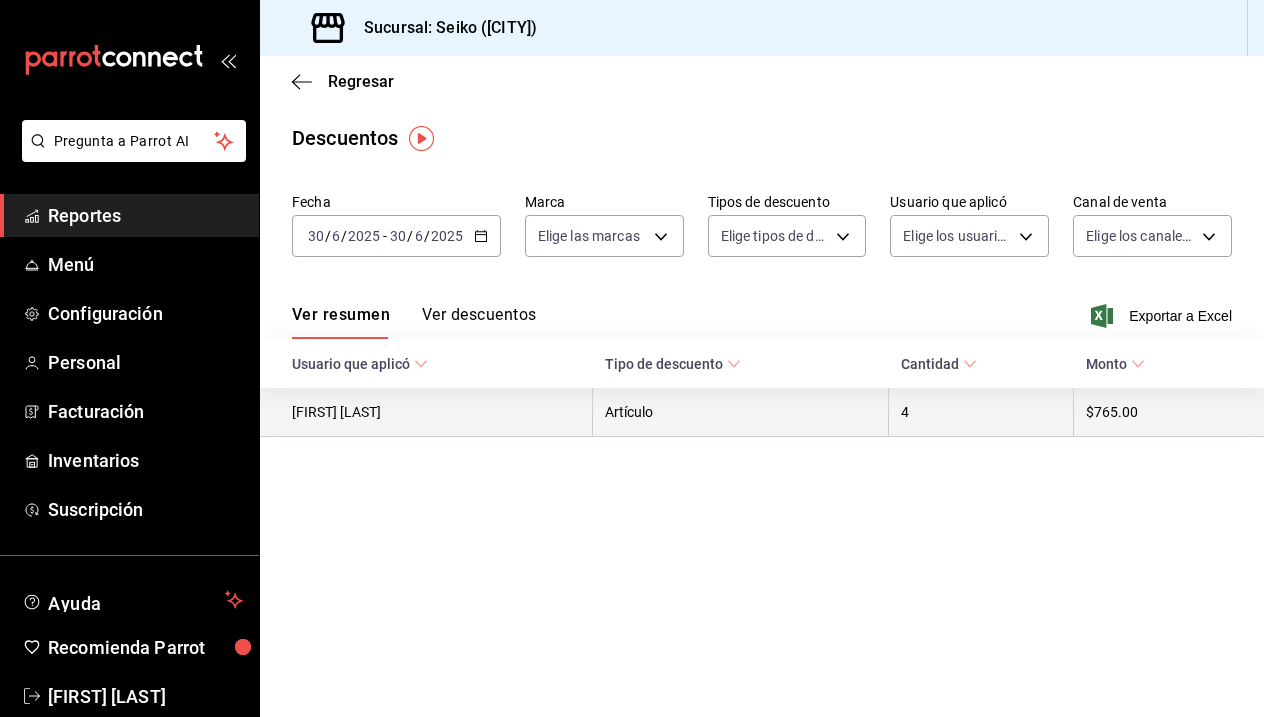 click on "4" at bounding box center (981, 412) 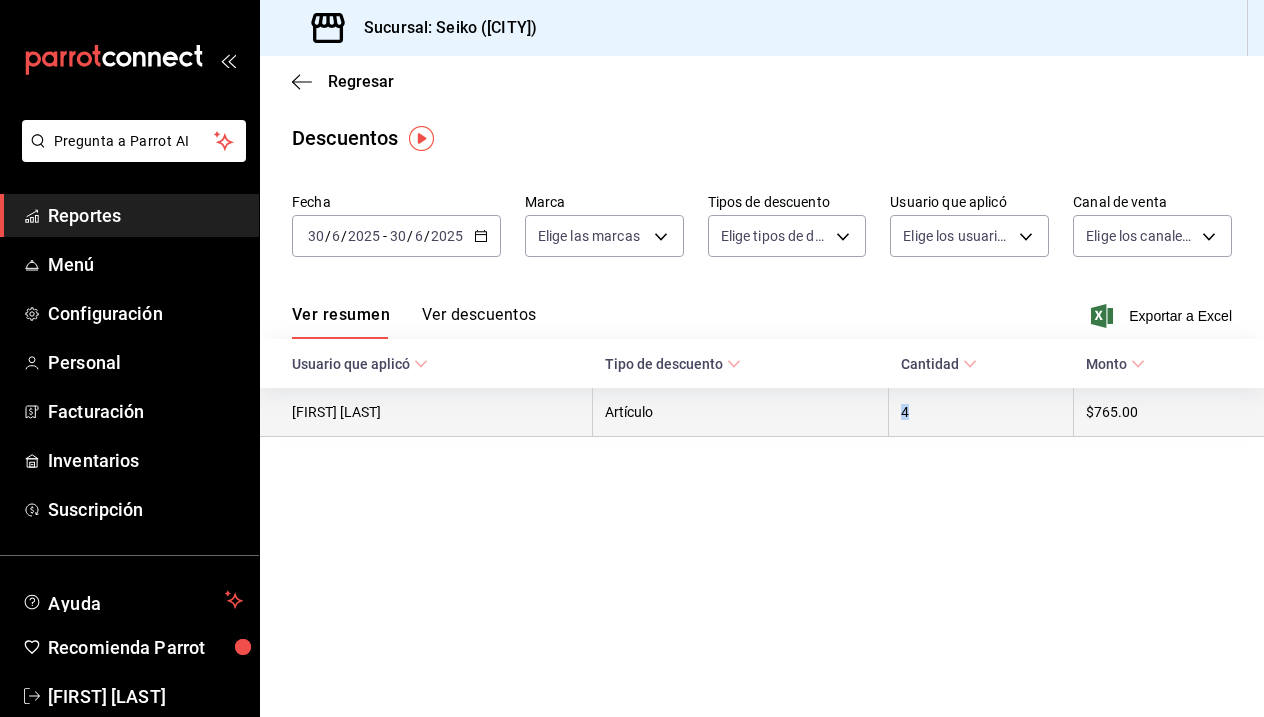 click on "4" at bounding box center [981, 412] 